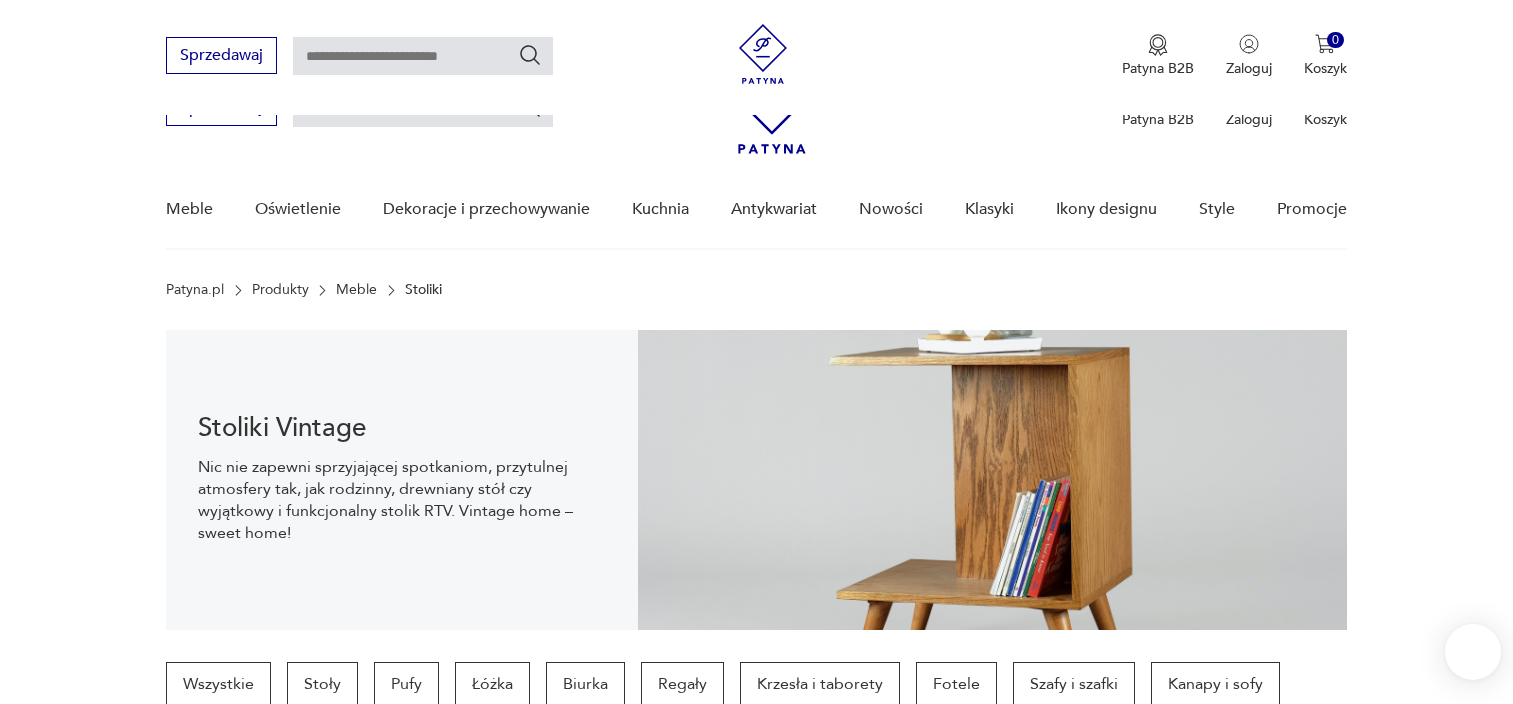 scroll, scrollTop: 1834, scrollLeft: 0, axis: vertical 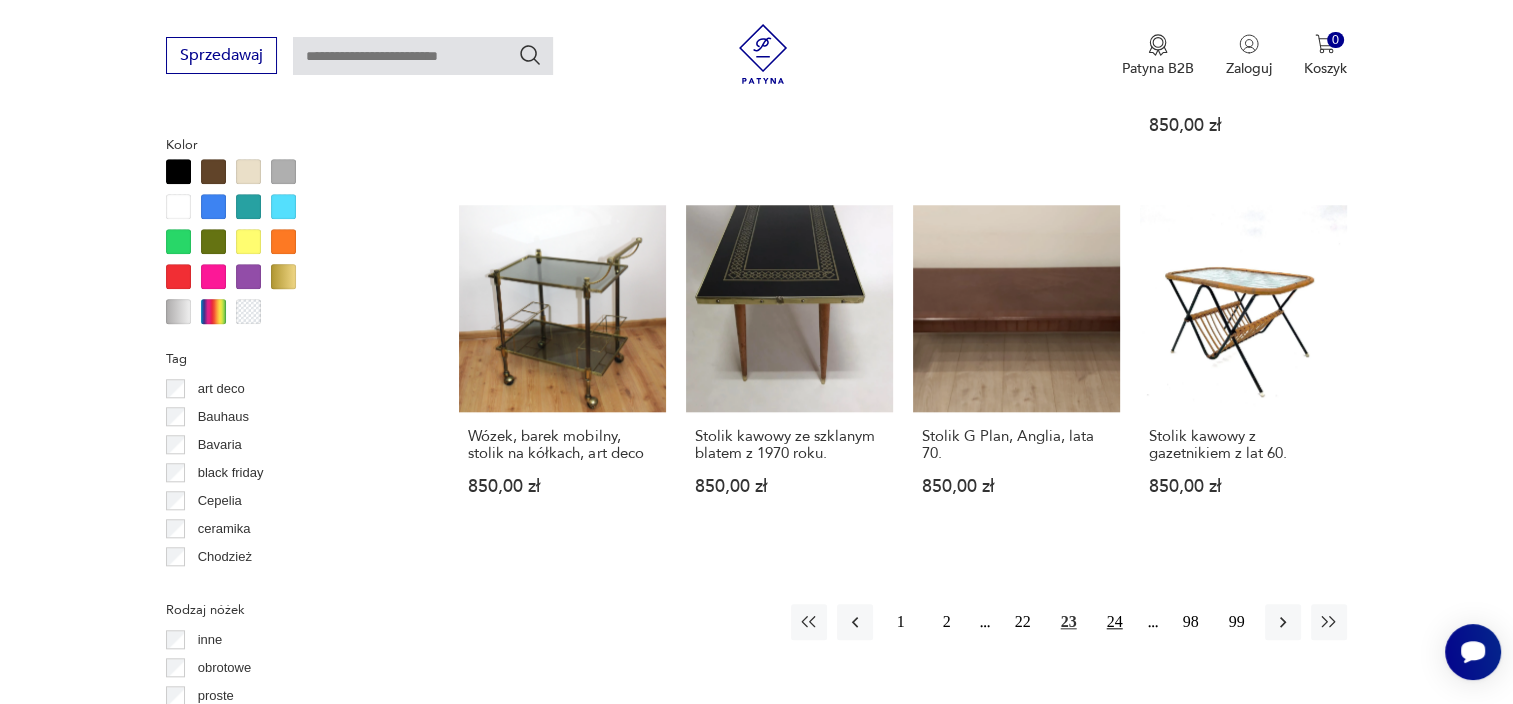 click on "24" at bounding box center [1115, 622] 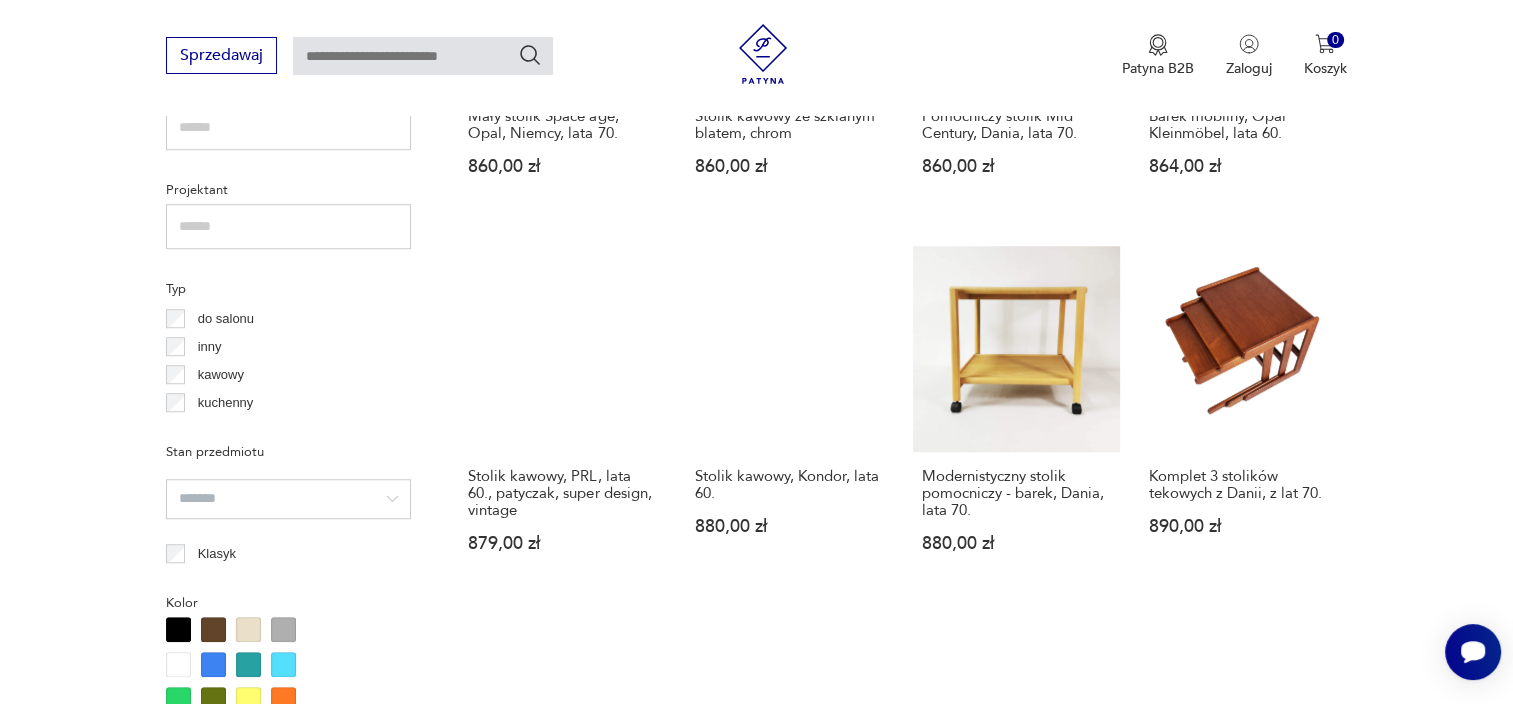 scroll, scrollTop: 1746, scrollLeft: 0, axis: vertical 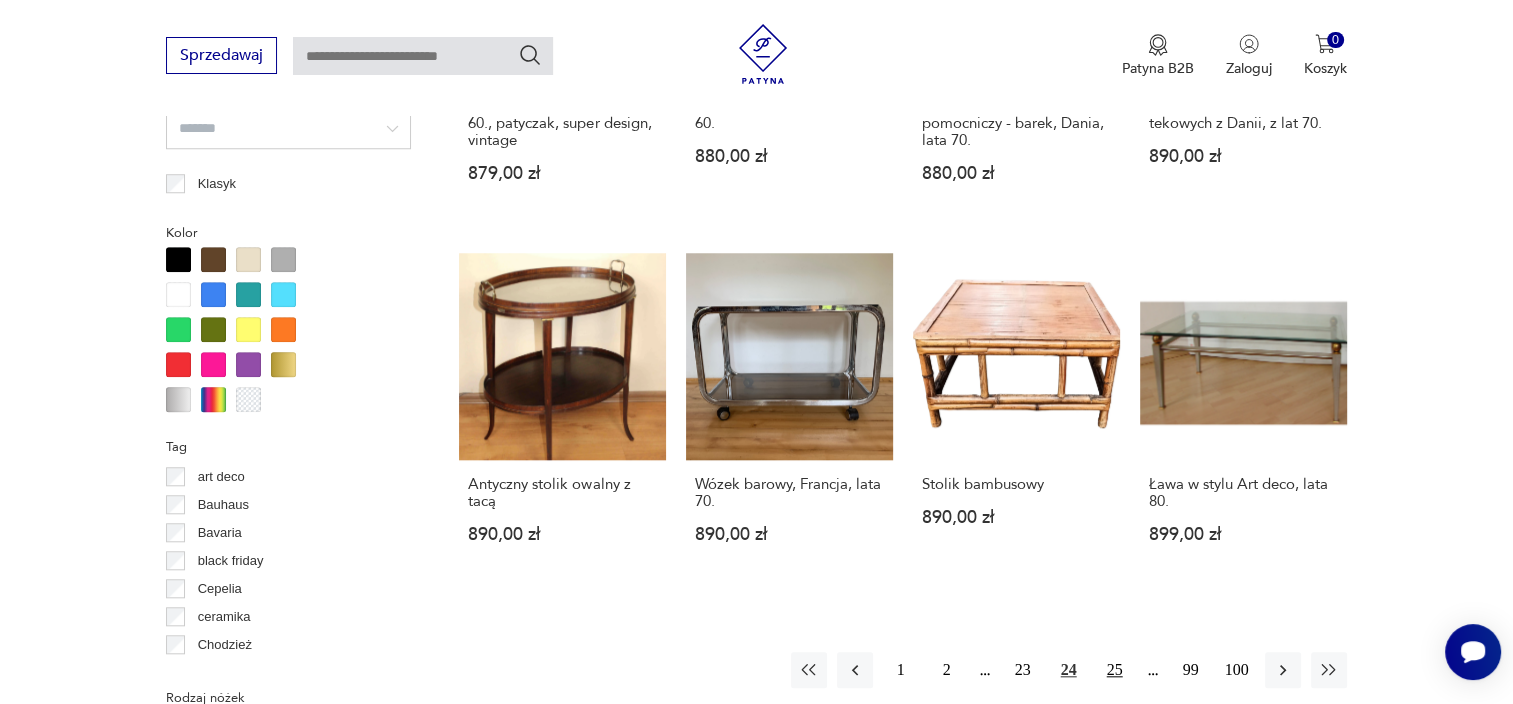 click on "25" at bounding box center [1115, 670] 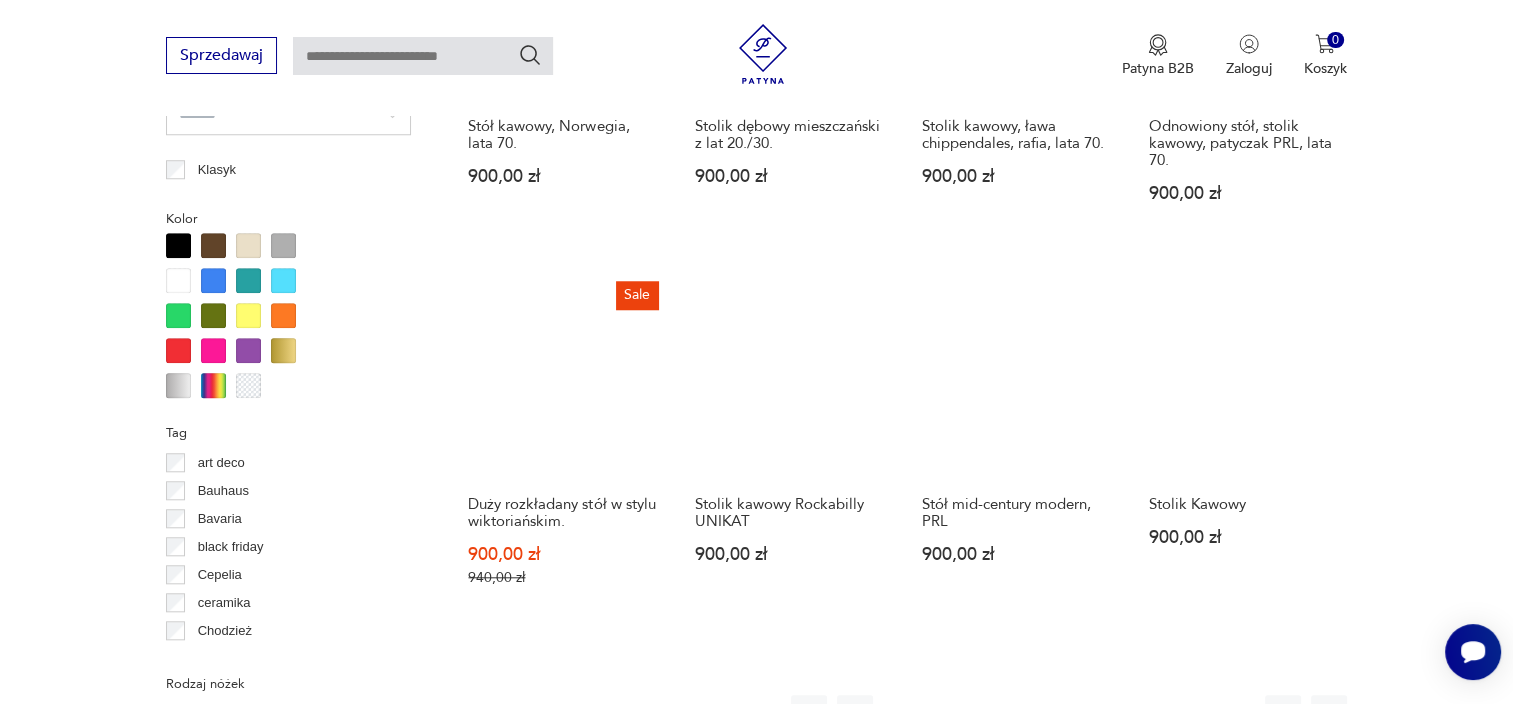 scroll, scrollTop: 1827, scrollLeft: 0, axis: vertical 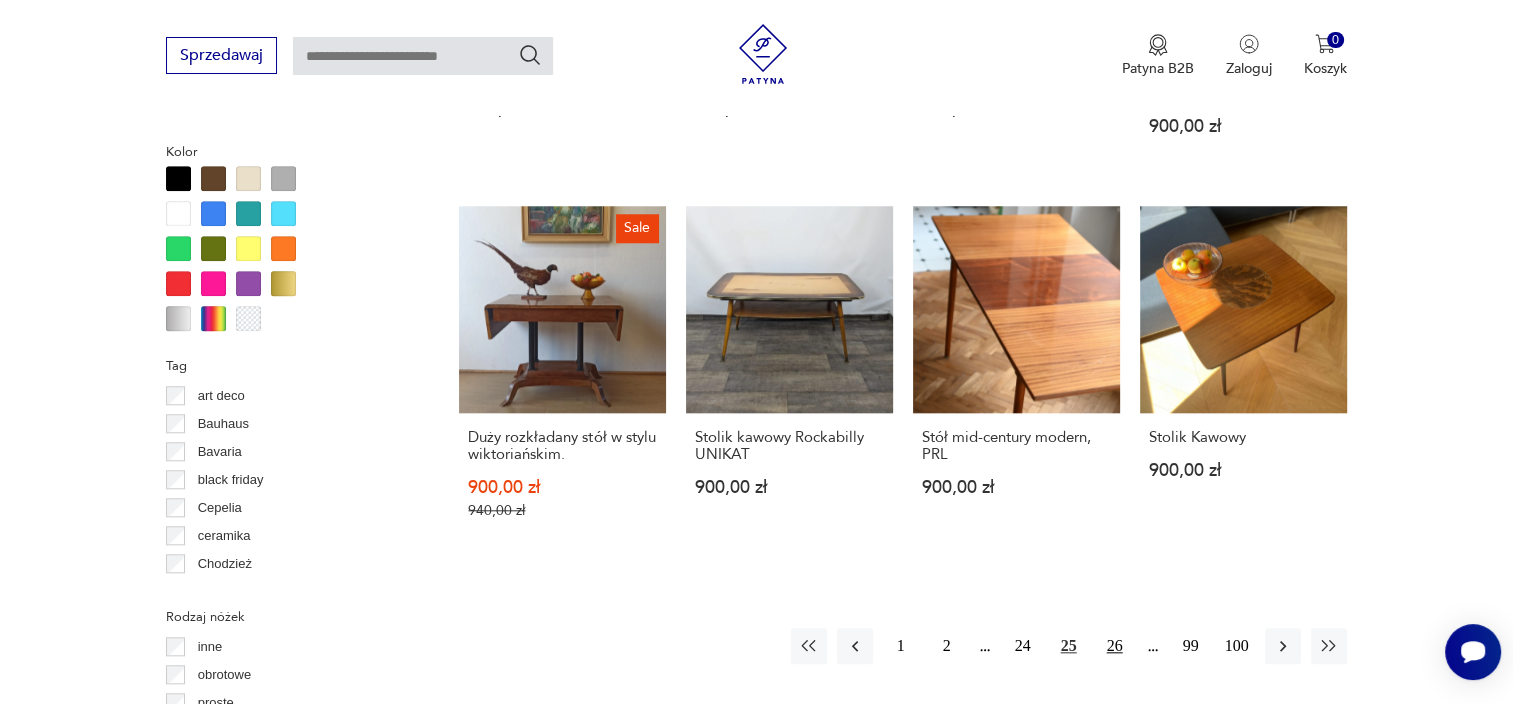 click on "26" at bounding box center [1115, 646] 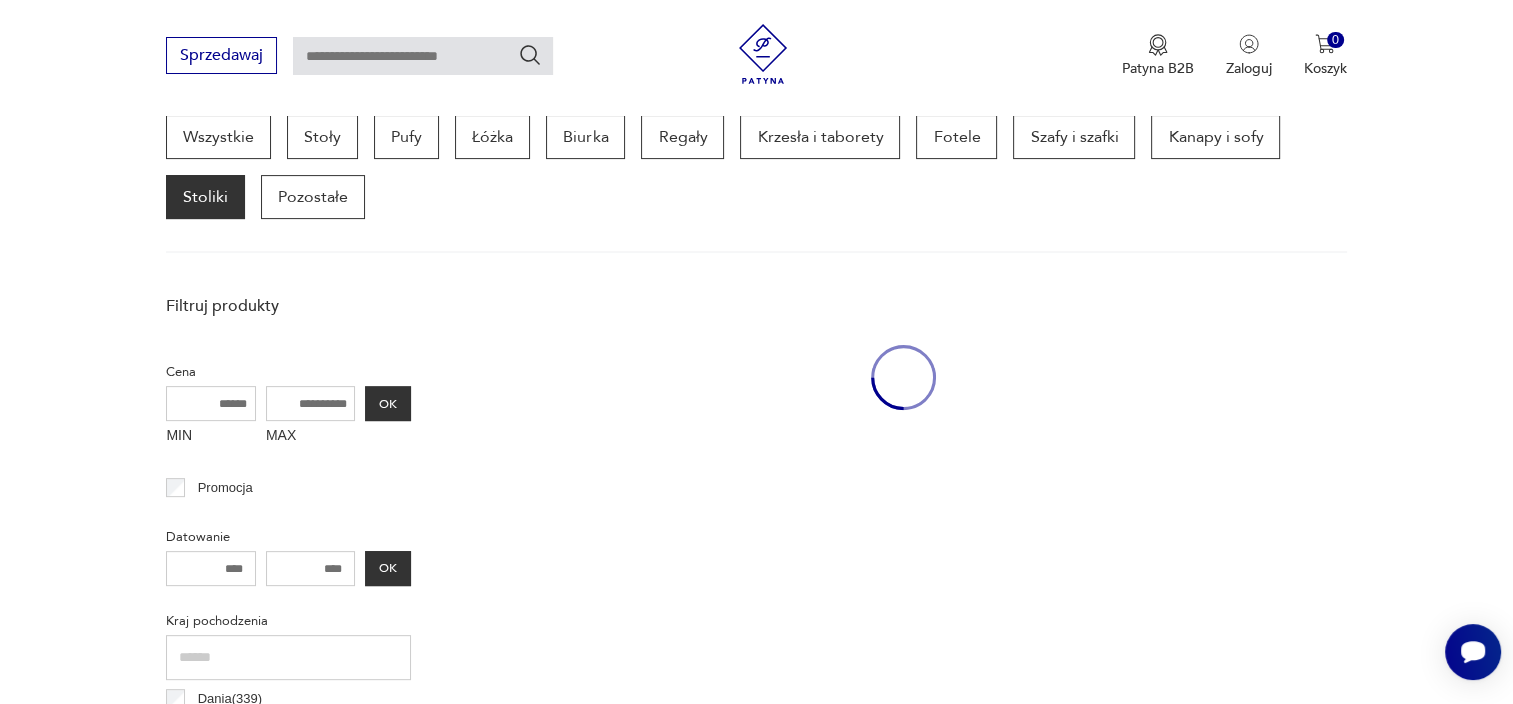 scroll, scrollTop: 530, scrollLeft: 0, axis: vertical 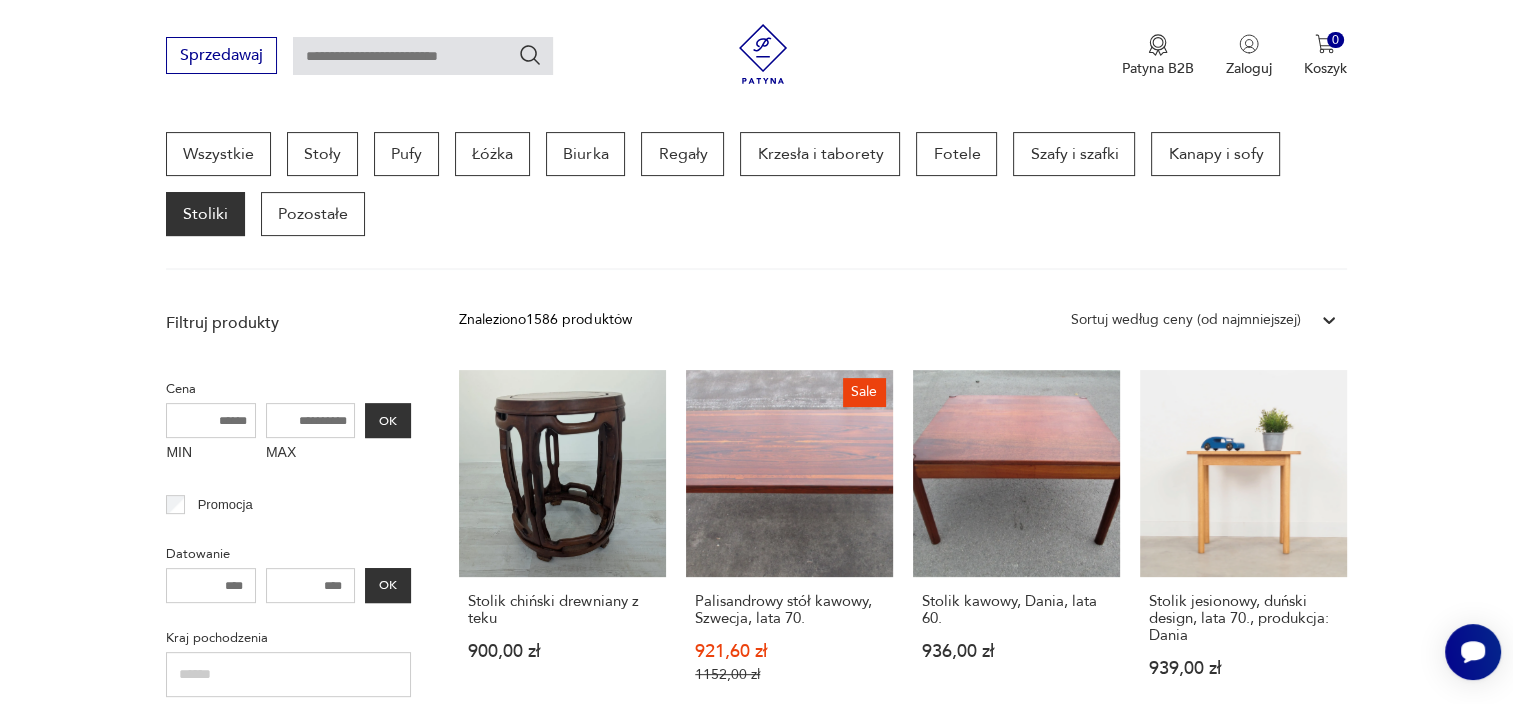 click on "Filtruj produkty Cena MIN MAX OK Promocja Datowanie OK Kraj pochodzenia Dania  ( 339 ) Niemcy  ( 219 ) Polska  ( 112 ) Włochy  ( 65 ) Szwecja  ( 52 ) Francja  ( 52 ) Wielka Brytania  ( 26 ) Czechosłowacja  ( 22 ) Czechy  ( 16 ) Producent Projektant Typ do salonu inny kawowy kuchenny Stan przedmiotu Klasyk Kolor Tag art deco Bauhaus Bavaria black friday Cepelia ceramika Chodzież Ćmielów DDR Rodzaj nóżek inne obrotowe proste płozy zwężane Dodatkowe regulacja rozkładany Kształt inny kwadratowy okrągły owalny prostokątny trójkątny Regulacja Rozkładany Liczba miejsc 1 2 4 6 8 powyżej 8 Tworzywo chrom drewno inne jesion kamień metal palisander sklejka teak tworzywo sztuczne Wyczyść filtry Znaleziono  1586   produktów Filtruj Sortuj według ceny (od najmniejszej) Sortuj według ceny (od najmniejszej) Stolik chiński drewniany z teku 900,00 zł Sale Palisandrowy stół kawowy, Szwecja, lata 70. 921,60 zł 1152,00 zł Stolik kawowy, Dania, lata 60. 936,00 zł 939,00 zł 940,00 zł Sale 1 2" at bounding box center [756, 1710] 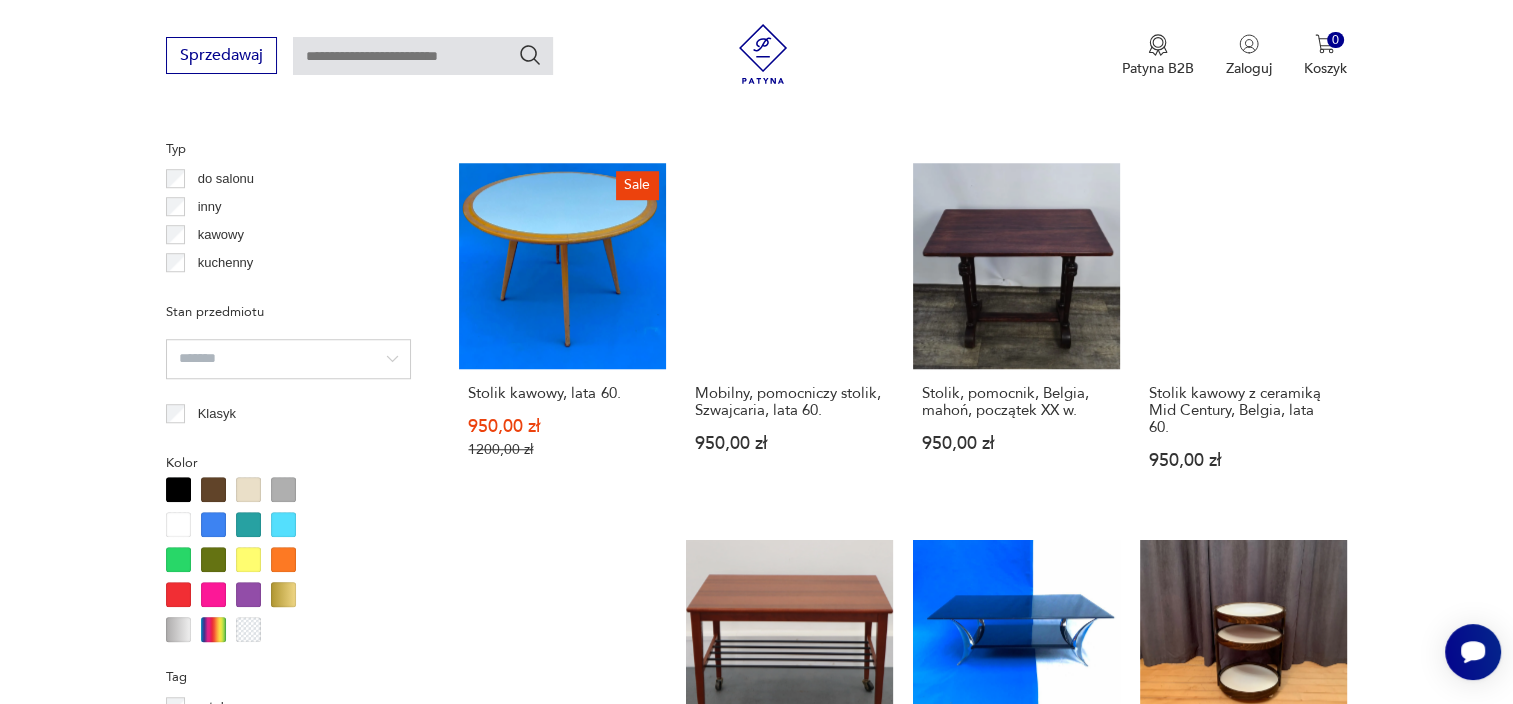 scroll, scrollTop: 1770, scrollLeft: 0, axis: vertical 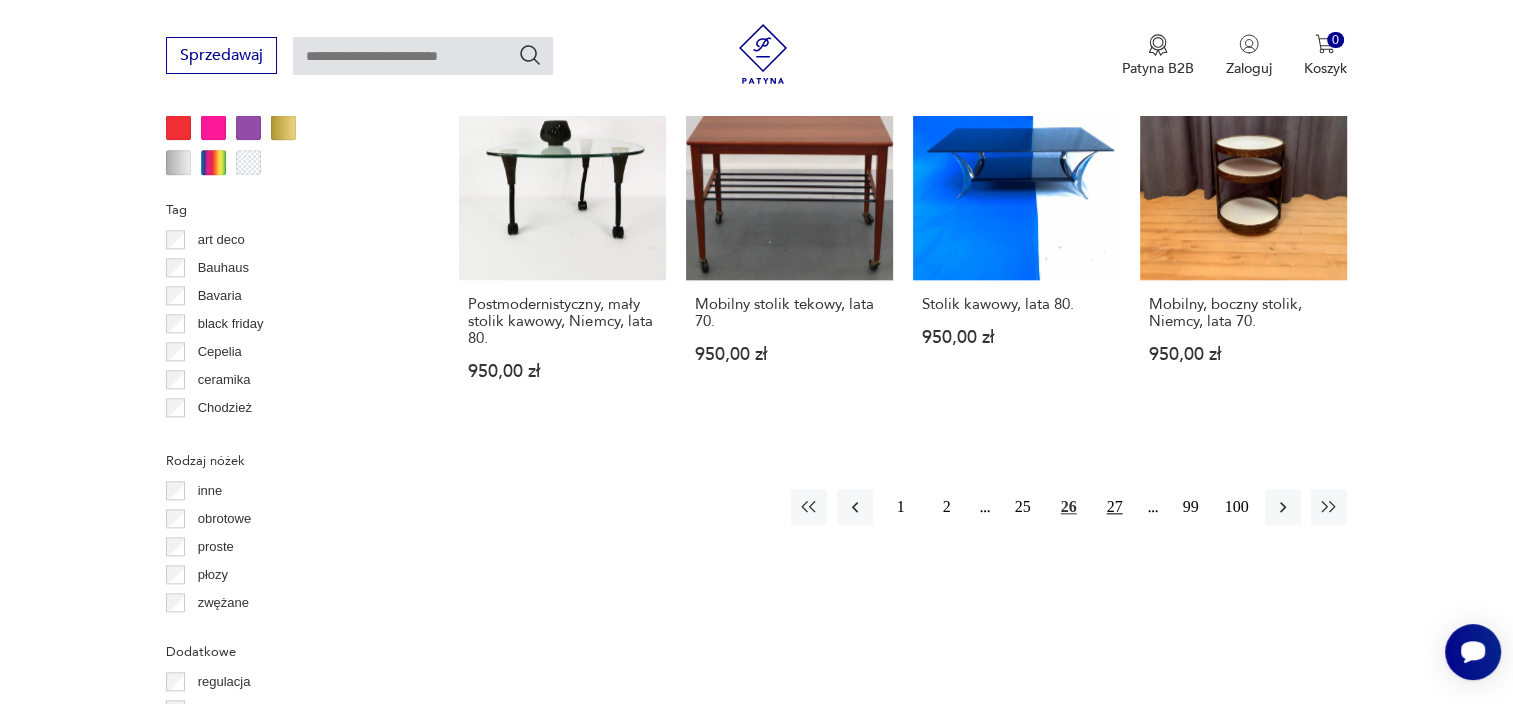 click on "27" at bounding box center [1115, 507] 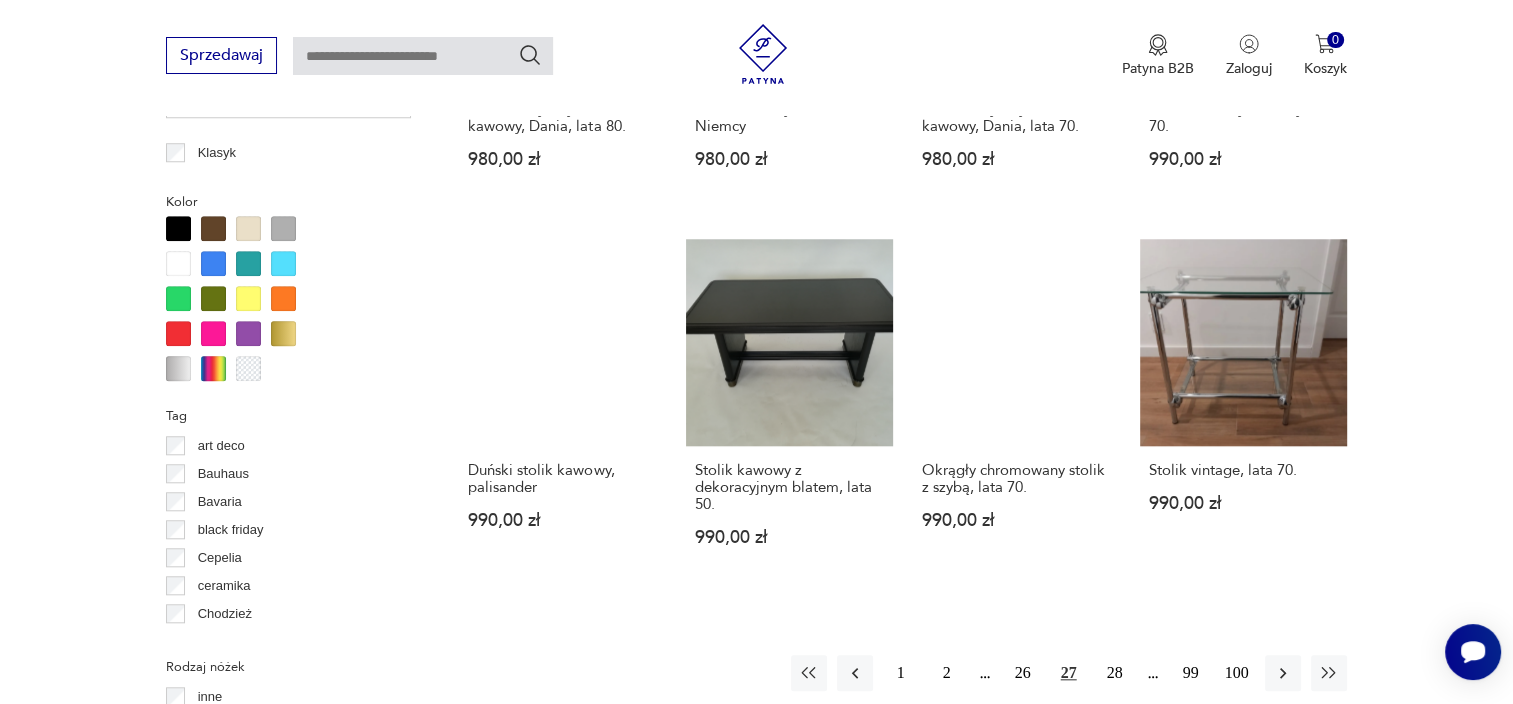 scroll, scrollTop: 1778, scrollLeft: 0, axis: vertical 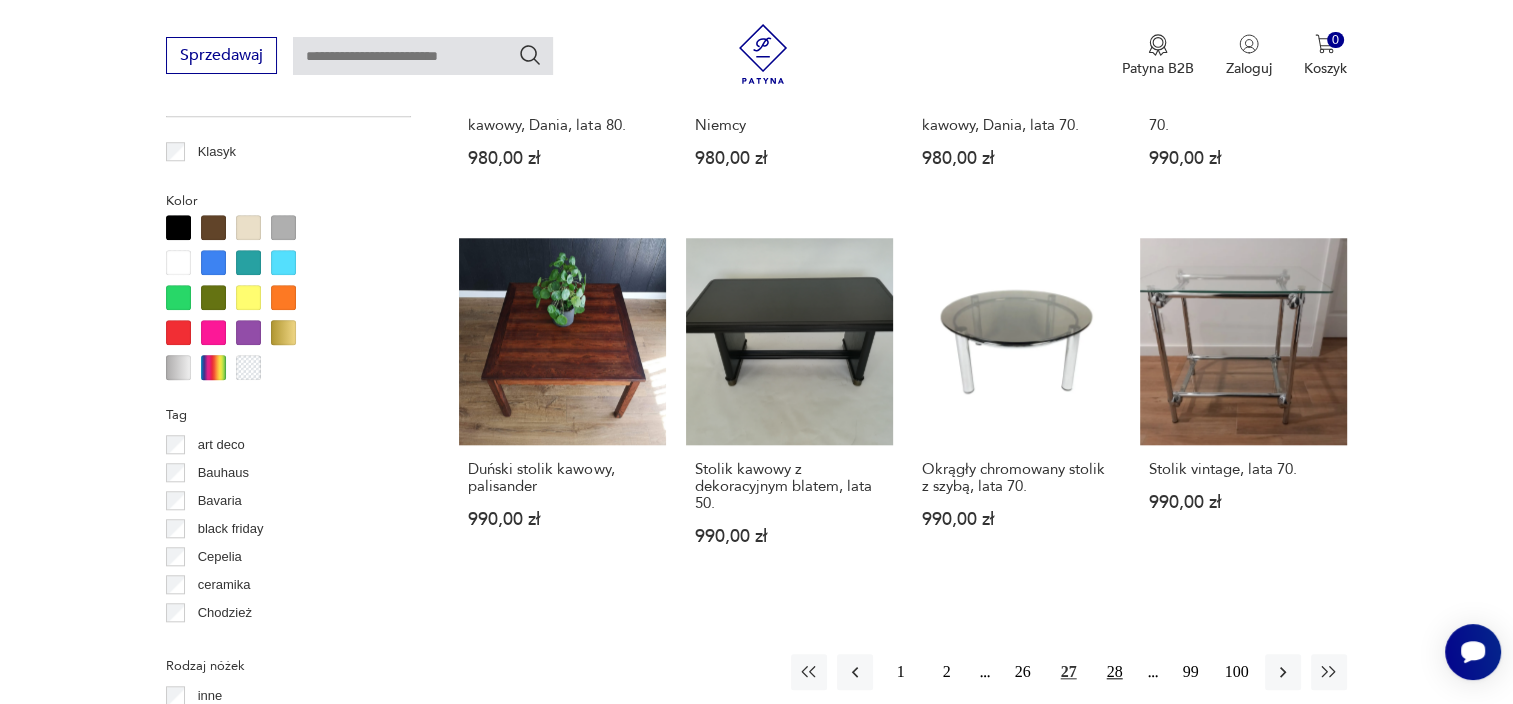 click on "28" at bounding box center (1115, 672) 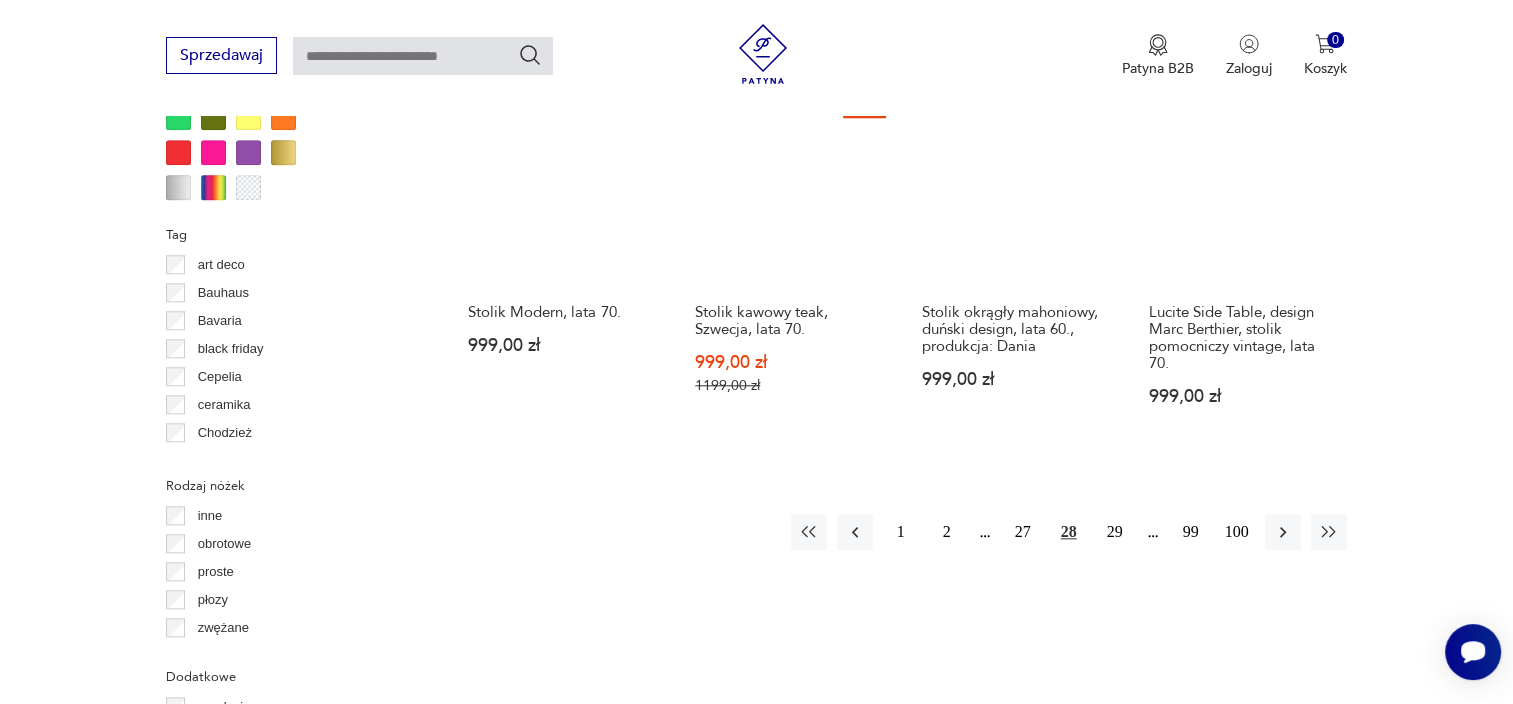 scroll, scrollTop: 1959, scrollLeft: 0, axis: vertical 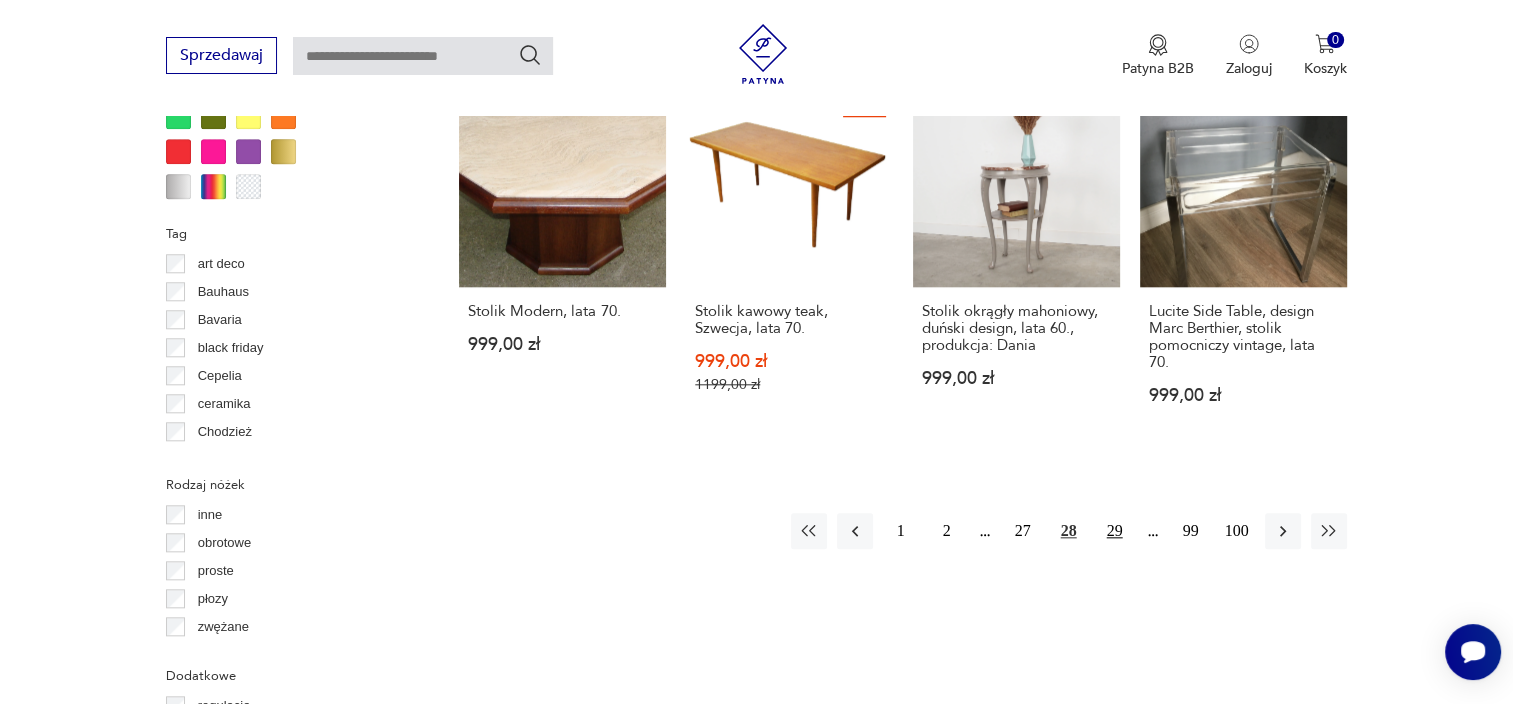 click on "29" at bounding box center [1115, 531] 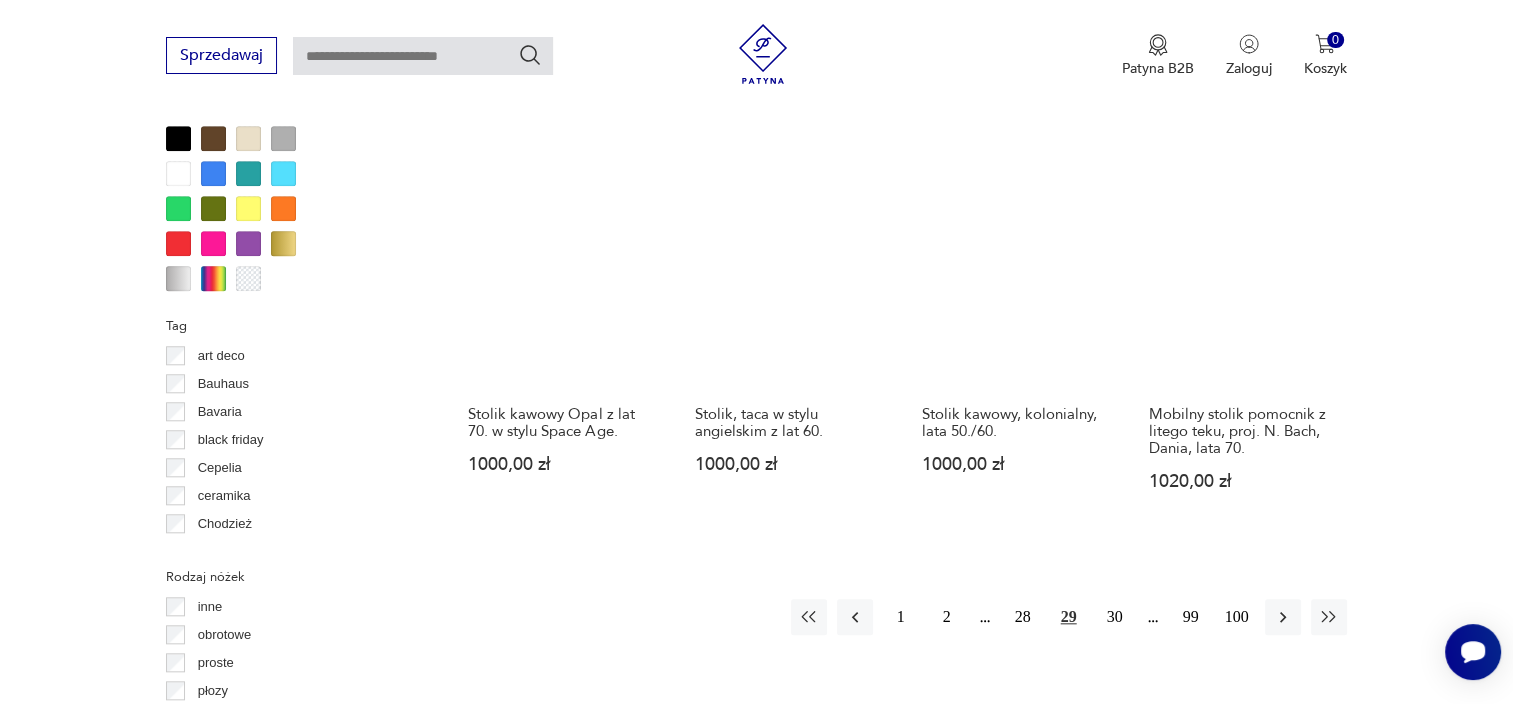 scroll, scrollTop: 1889, scrollLeft: 0, axis: vertical 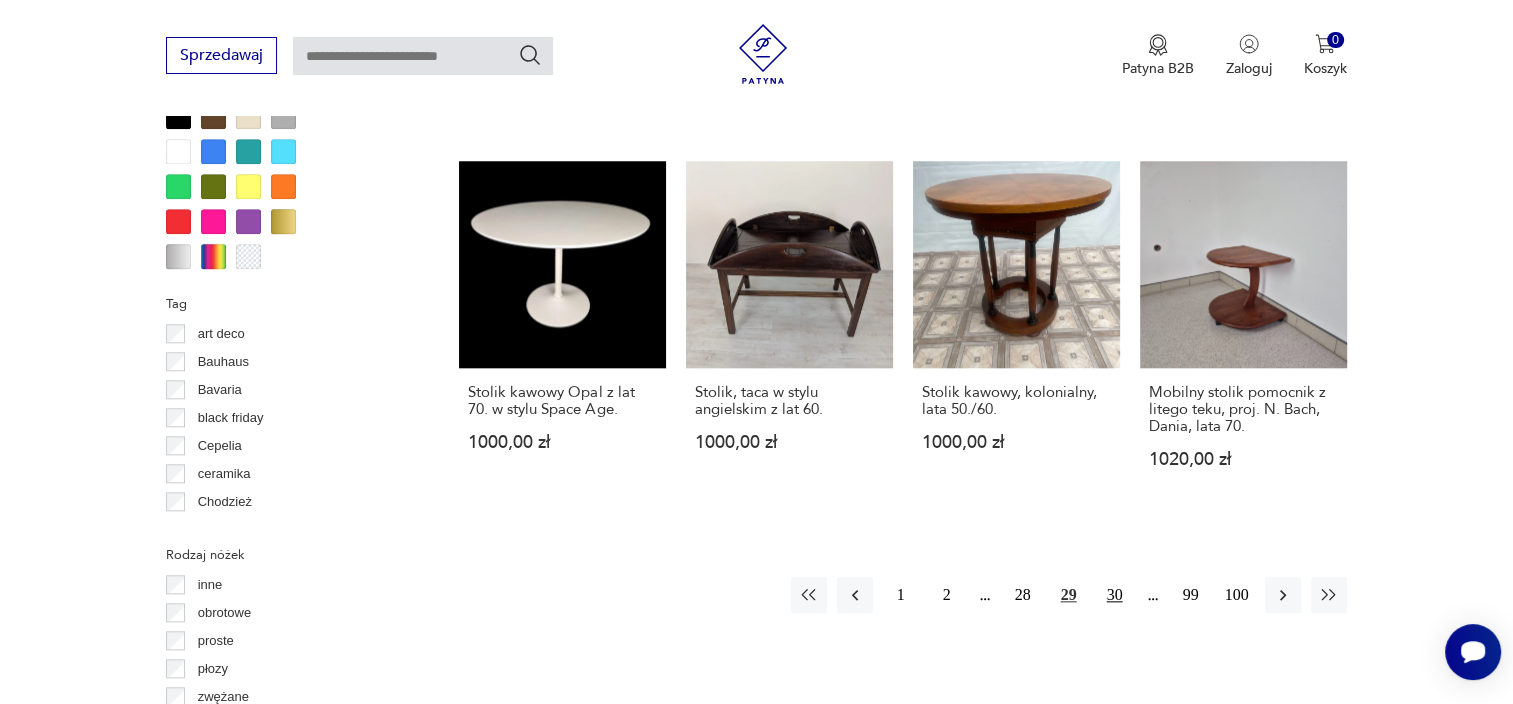 click on "30" at bounding box center (1115, 595) 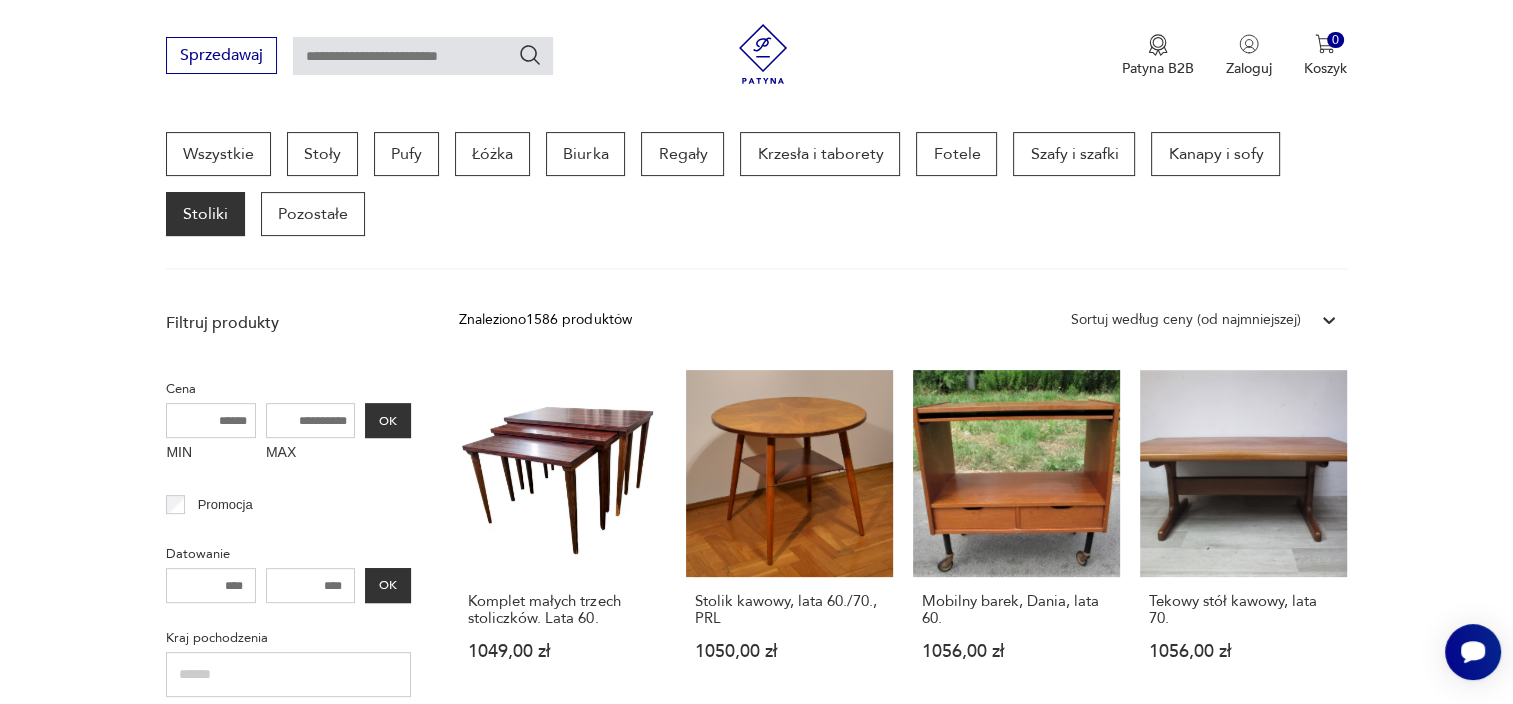 scroll, scrollTop: 1108, scrollLeft: 0, axis: vertical 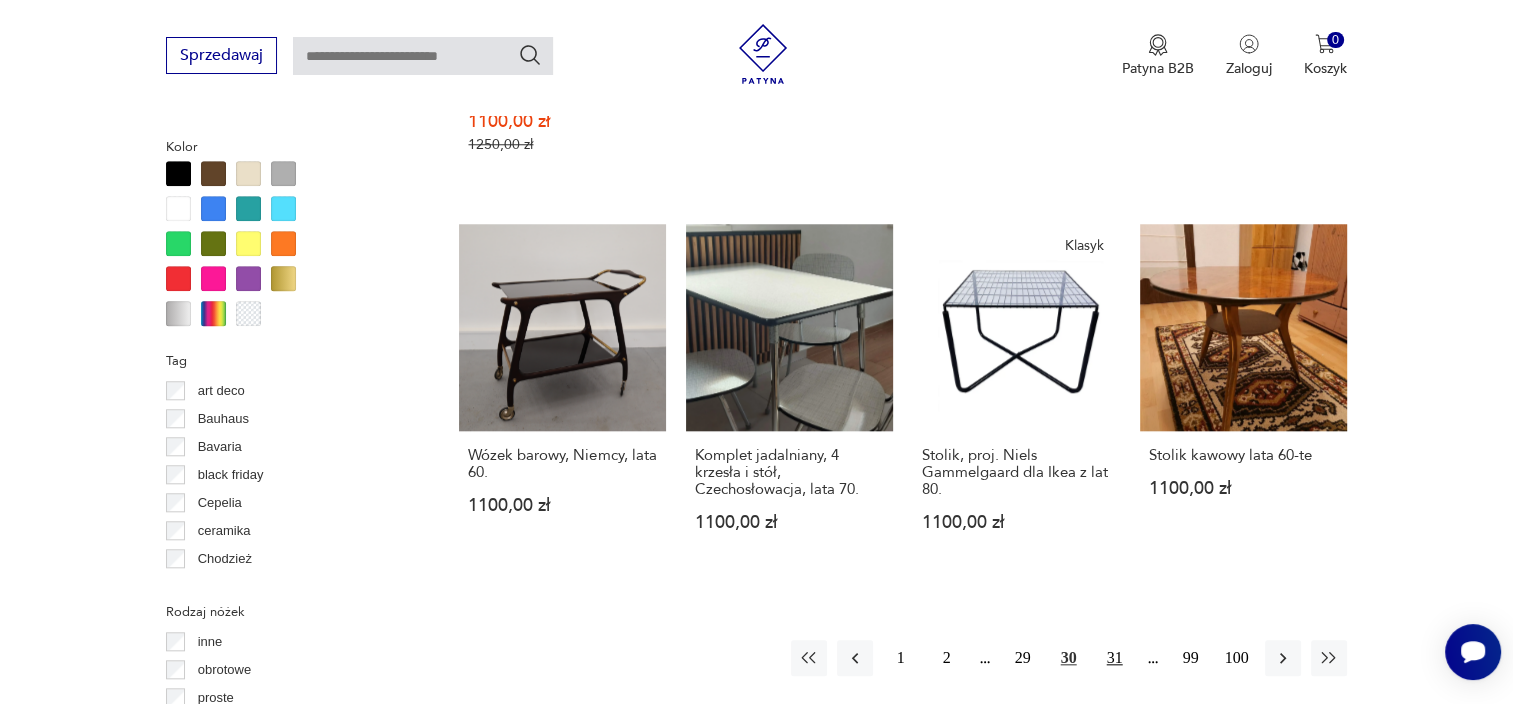 click on "31" at bounding box center (1115, 658) 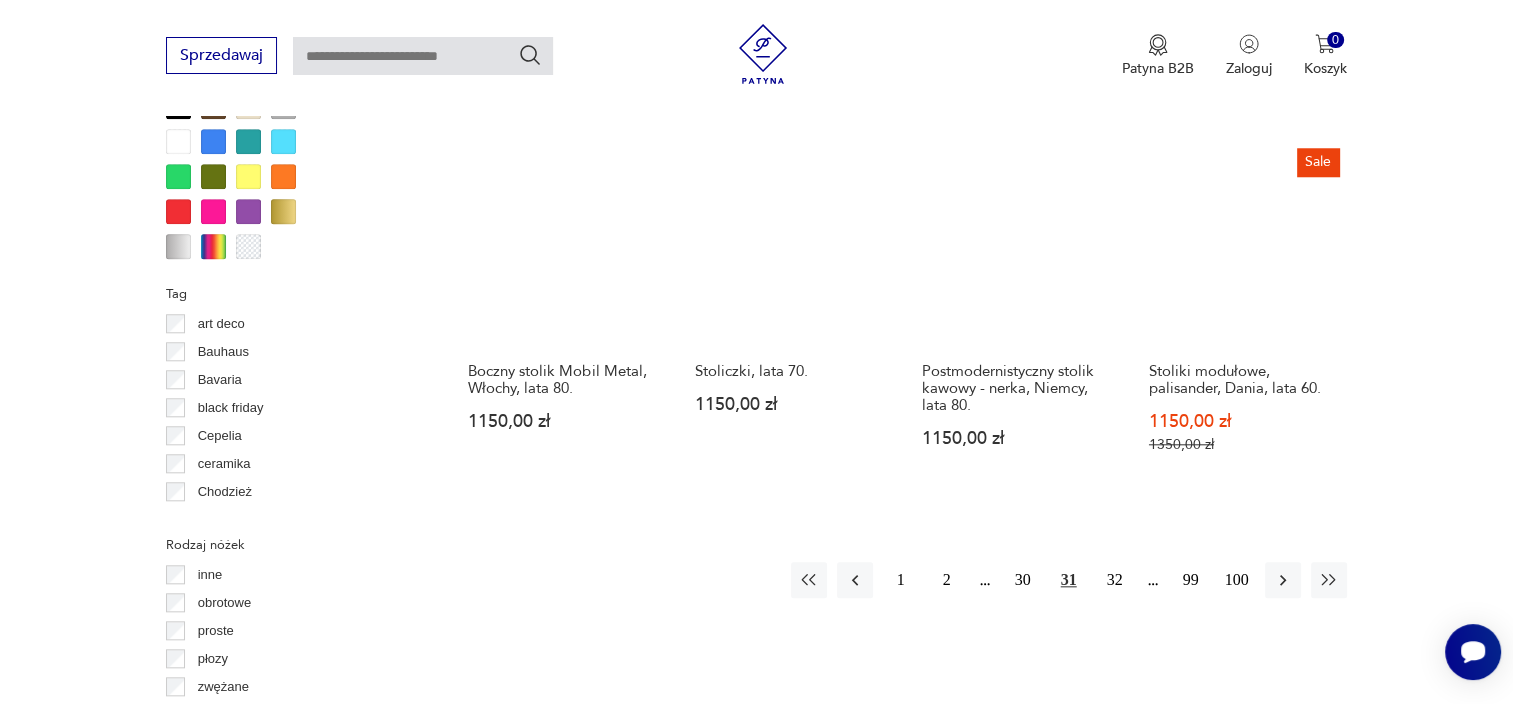scroll, scrollTop: 1900, scrollLeft: 0, axis: vertical 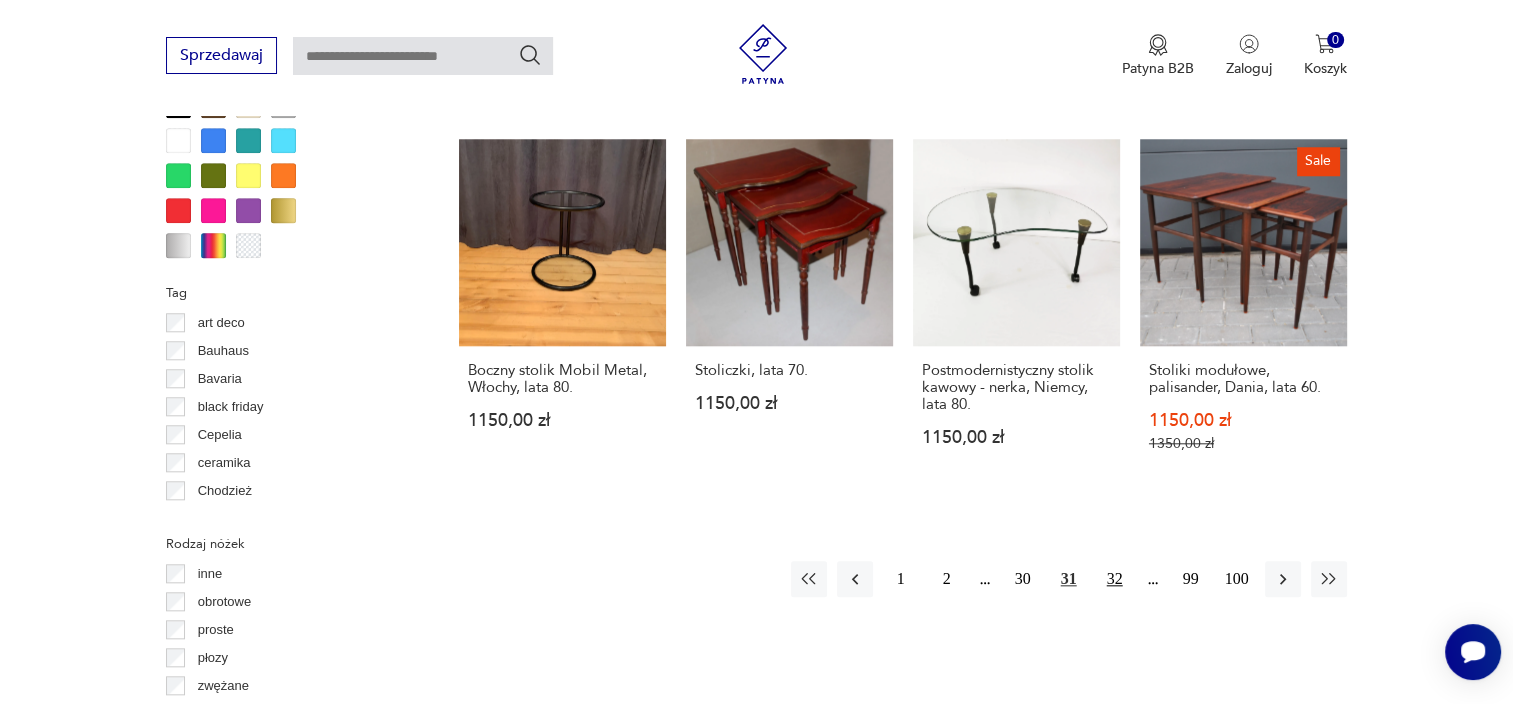 click on "32" at bounding box center (1115, 579) 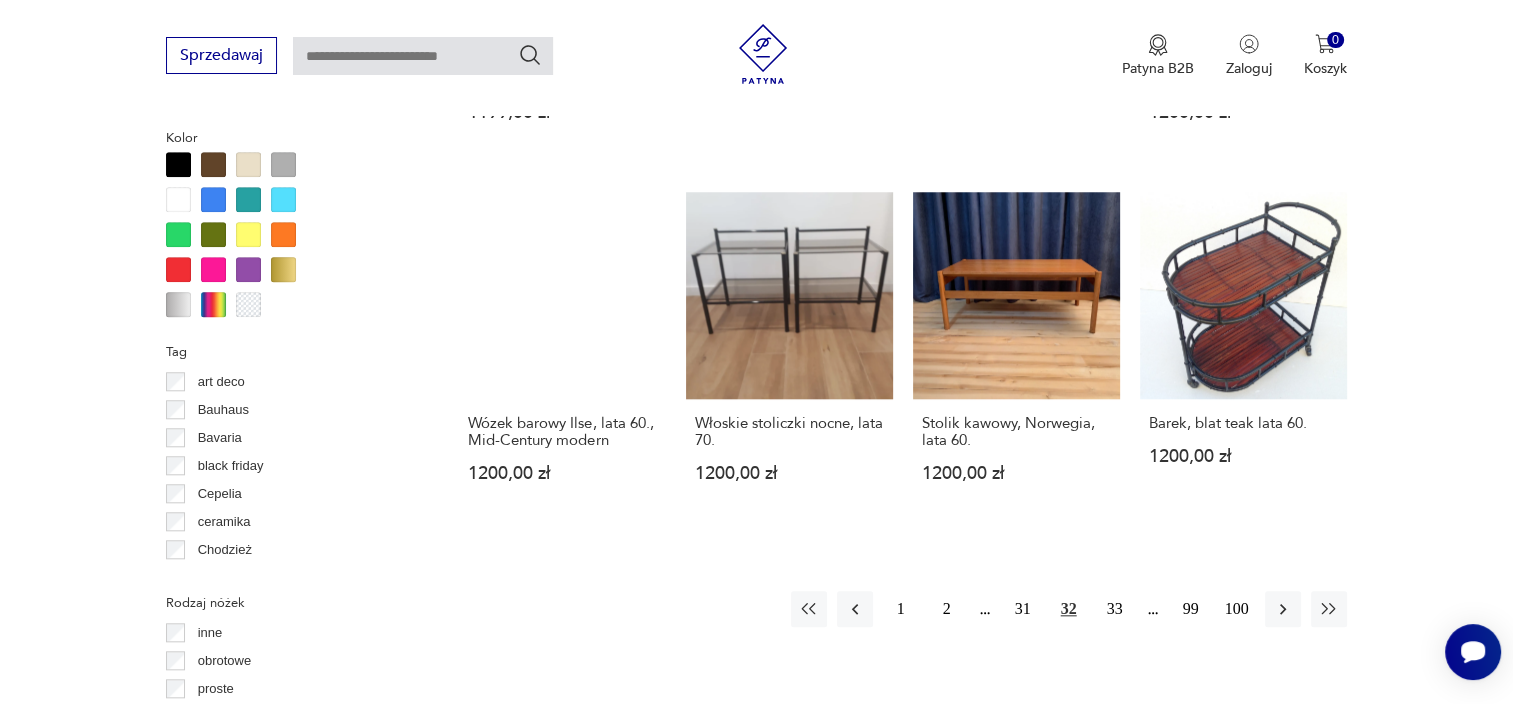 scroll, scrollTop: 1844, scrollLeft: 0, axis: vertical 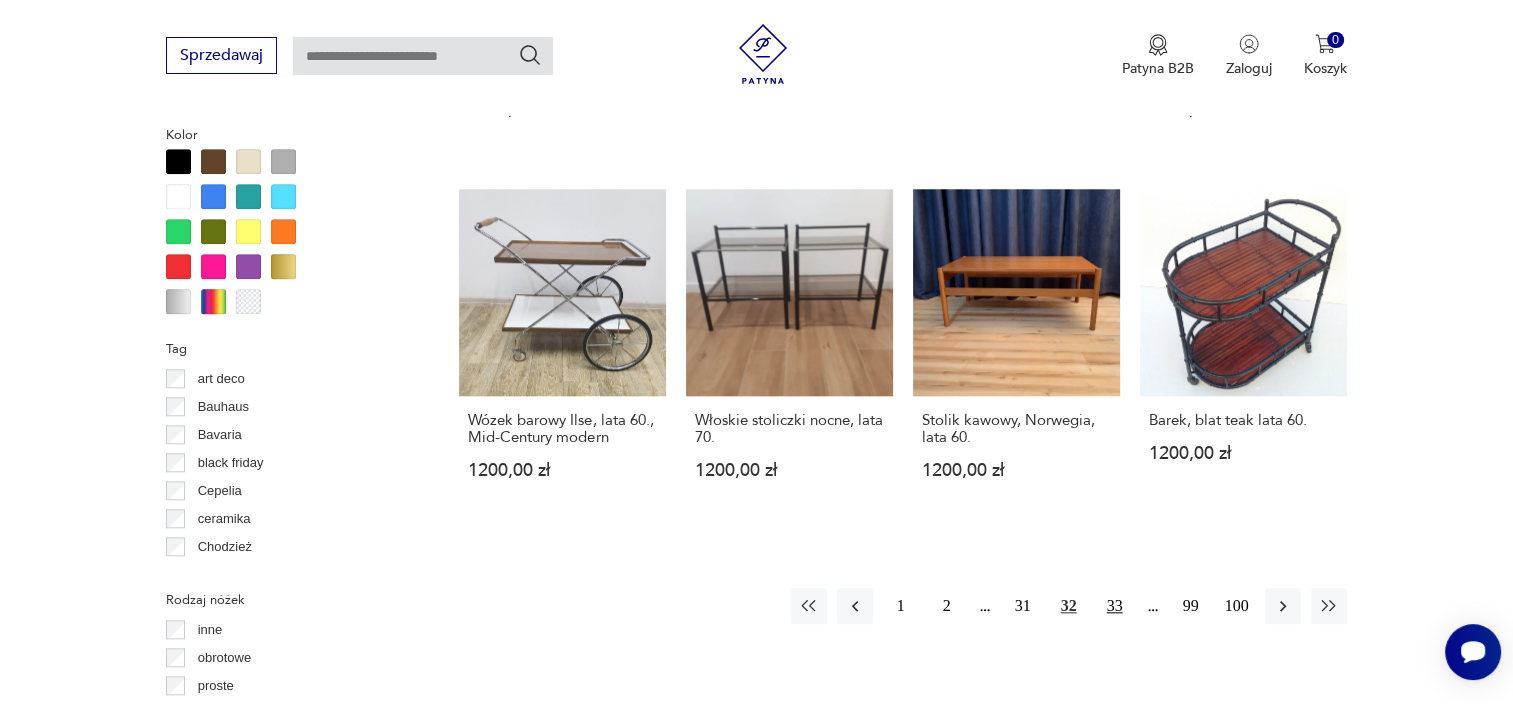 click on "33" at bounding box center (1115, 606) 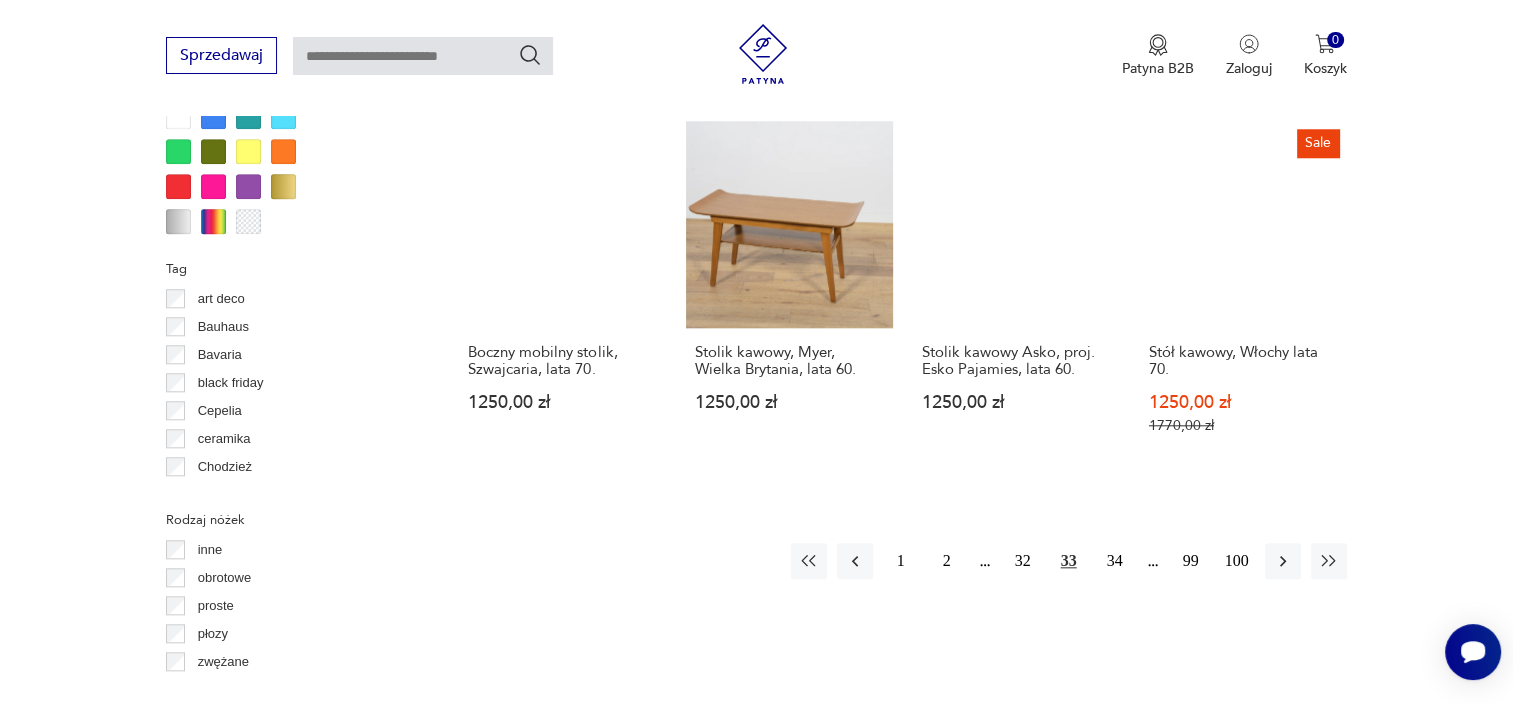 scroll, scrollTop: 1936, scrollLeft: 0, axis: vertical 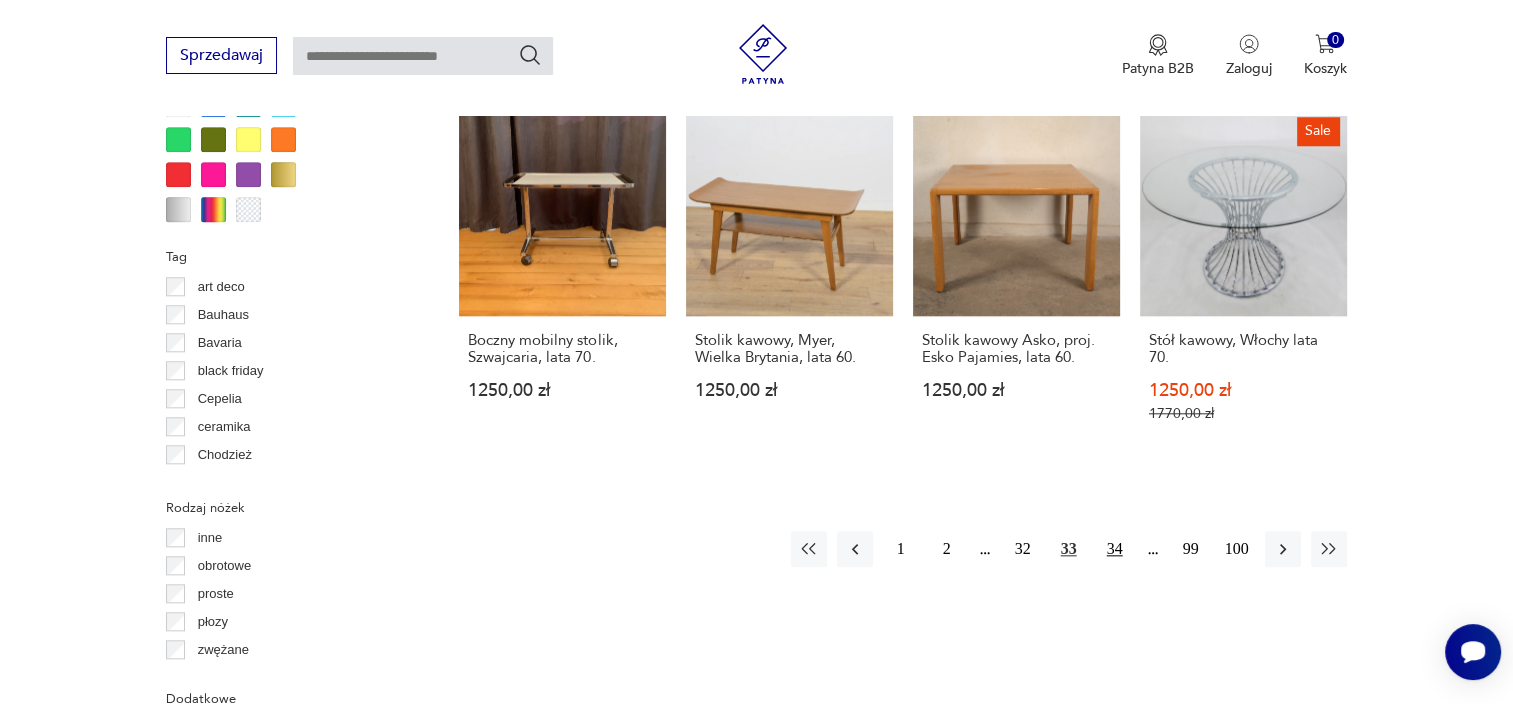 click on "34" at bounding box center (1115, 549) 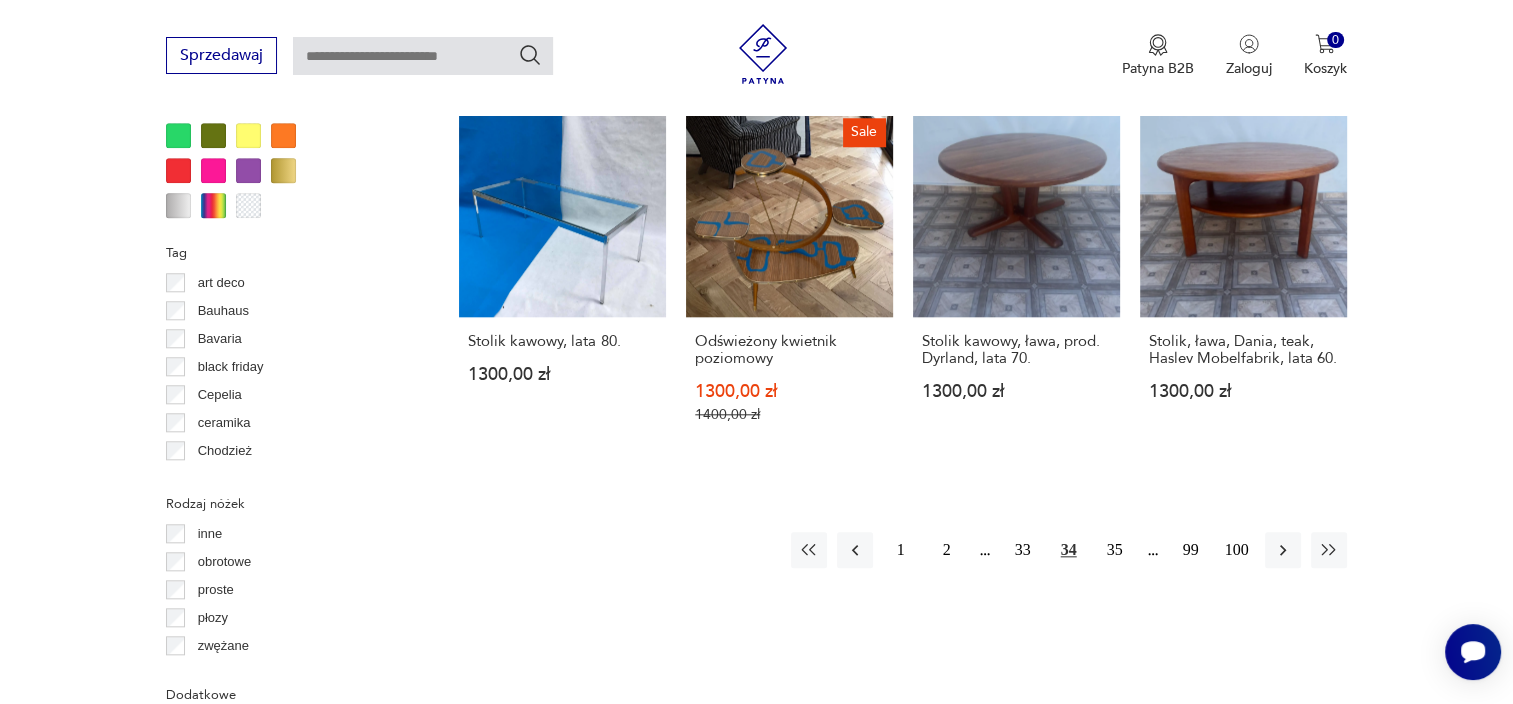 scroll, scrollTop: 1941, scrollLeft: 0, axis: vertical 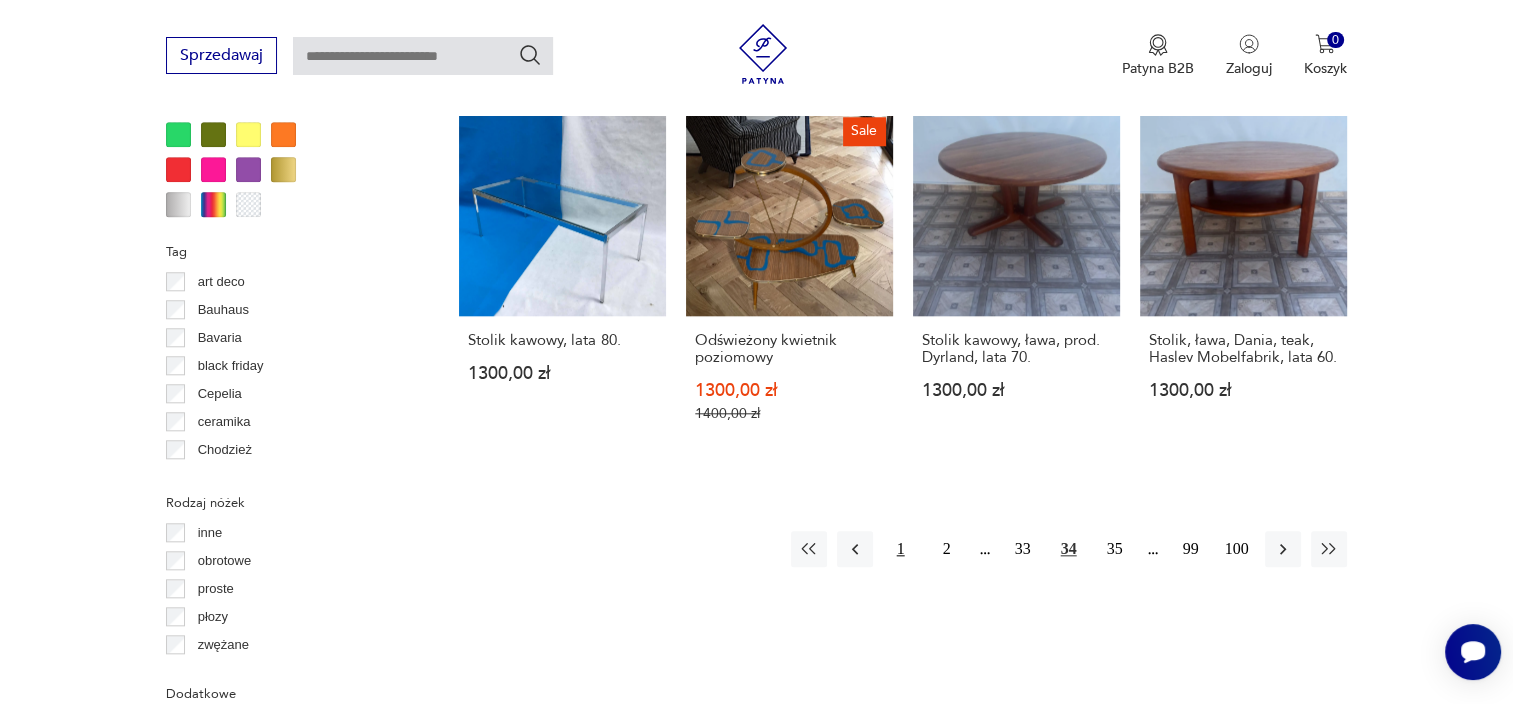 click on "1" at bounding box center [901, 549] 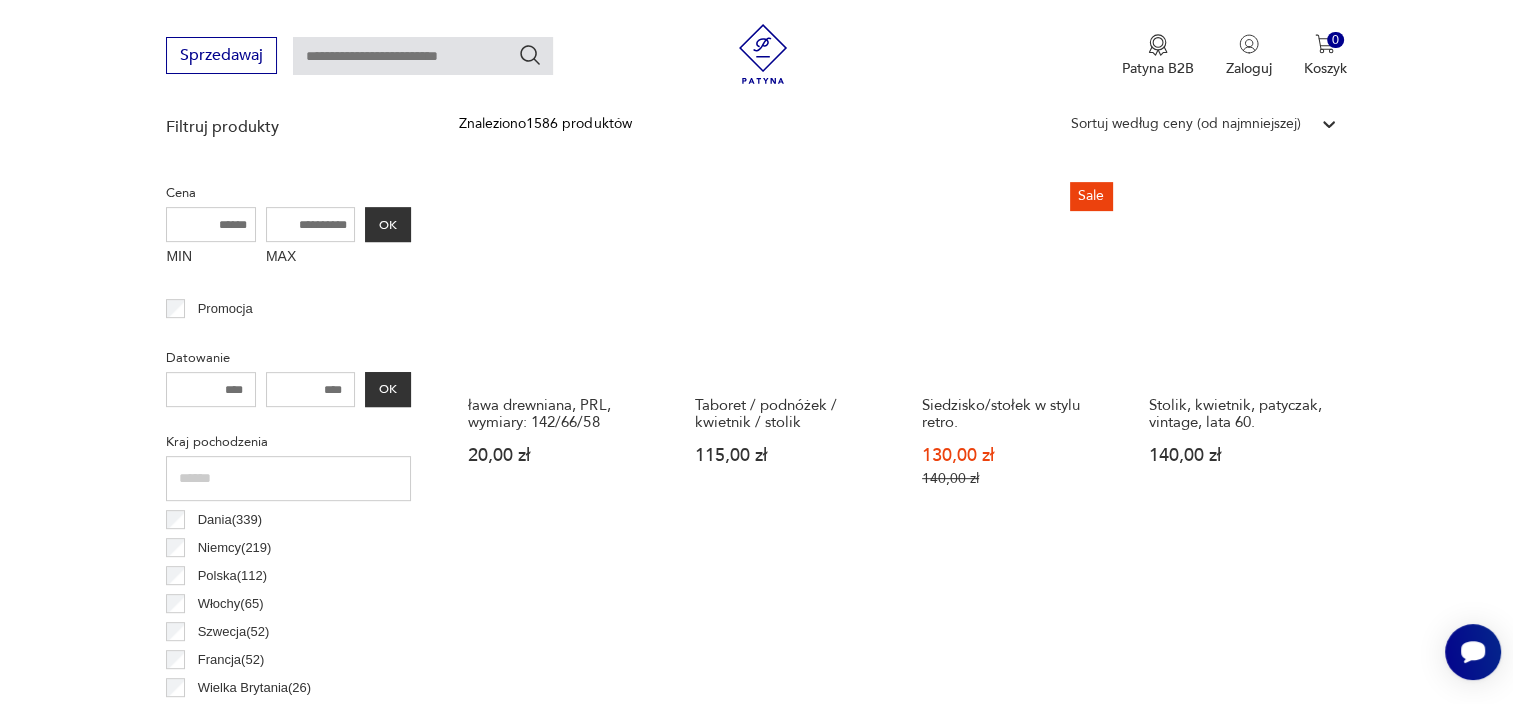 scroll, scrollTop: 775, scrollLeft: 0, axis: vertical 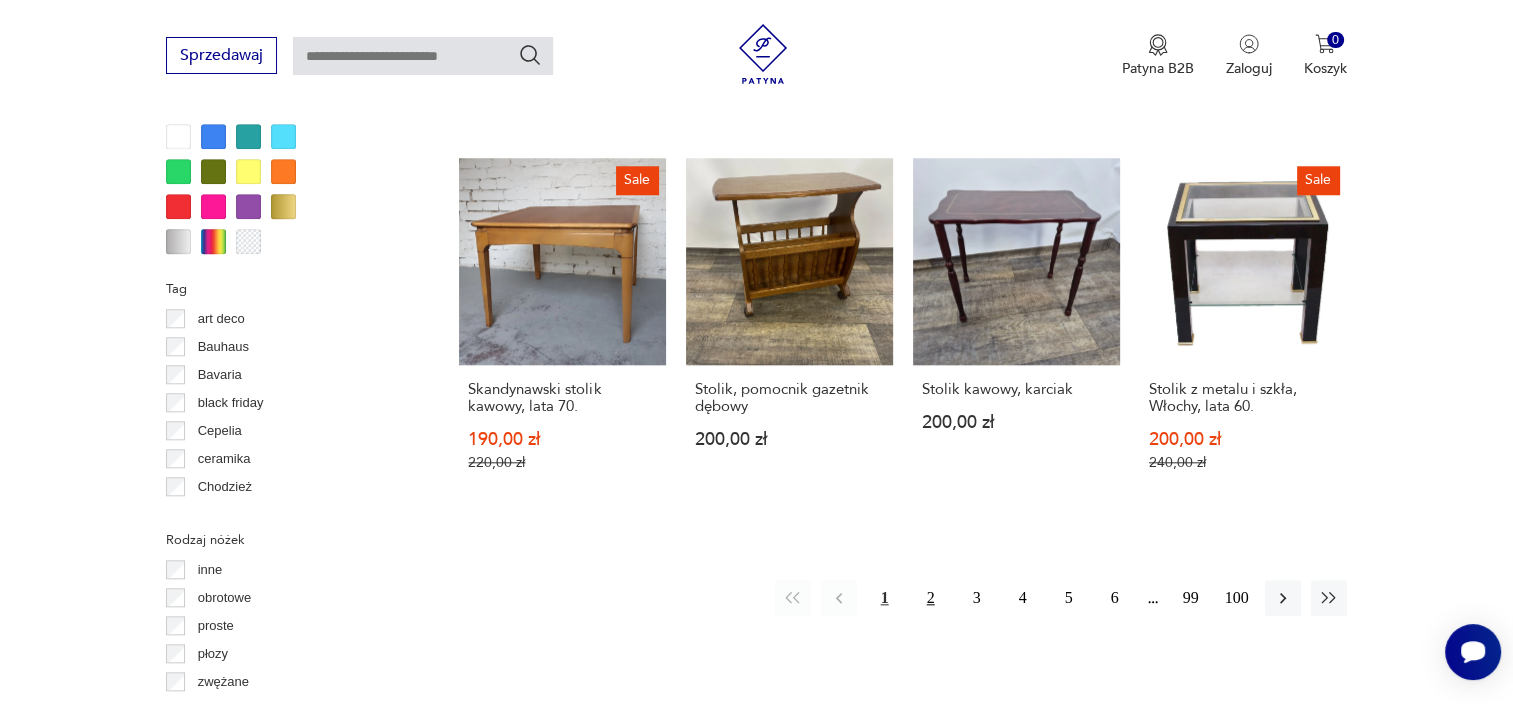 click on "2" at bounding box center (931, 598) 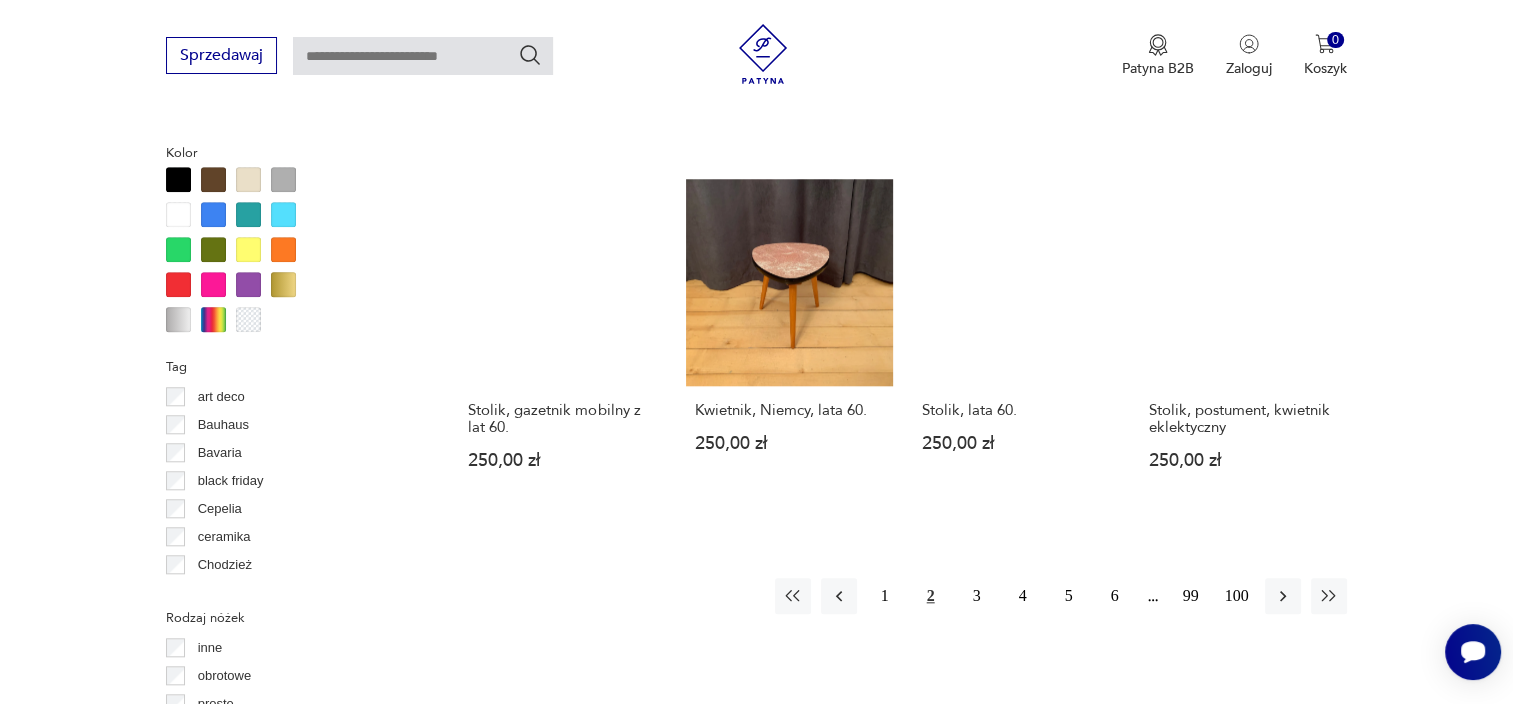 scroll, scrollTop: 1924, scrollLeft: 0, axis: vertical 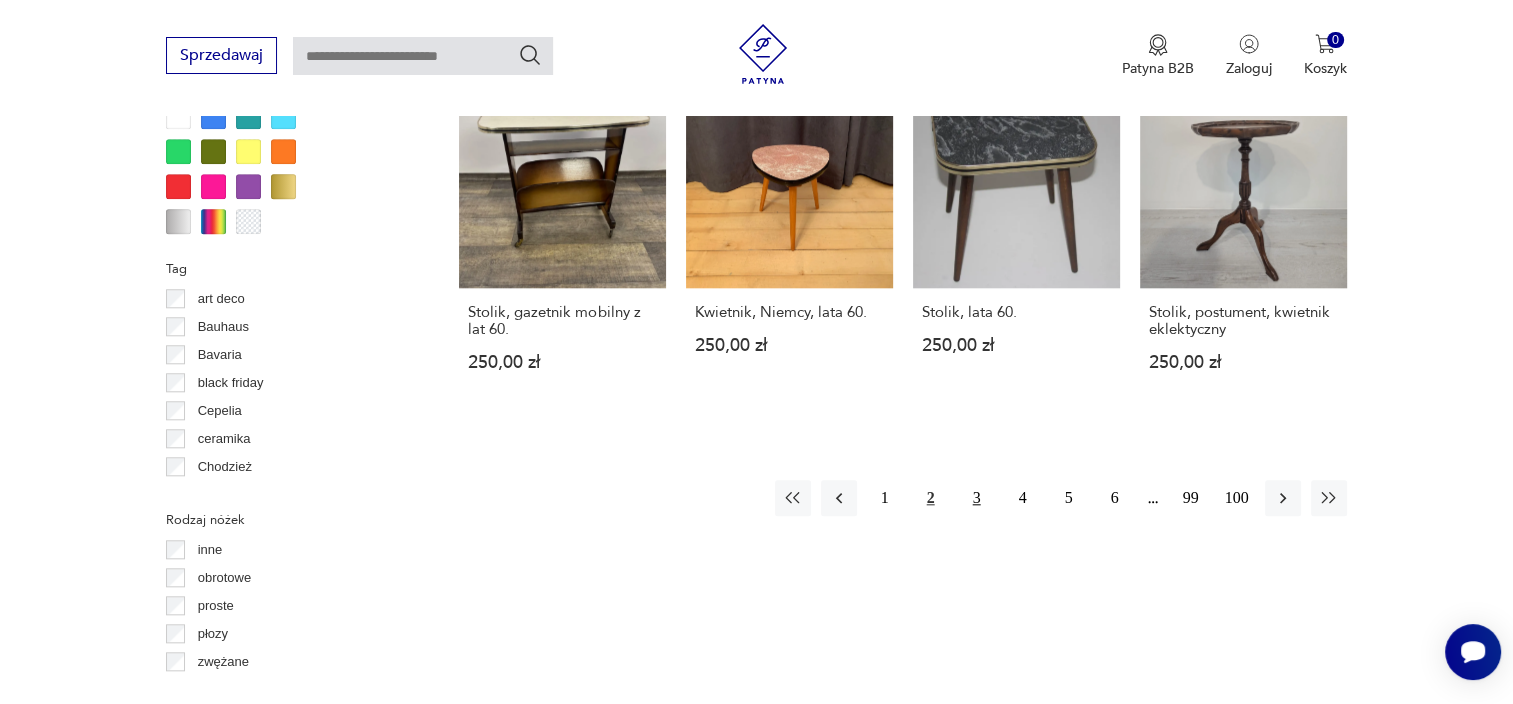 click on "3" at bounding box center (977, 498) 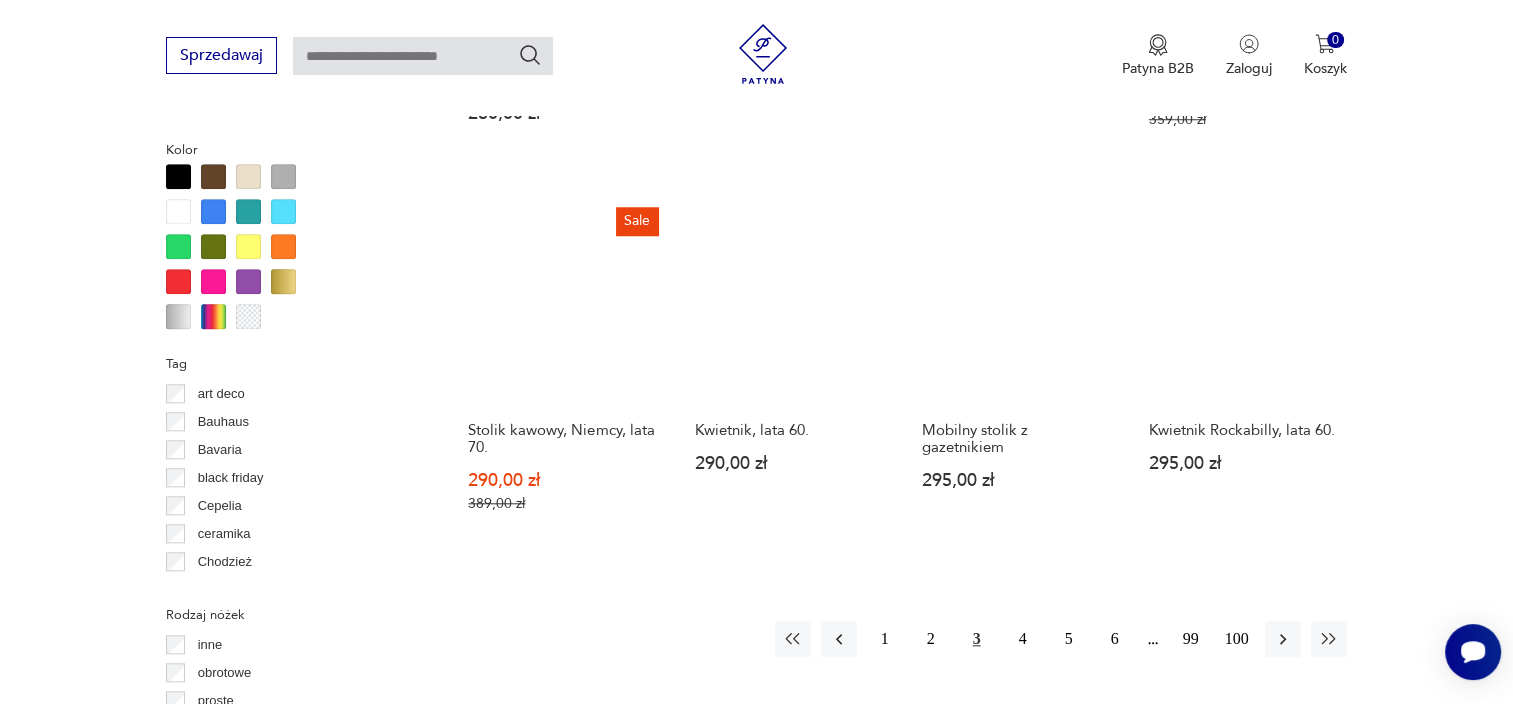 scroll, scrollTop: 1935, scrollLeft: 0, axis: vertical 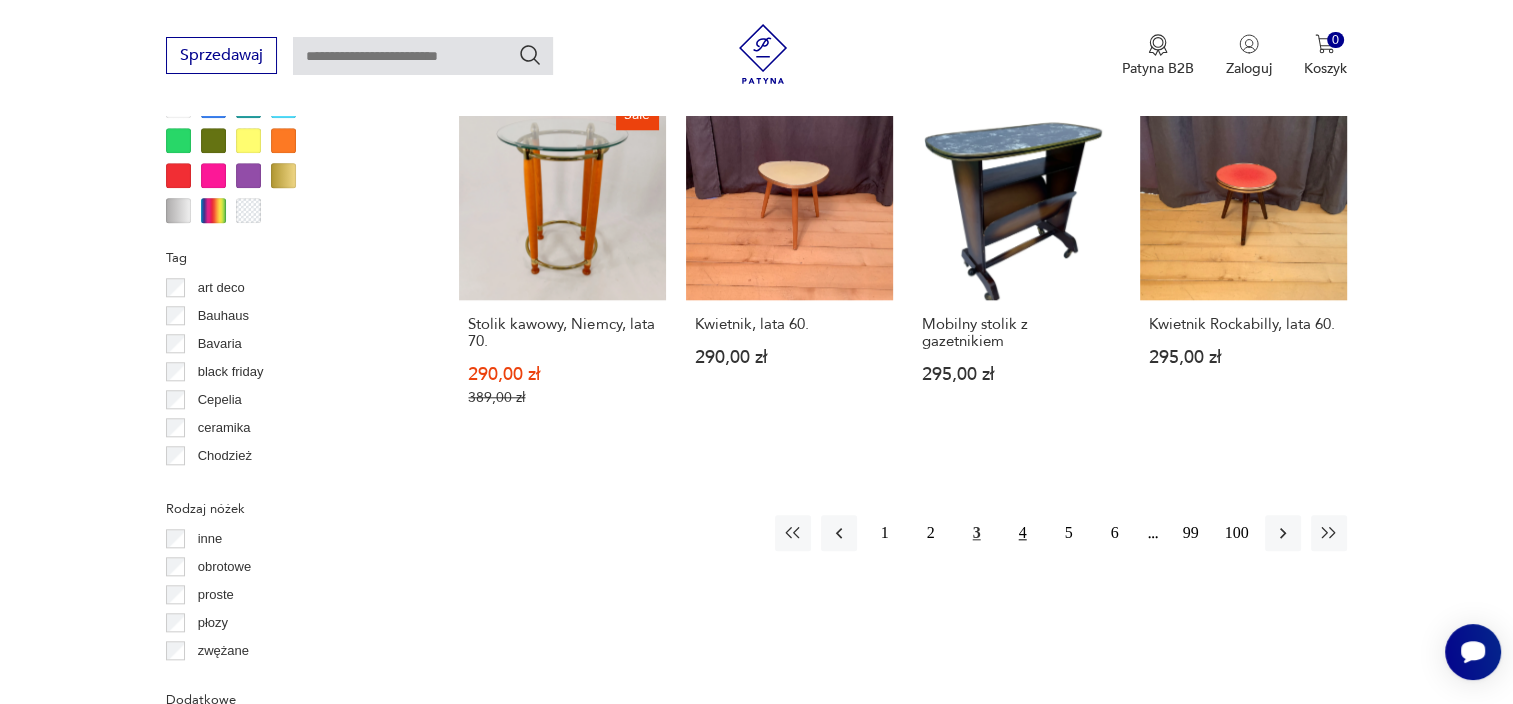 click on "4" at bounding box center (1023, 533) 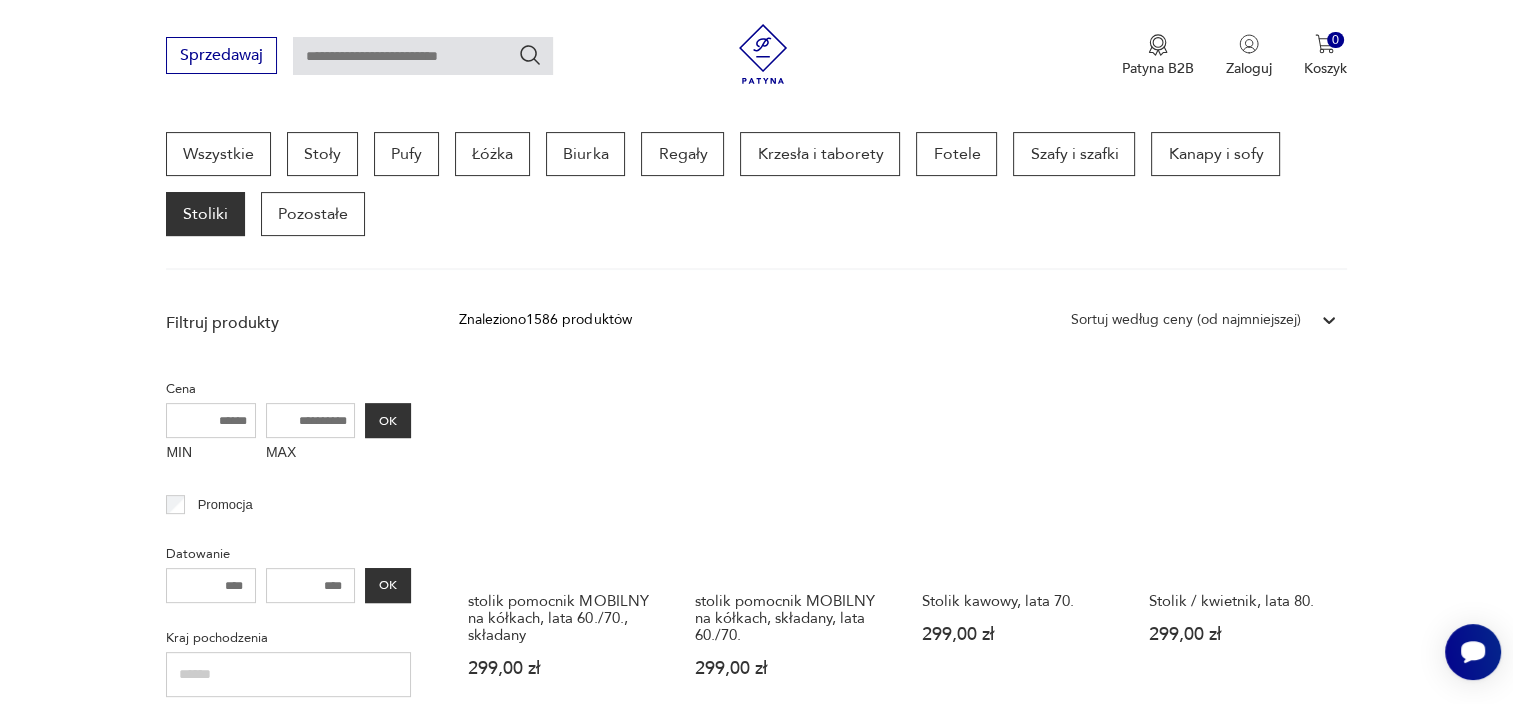 scroll, scrollTop: 758, scrollLeft: 0, axis: vertical 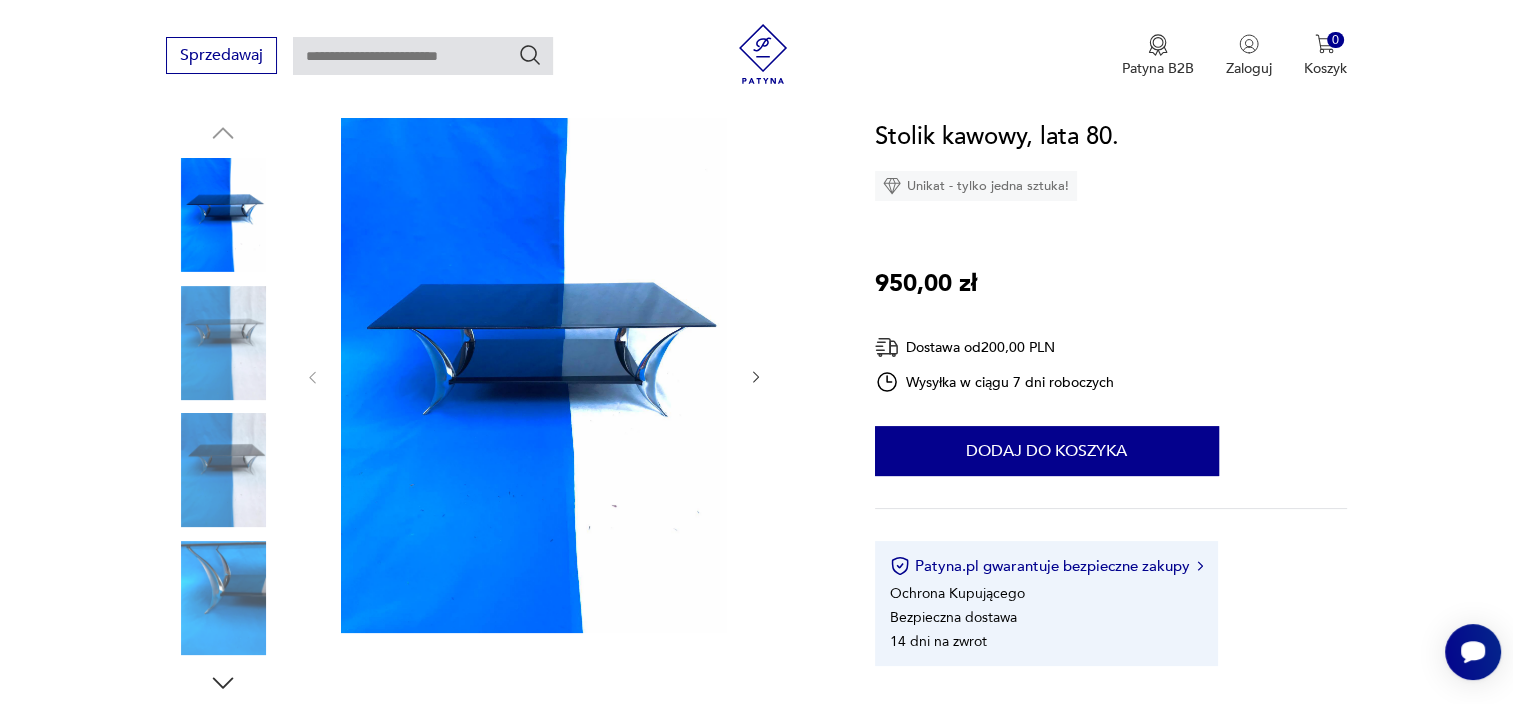click at bounding box center (223, 343) 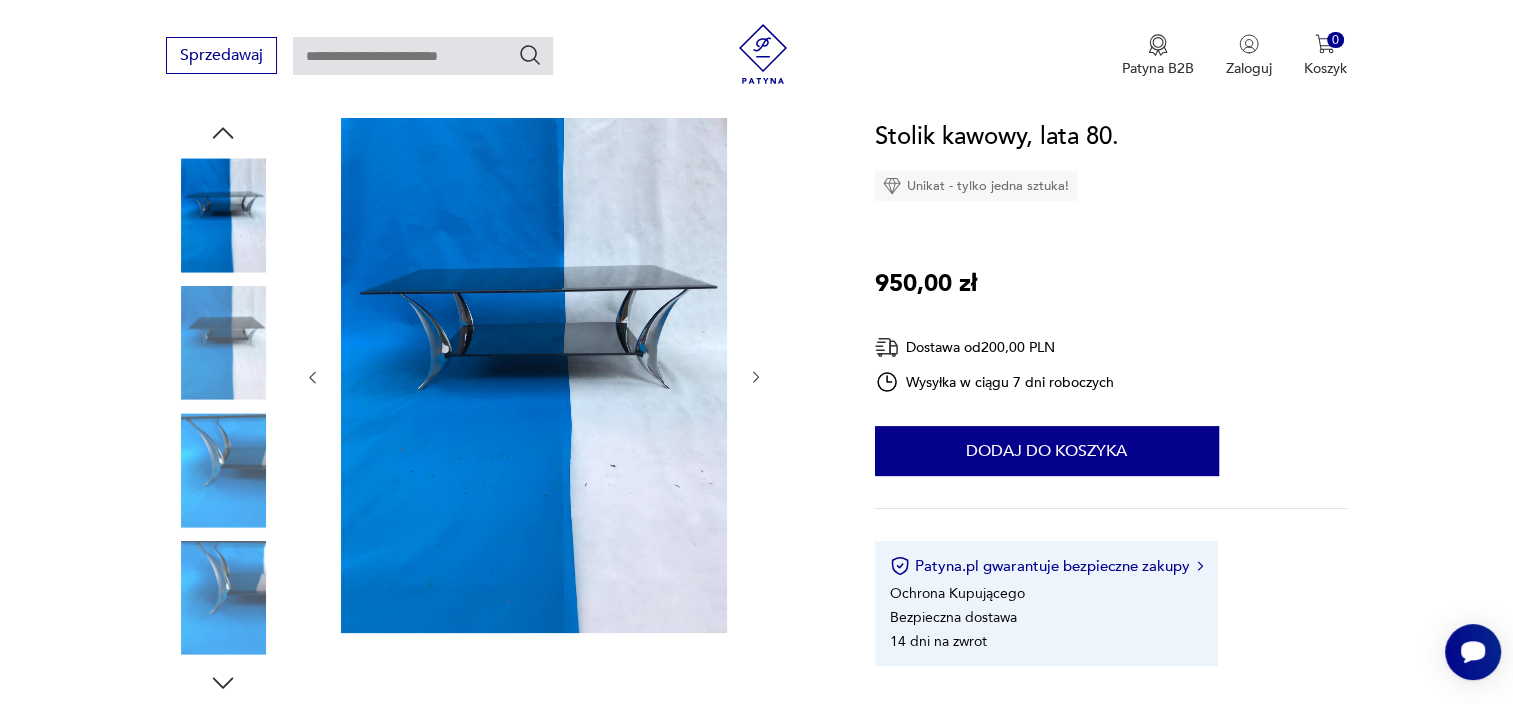 click at bounding box center (223, 470) 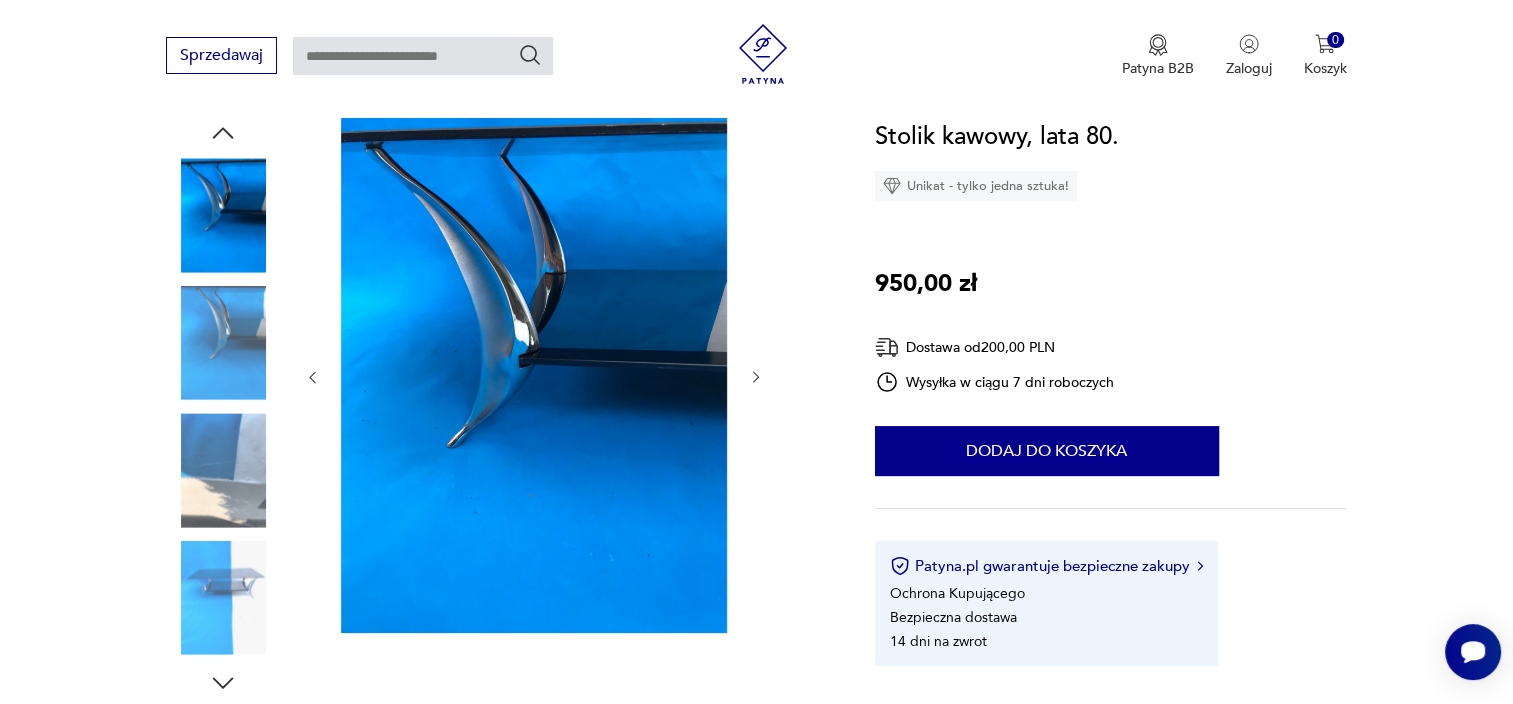click at bounding box center (223, 598) 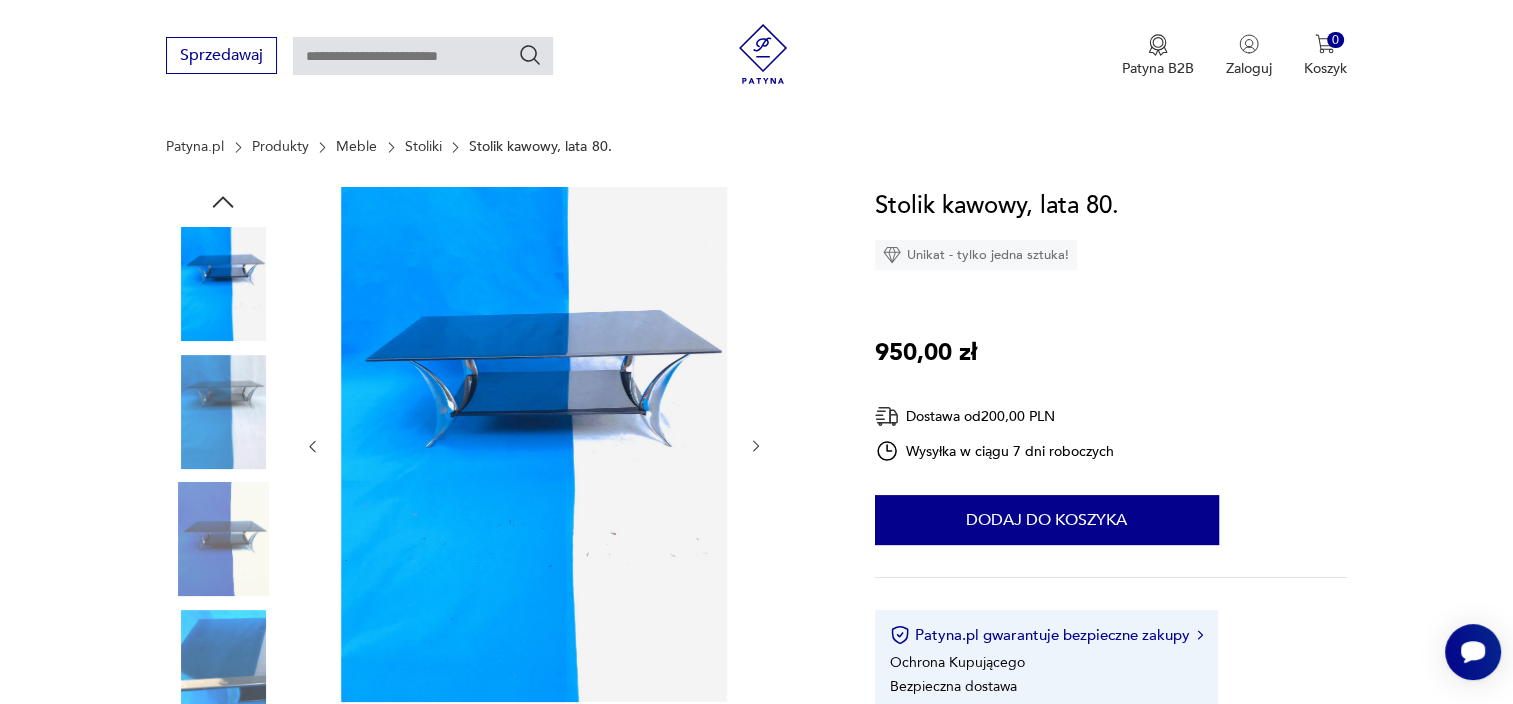 scroll, scrollTop: 372, scrollLeft: 0, axis: vertical 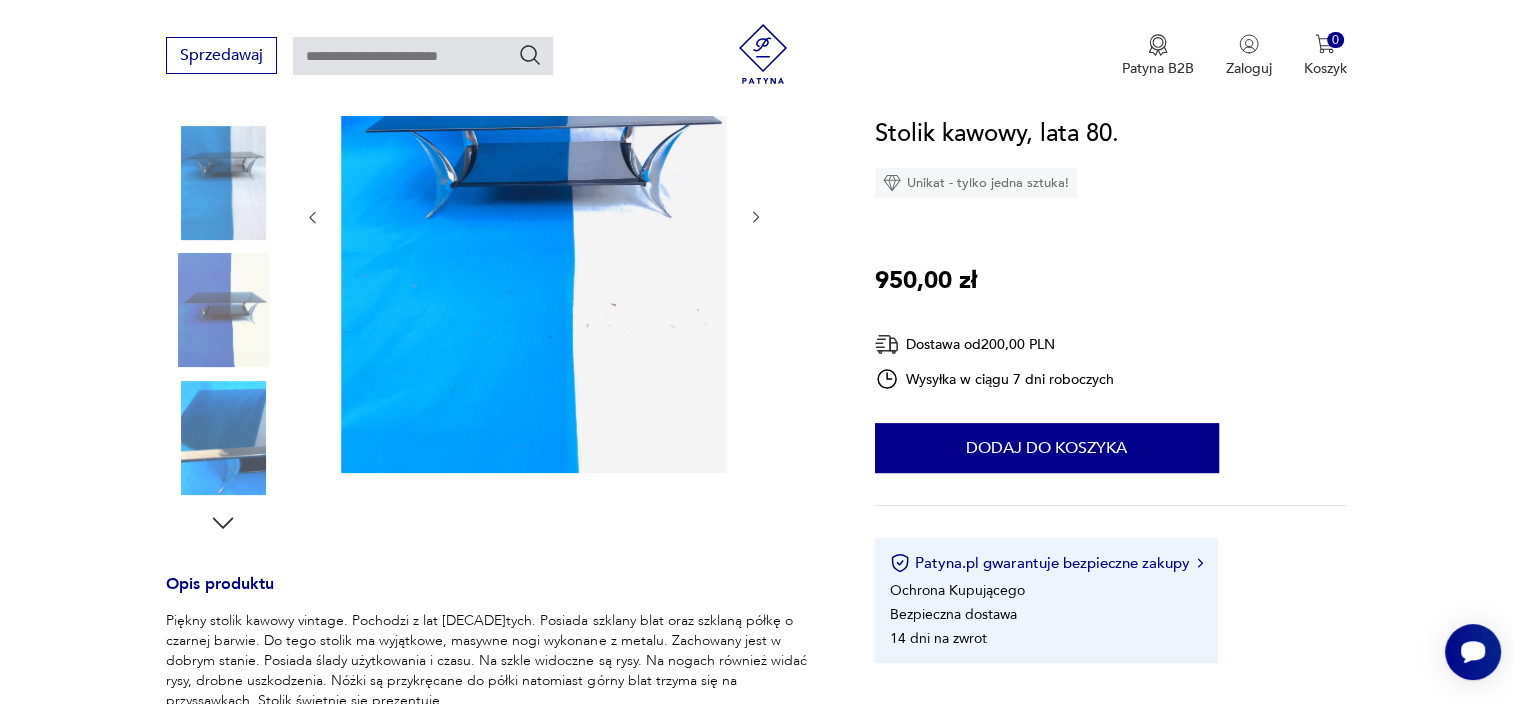 click at bounding box center (223, 438) 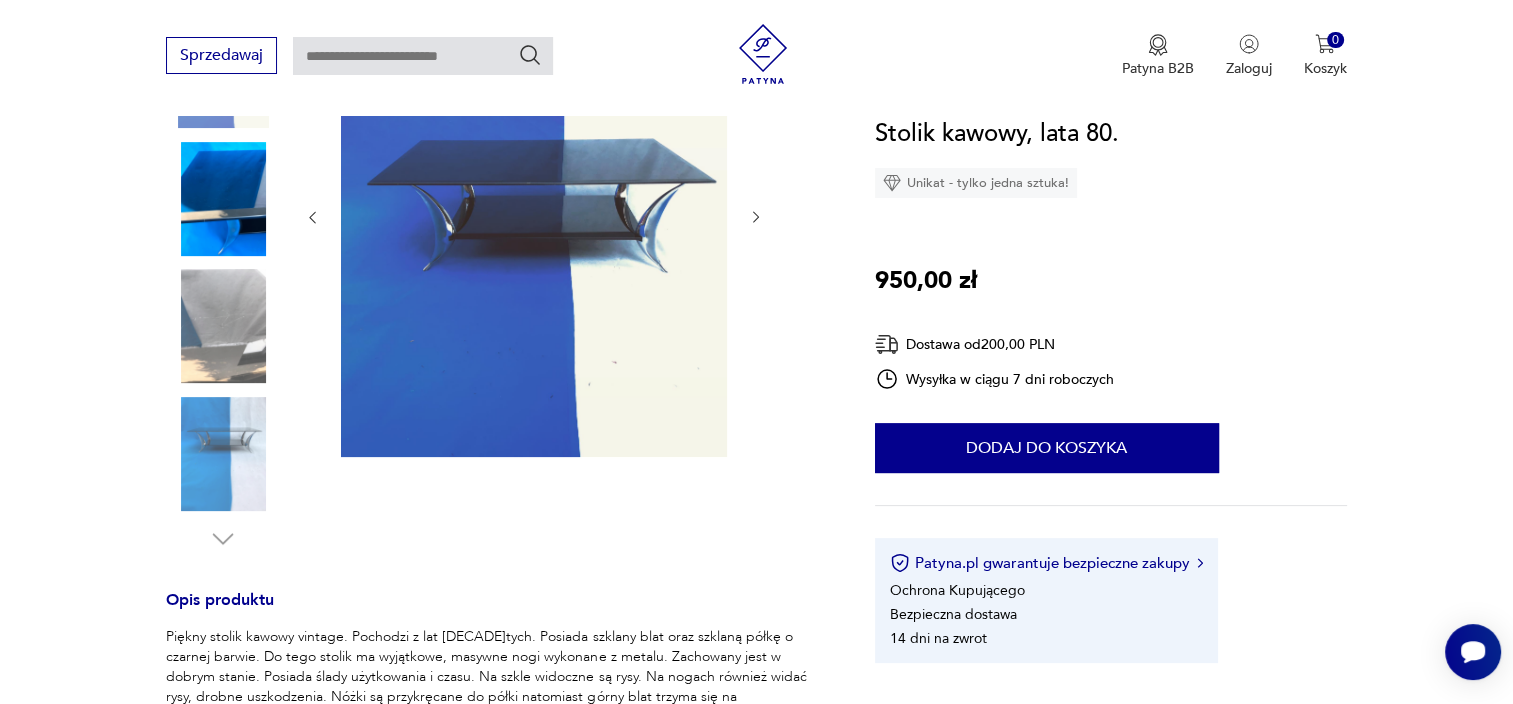 click at bounding box center (223, 454) 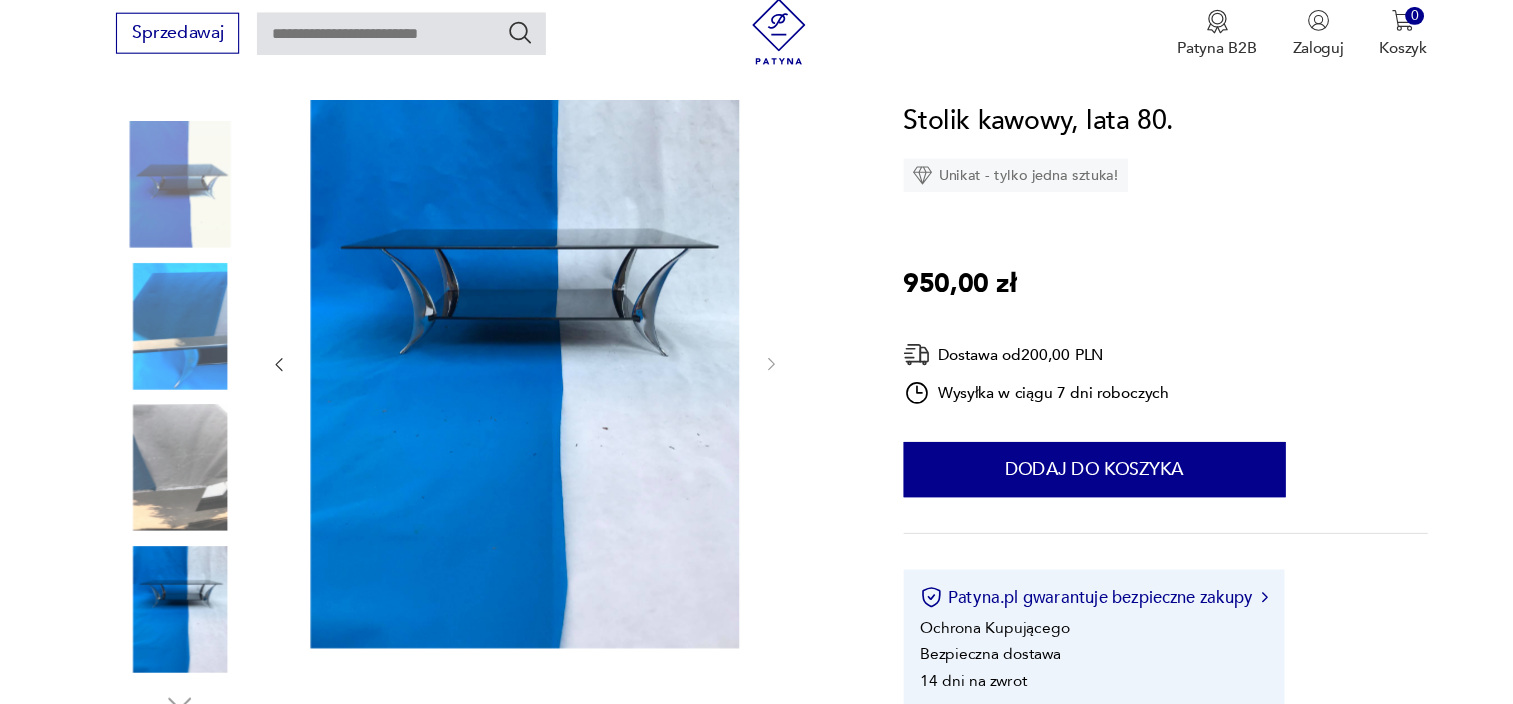 scroll, scrollTop: 236, scrollLeft: 0, axis: vertical 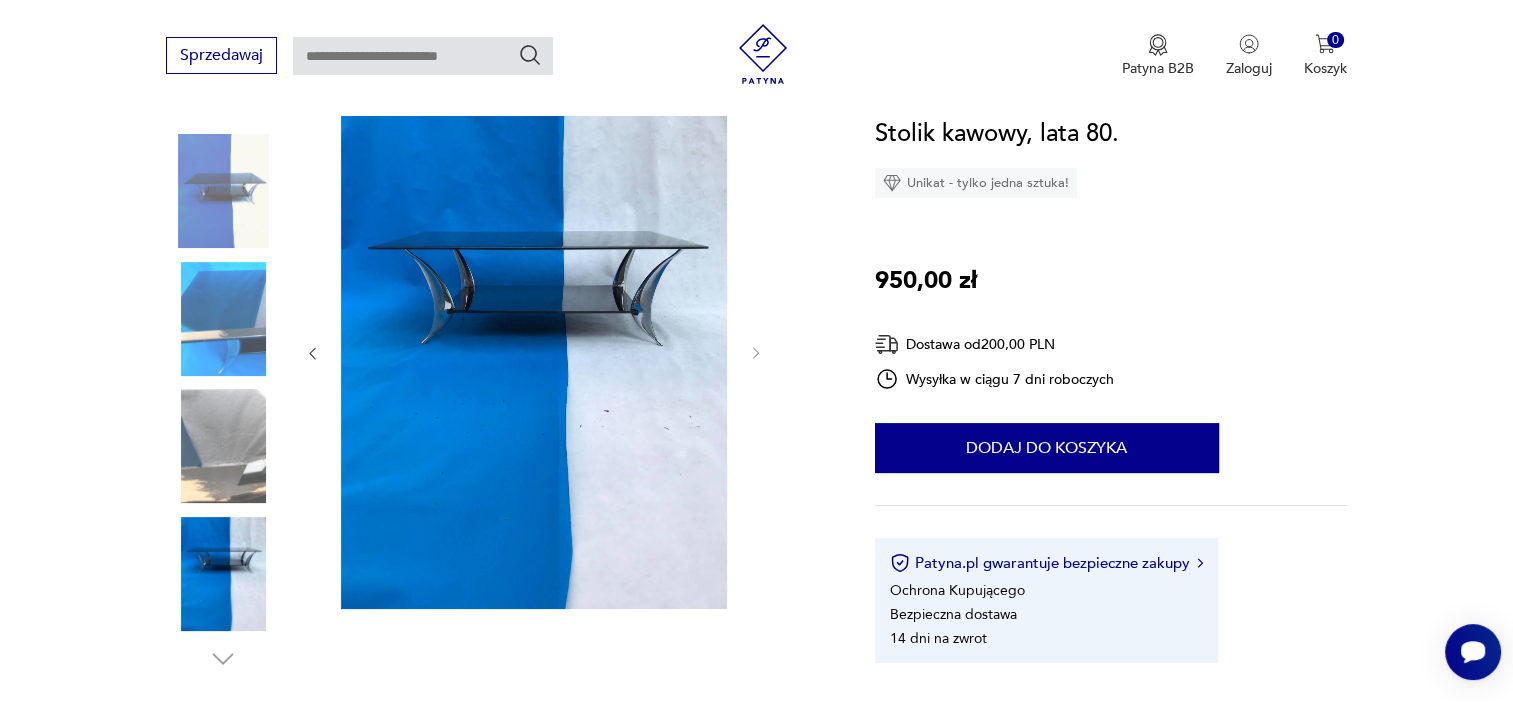 click at bounding box center [223, 319] 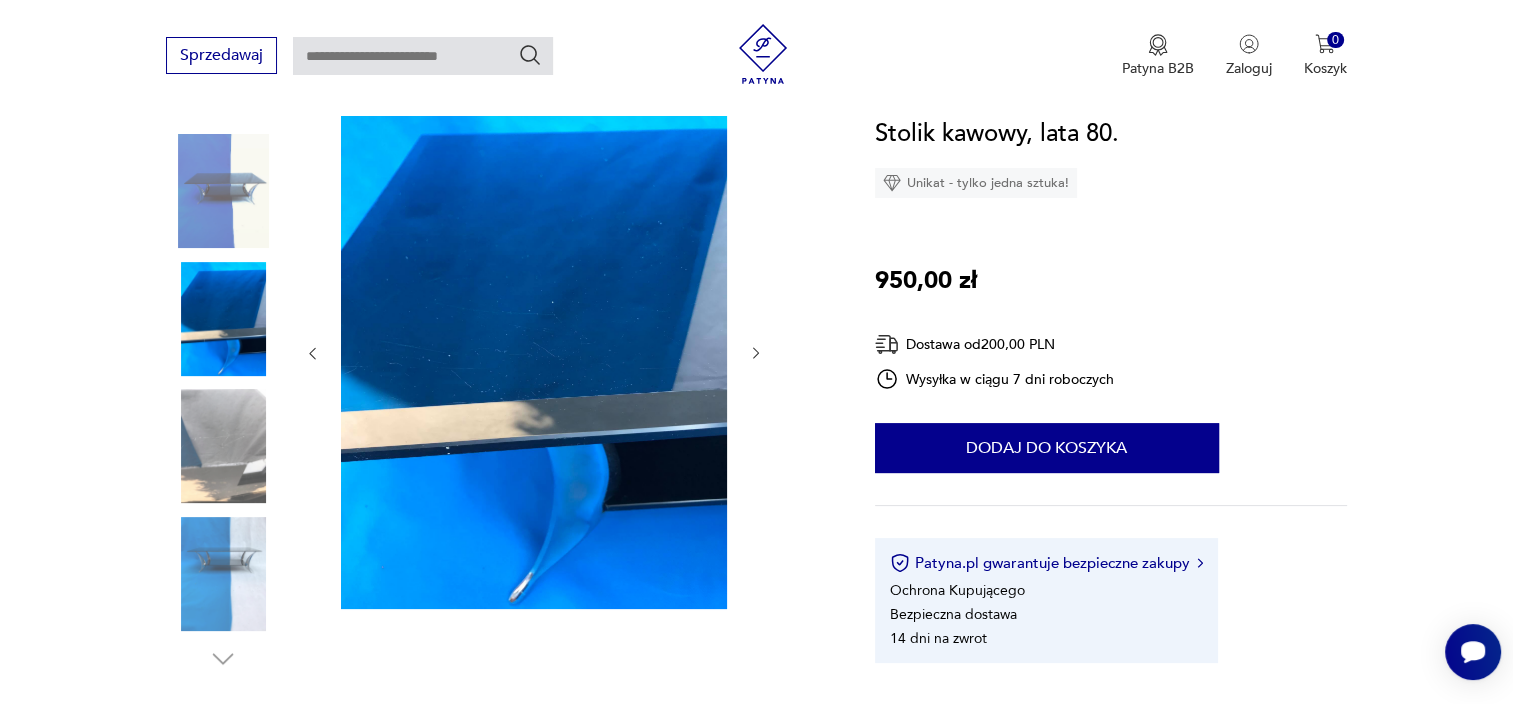 click at bounding box center (223, 446) 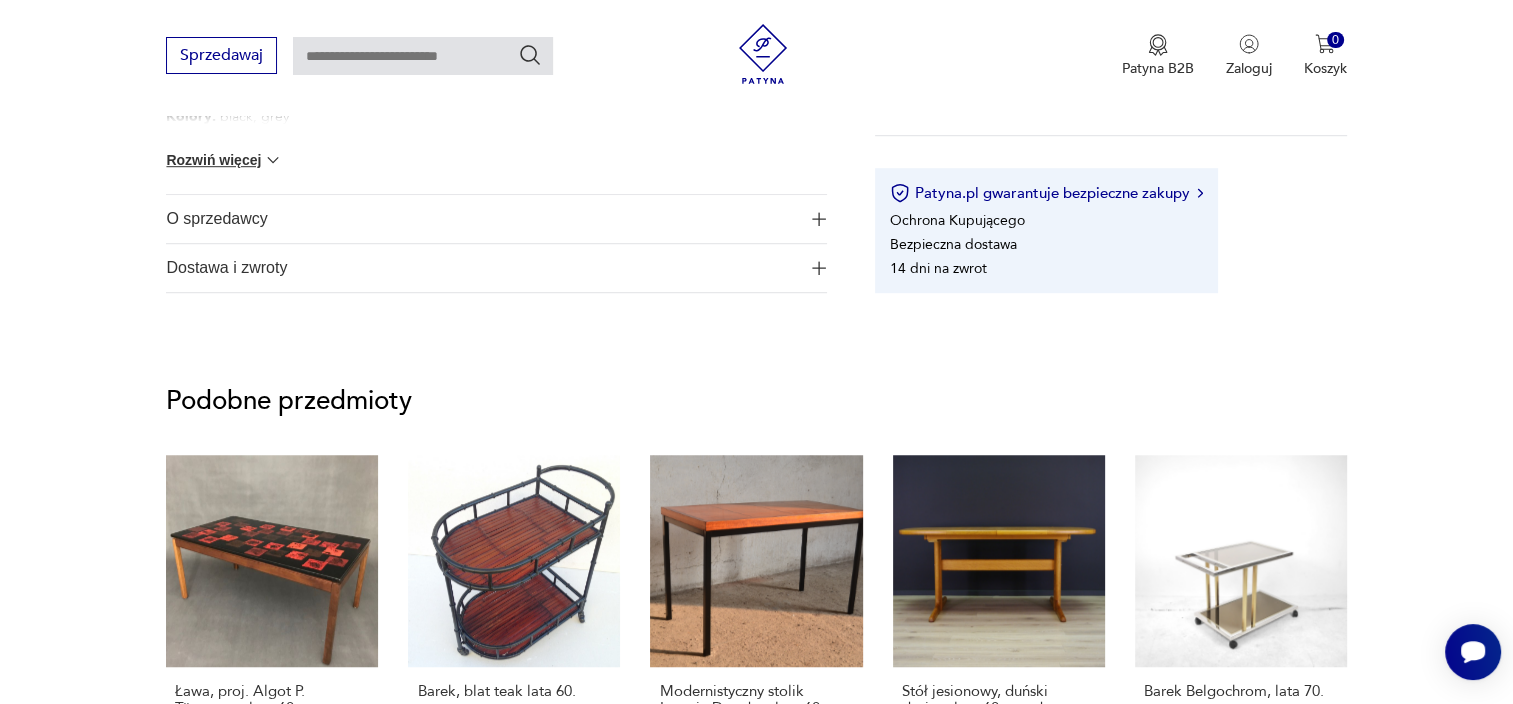 scroll, scrollTop: 1326, scrollLeft: 0, axis: vertical 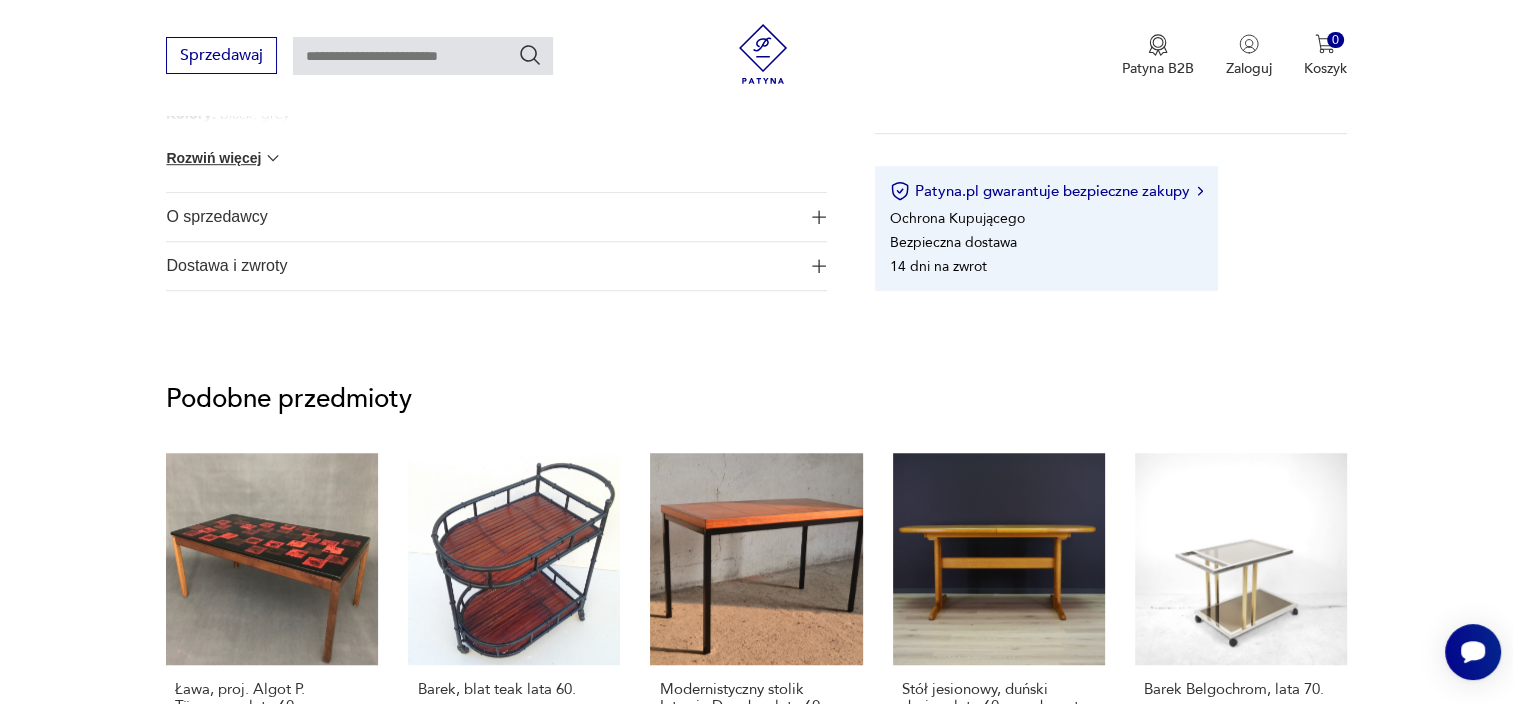 click on "O sprzedawcy" at bounding box center [482, 217] 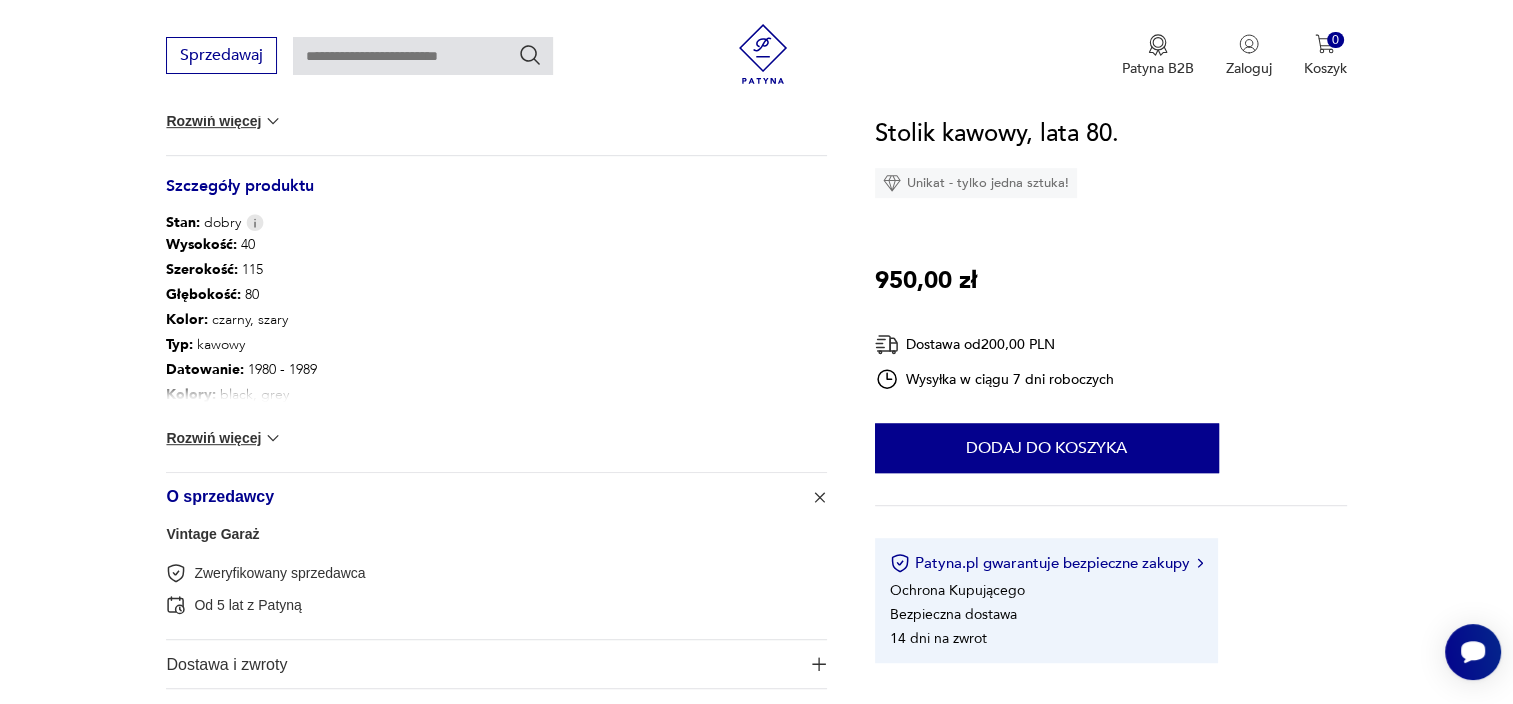 scroll, scrollTop: 1044, scrollLeft: 0, axis: vertical 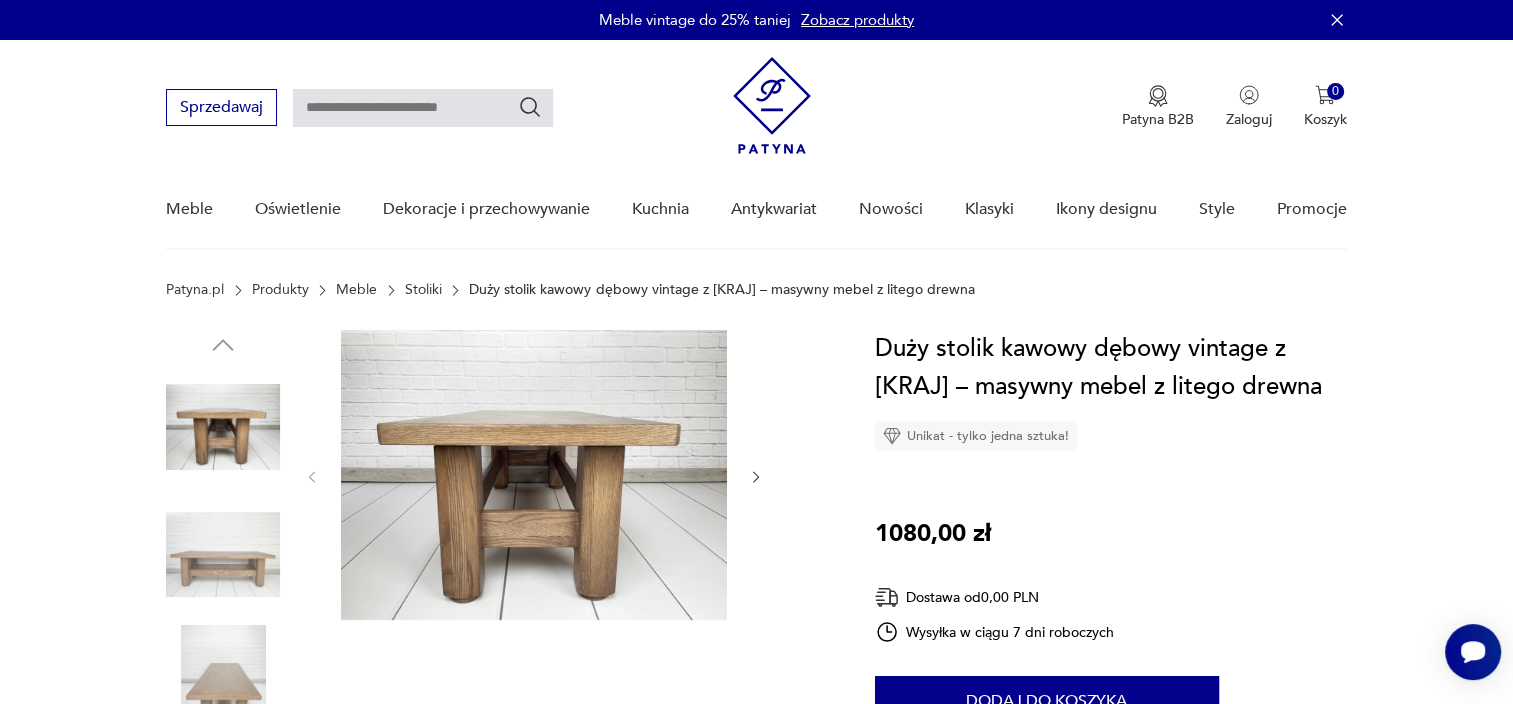 click 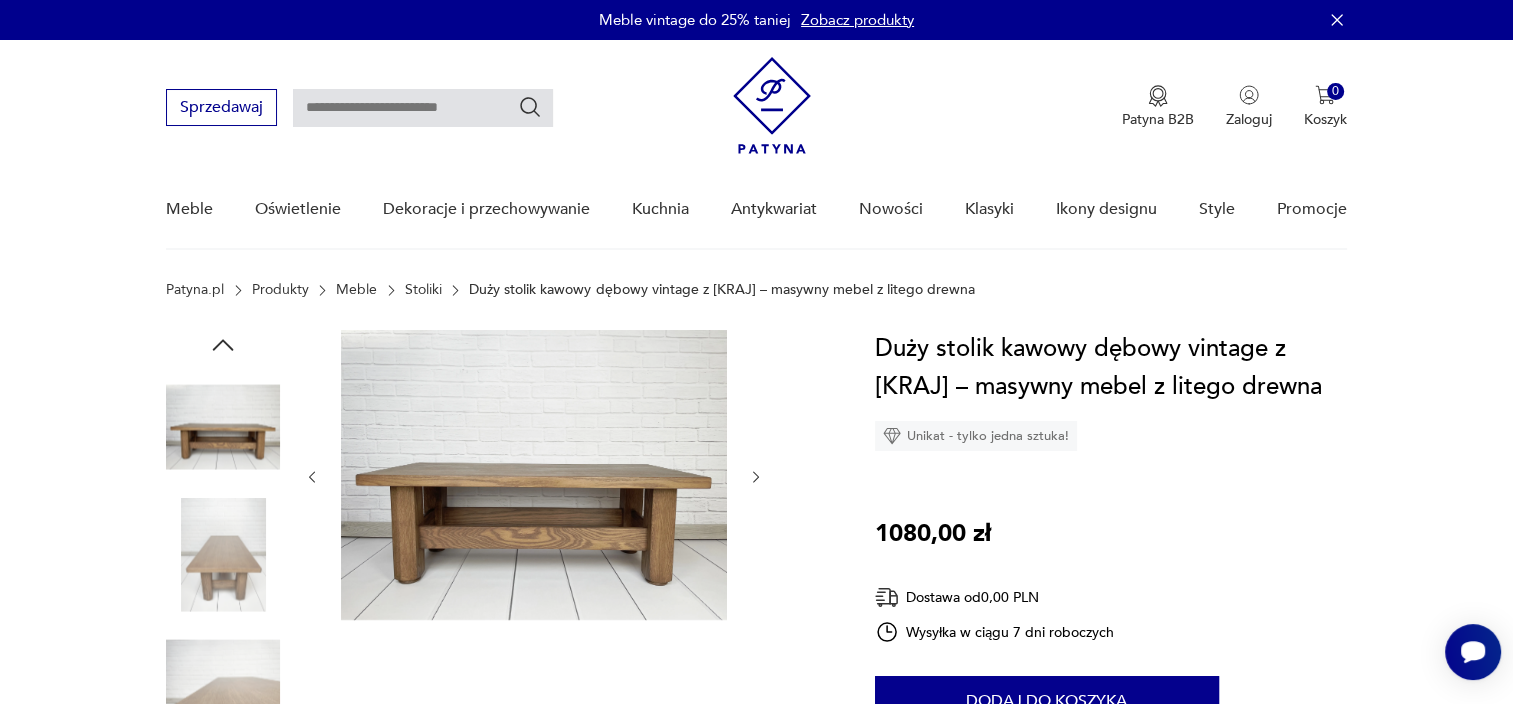 click 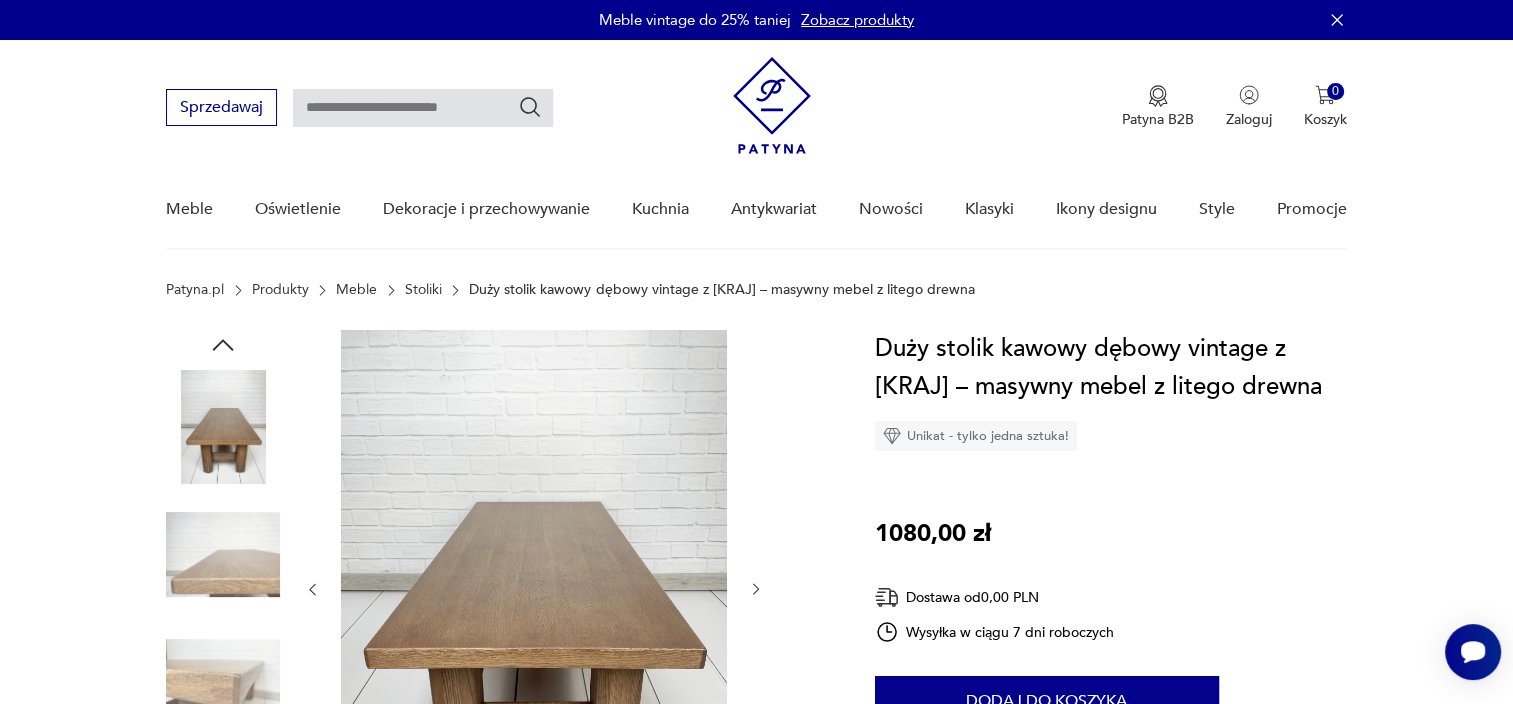 click at bounding box center (534, 589) 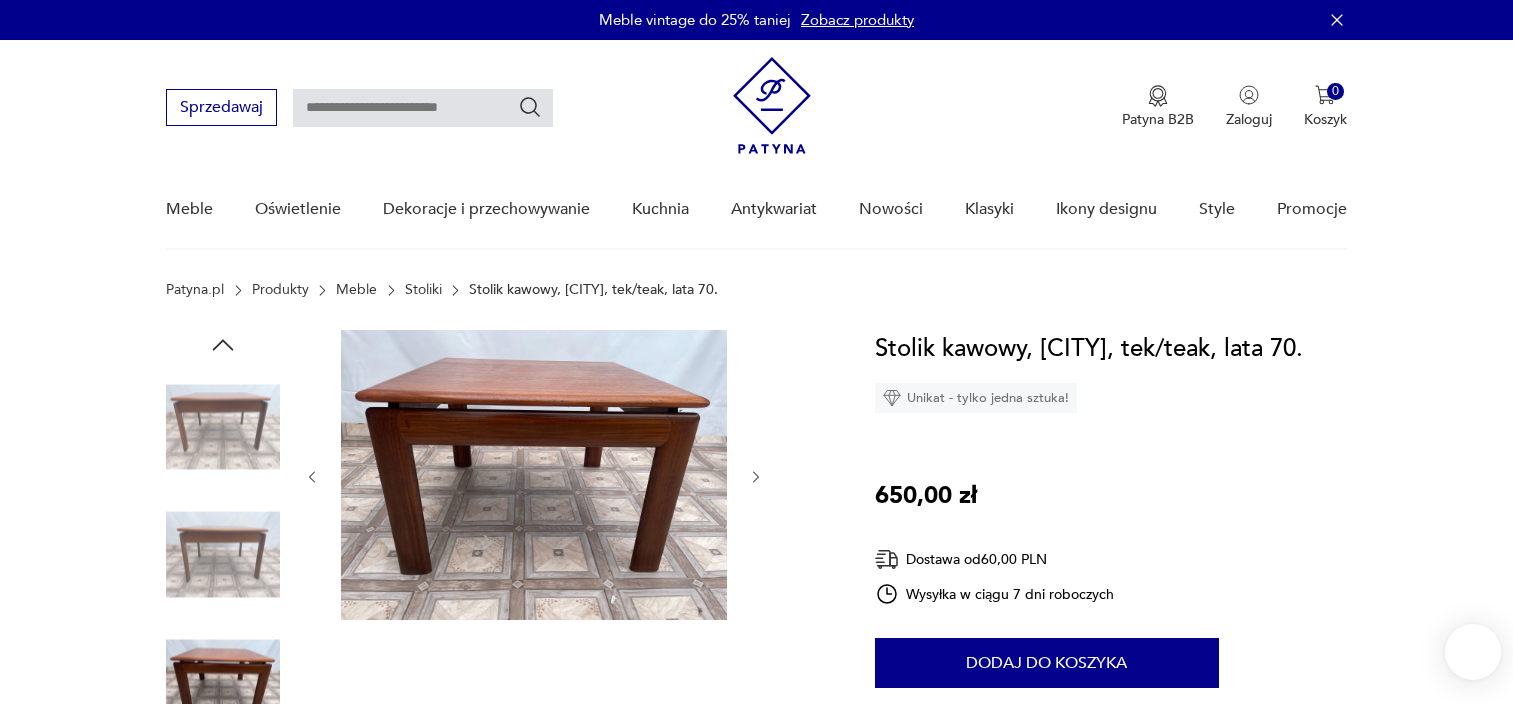 scroll, scrollTop: 74, scrollLeft: 0, axis: vertical 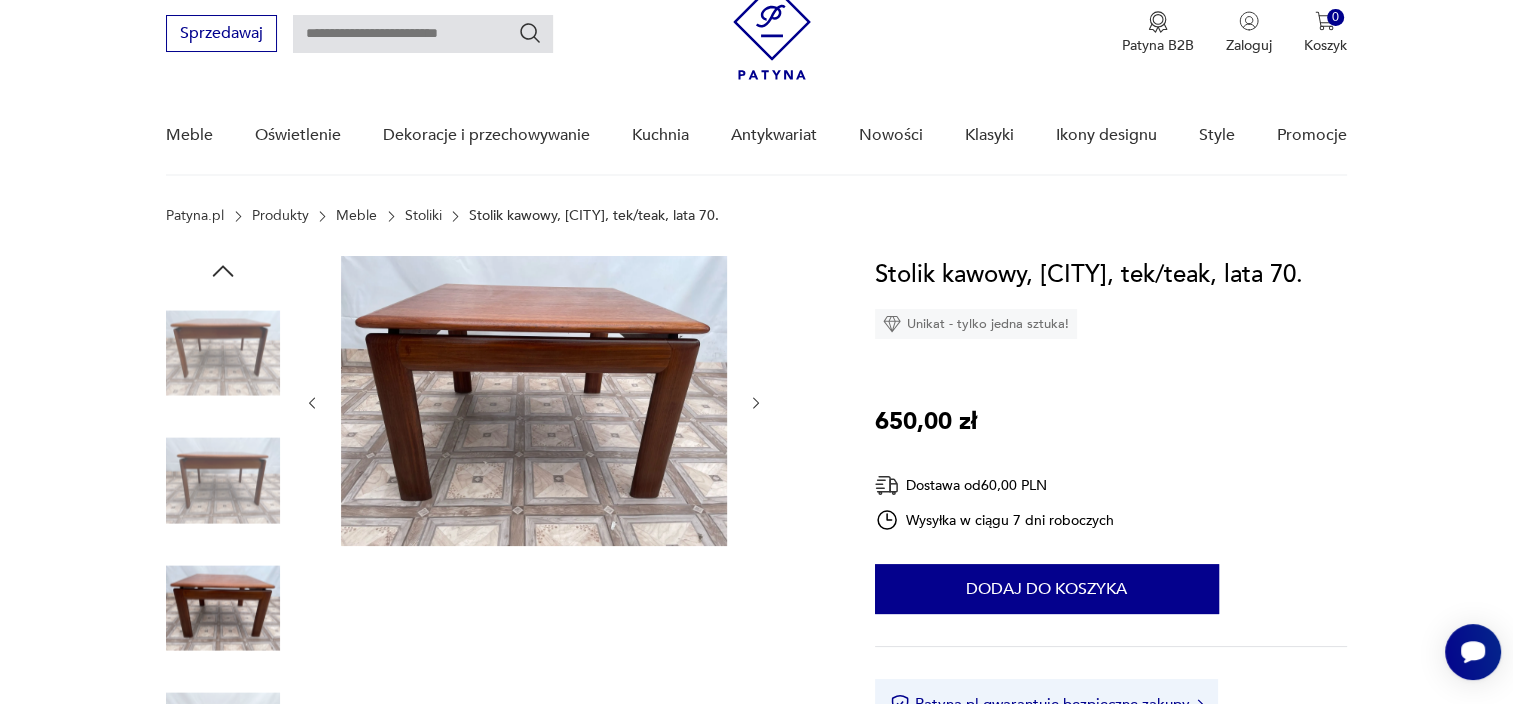 click at bounding box center [223, 481] 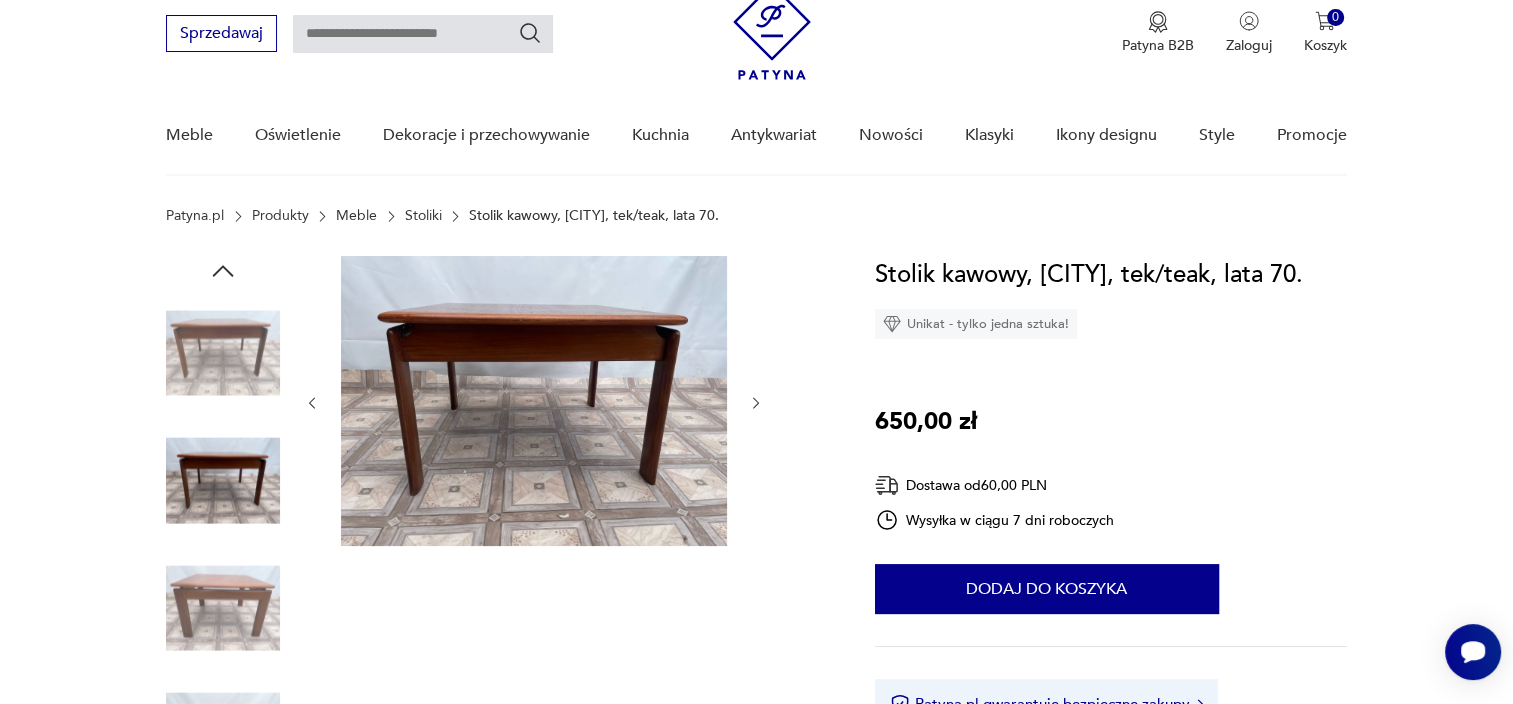click at bounding box center (223, 353) 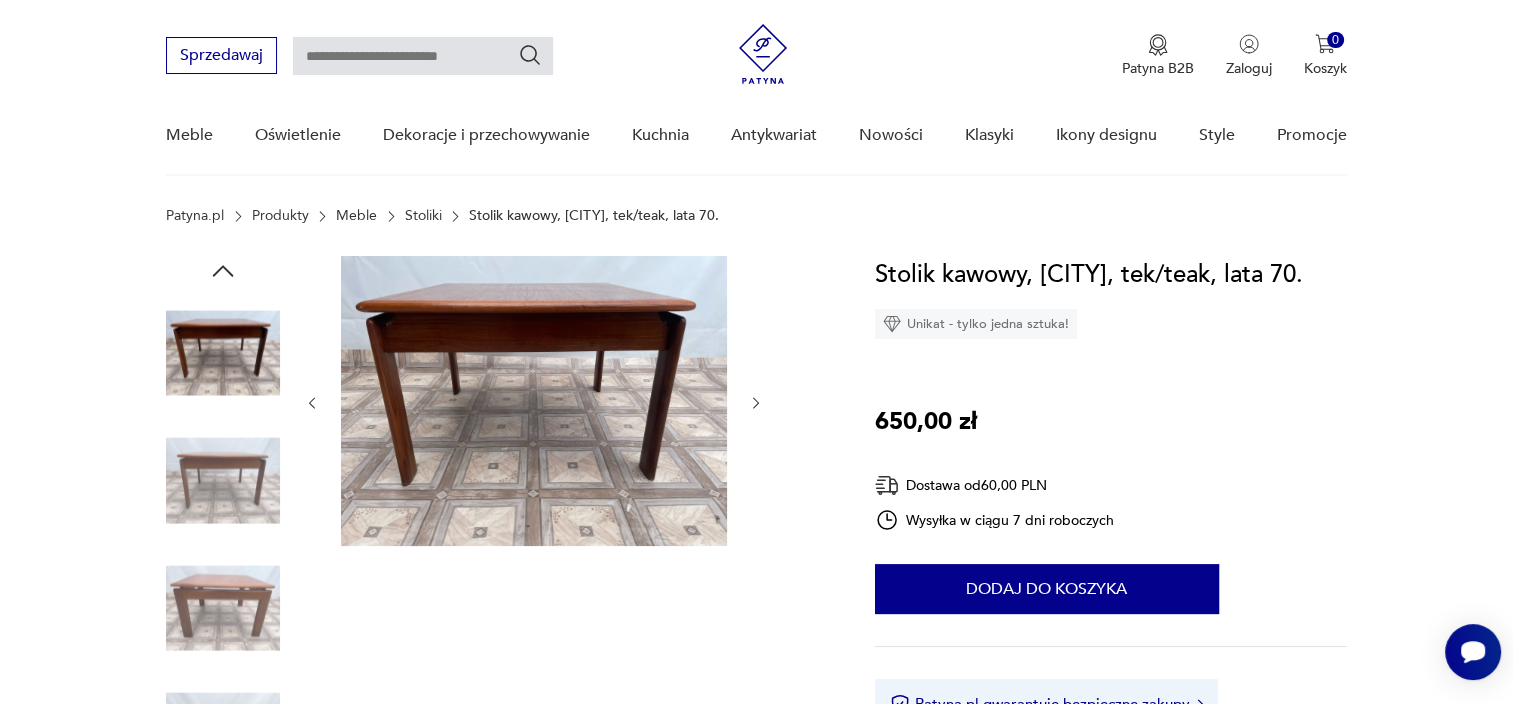 scroll, scrollTop: 244, scrollLeft: 0, axis: vertical 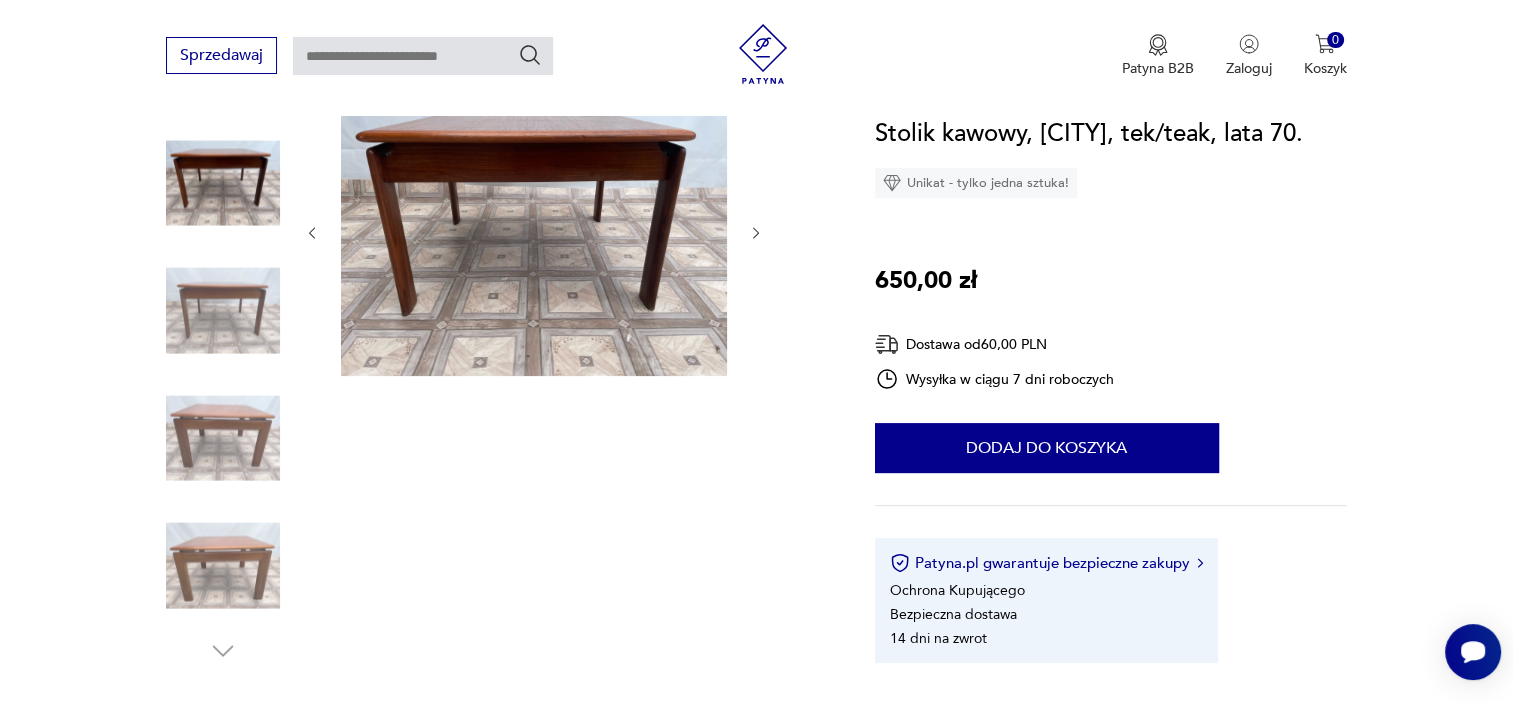 click at bounding box center (223, 566) 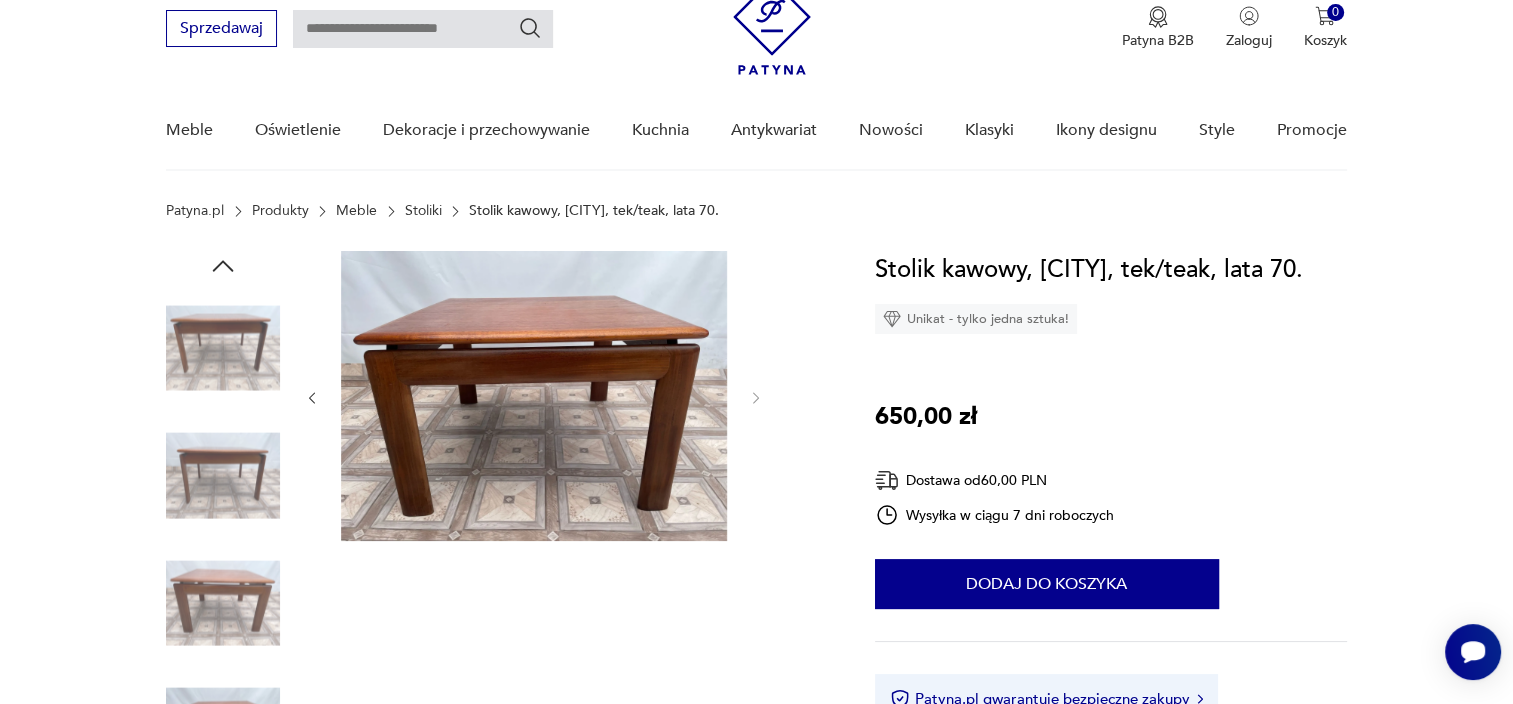 scroll, scrollTop: 0, scrollLeft: 0, axis: both 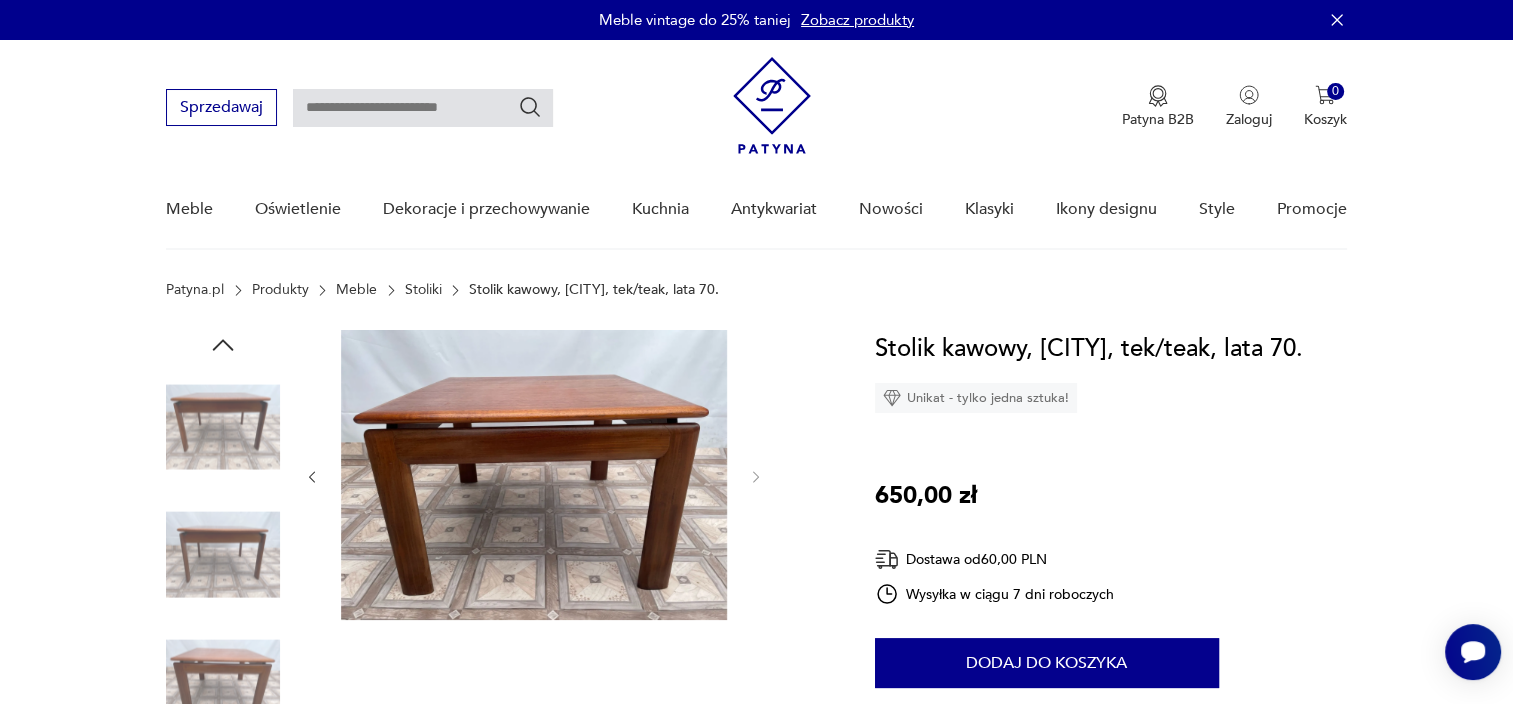 click at bounding box center [223, 427] 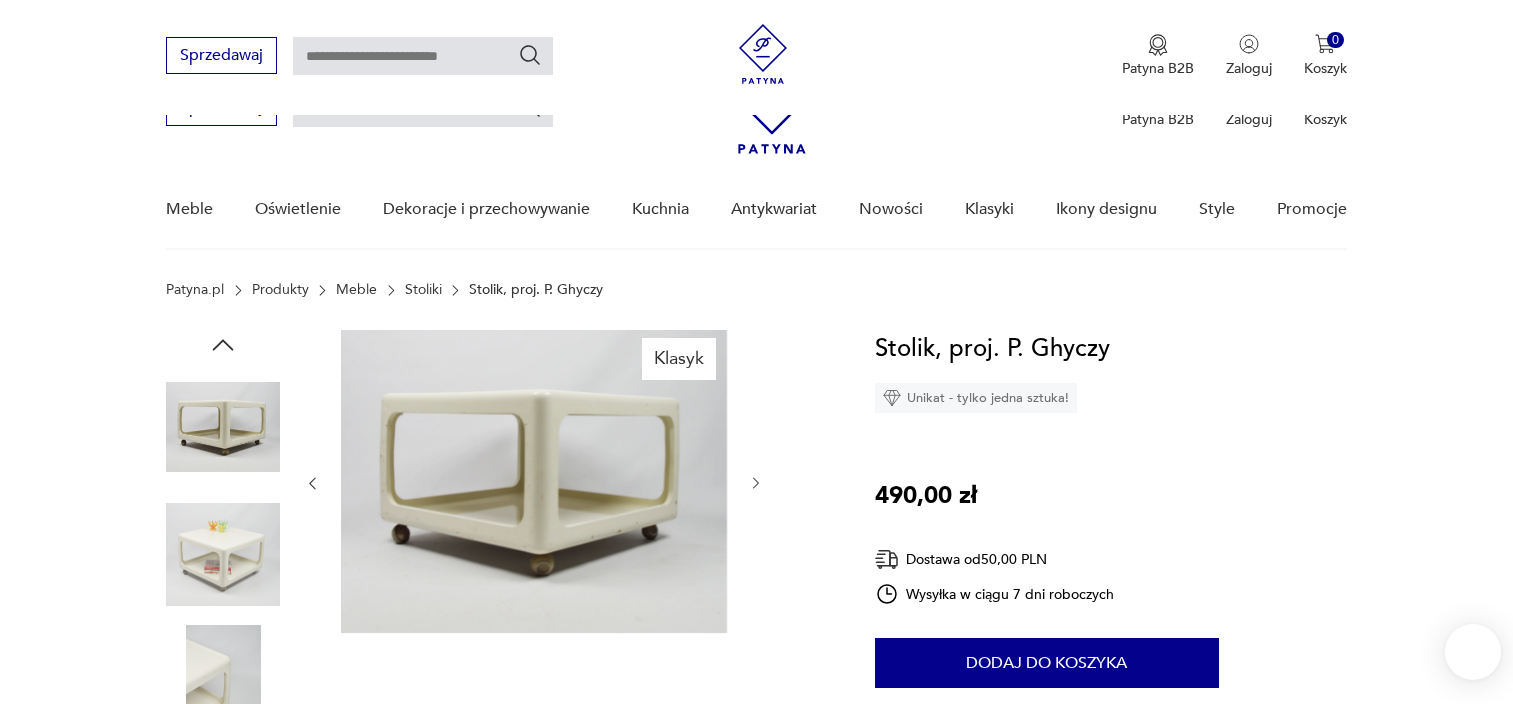 scroll, scrollTop: 227, scrollLeft: 0, axis: vertical 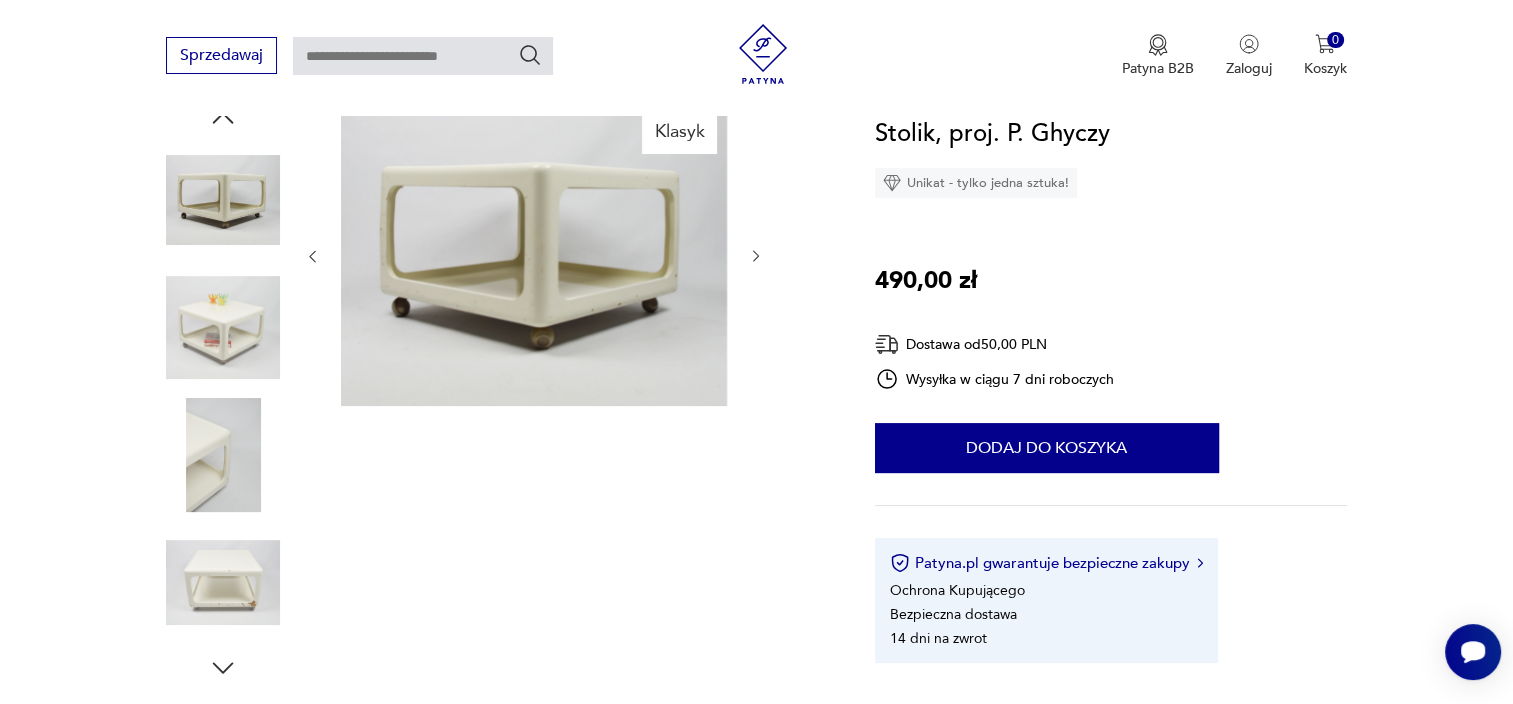 click at bounding box center (223, 328) 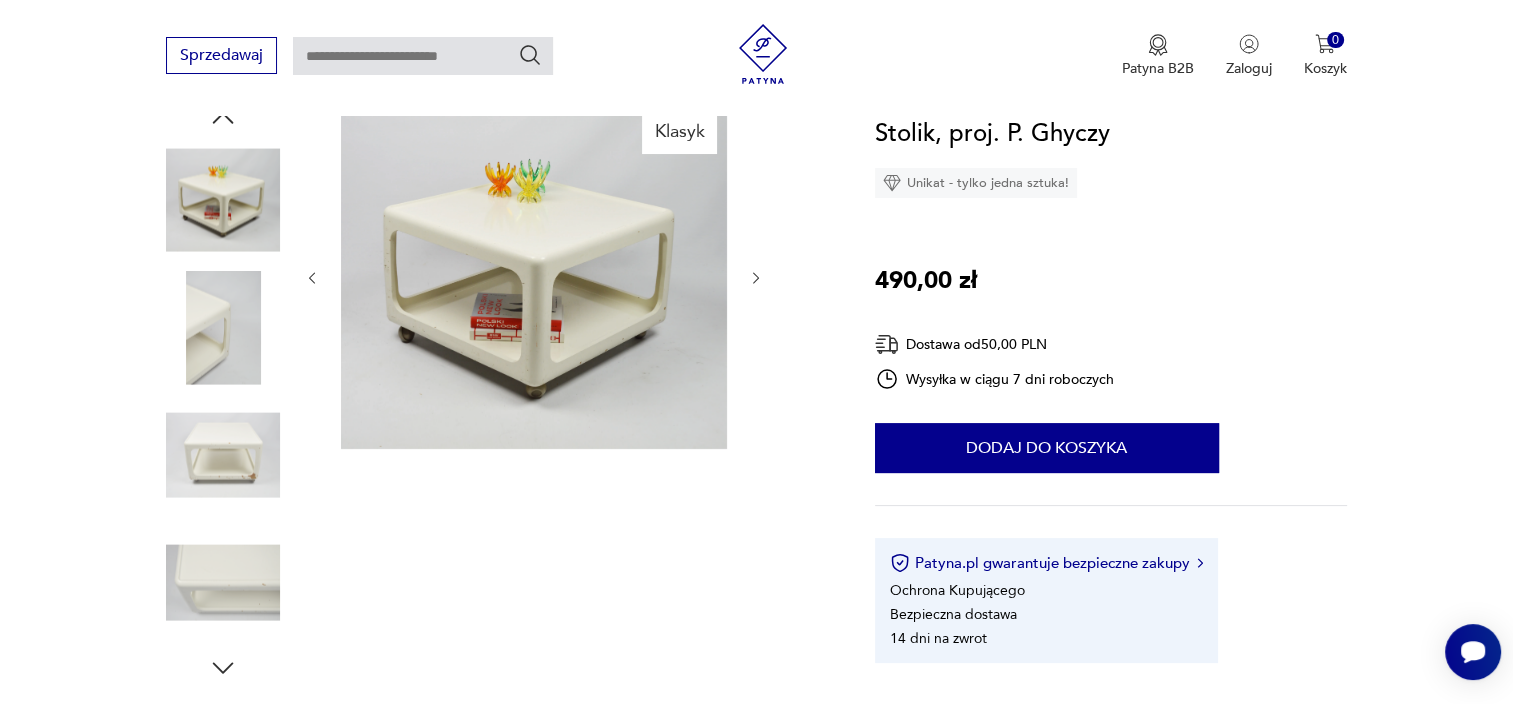 click at bounding box center [223, 328] 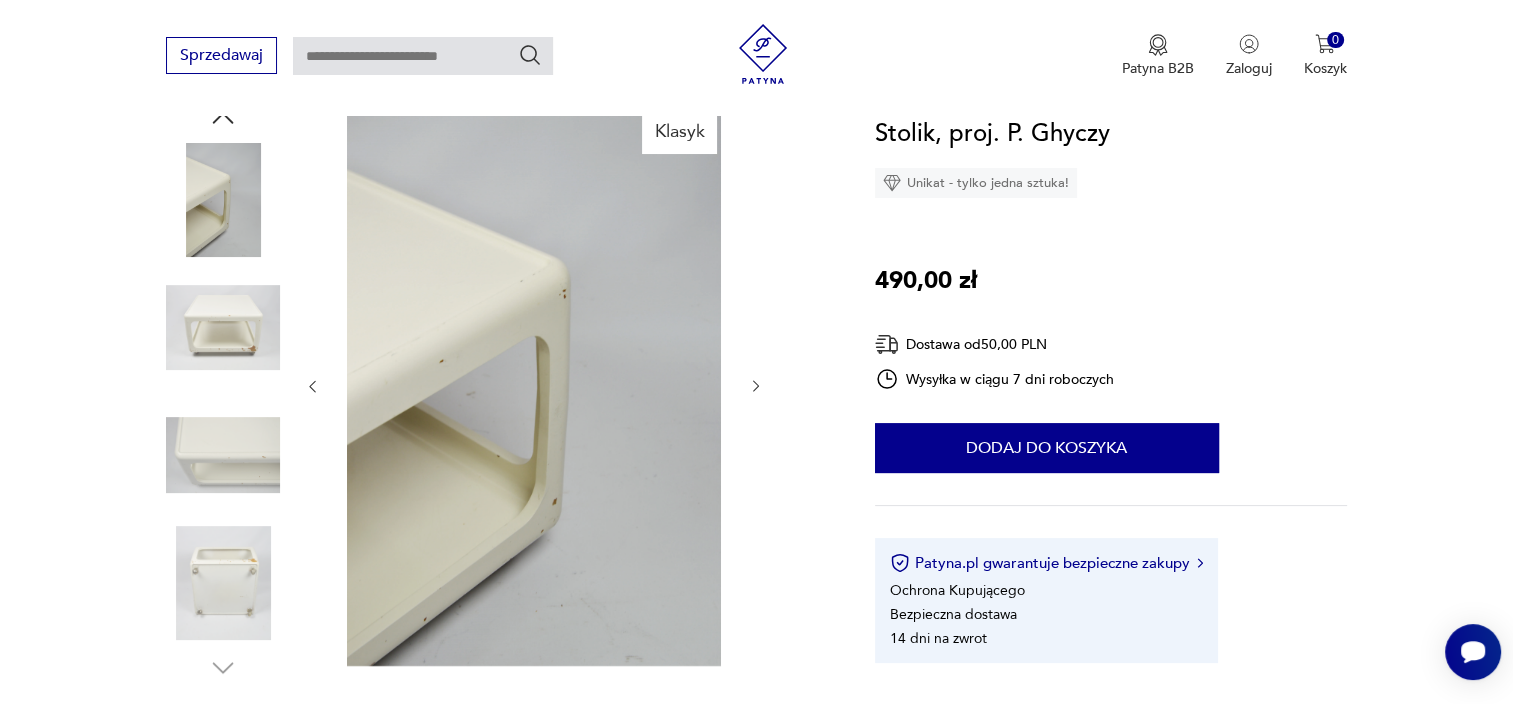 click at bounding box center (223, 455) 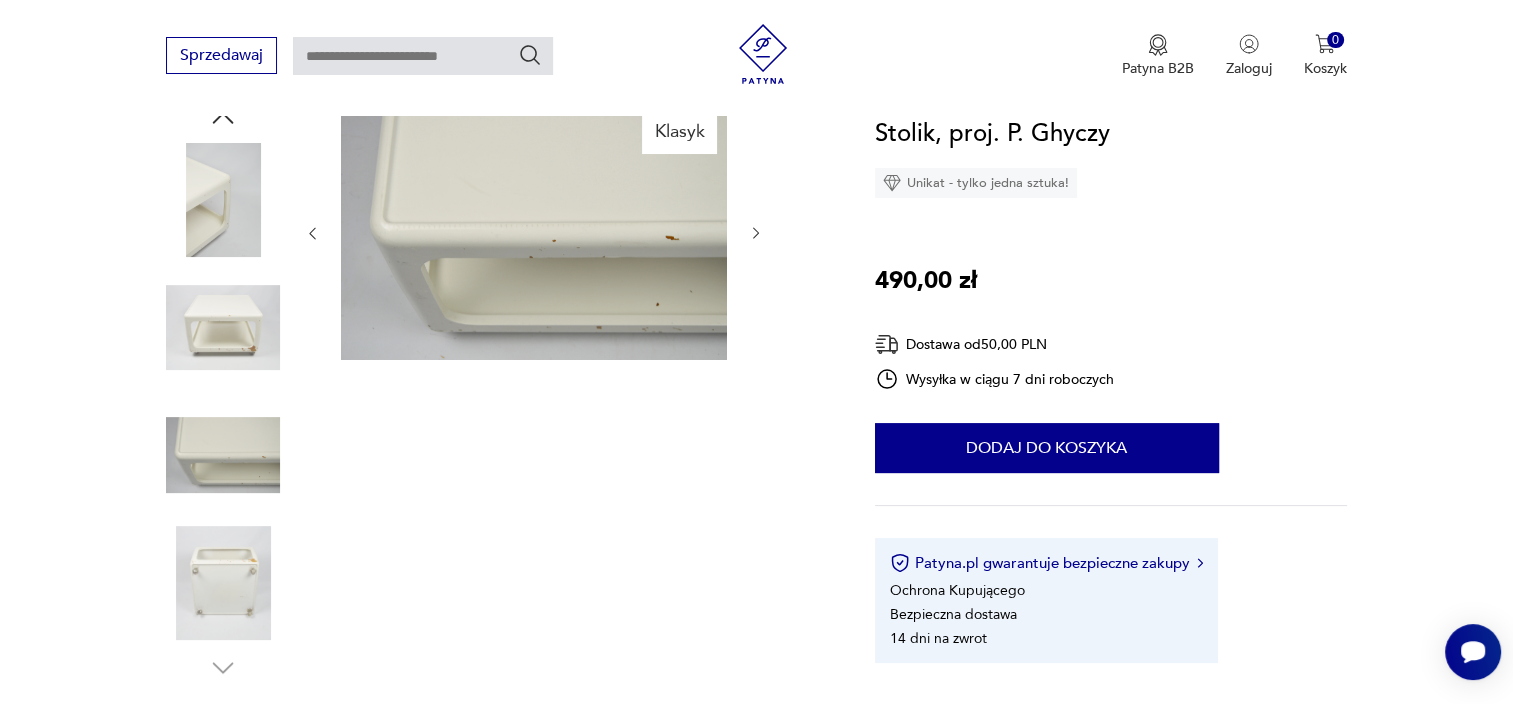 click at bounding box center [223, 583] 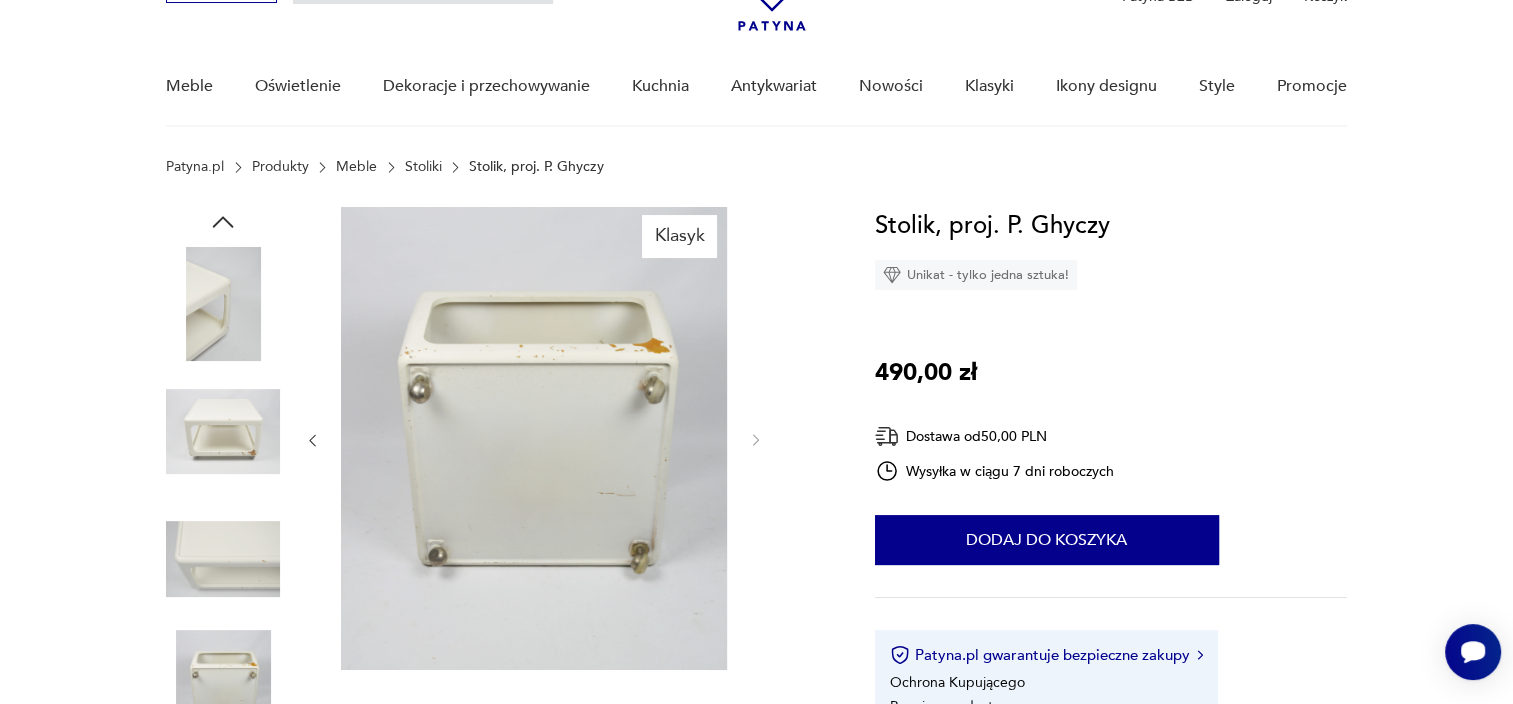 scroll, scrollTop: 122, scrollLeft: 0, axis: vertical 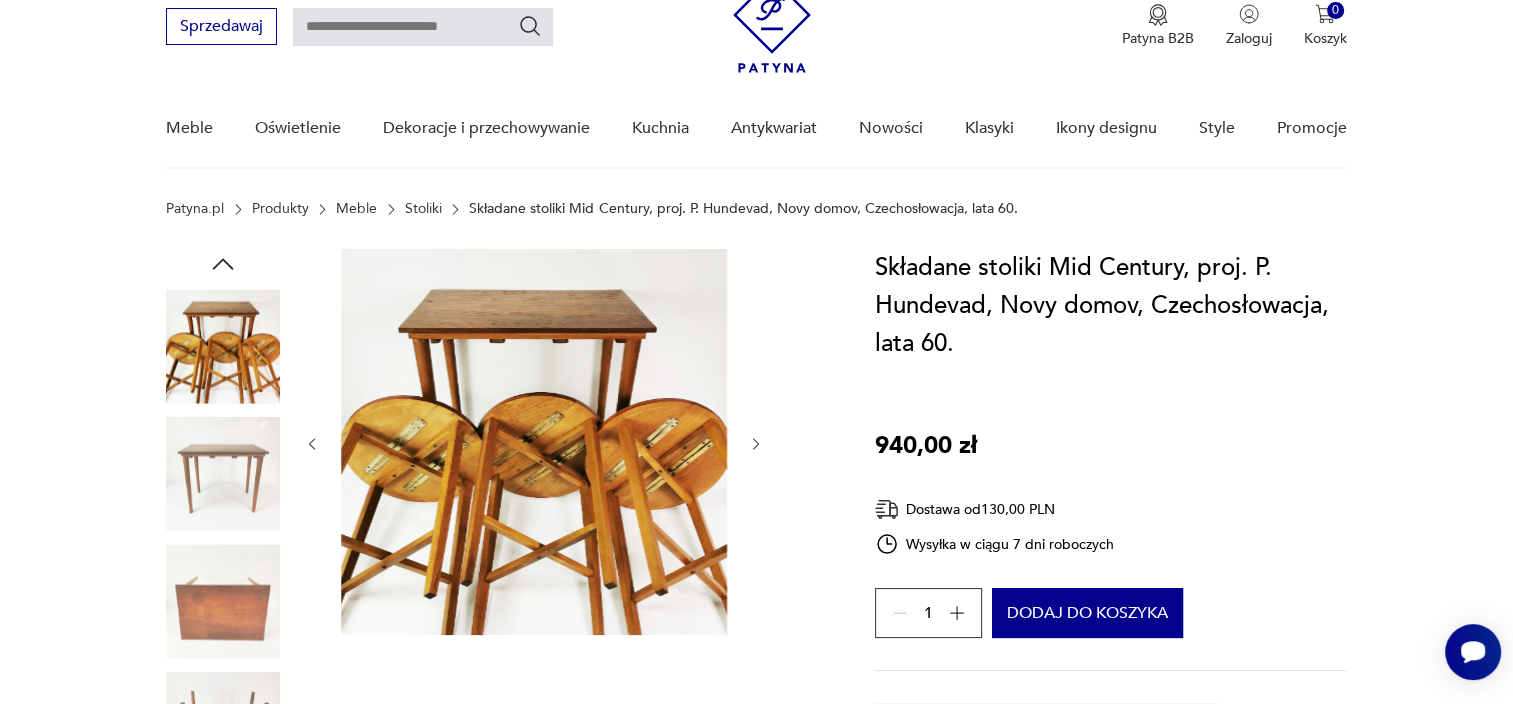 click at bounding box center (223, 346) 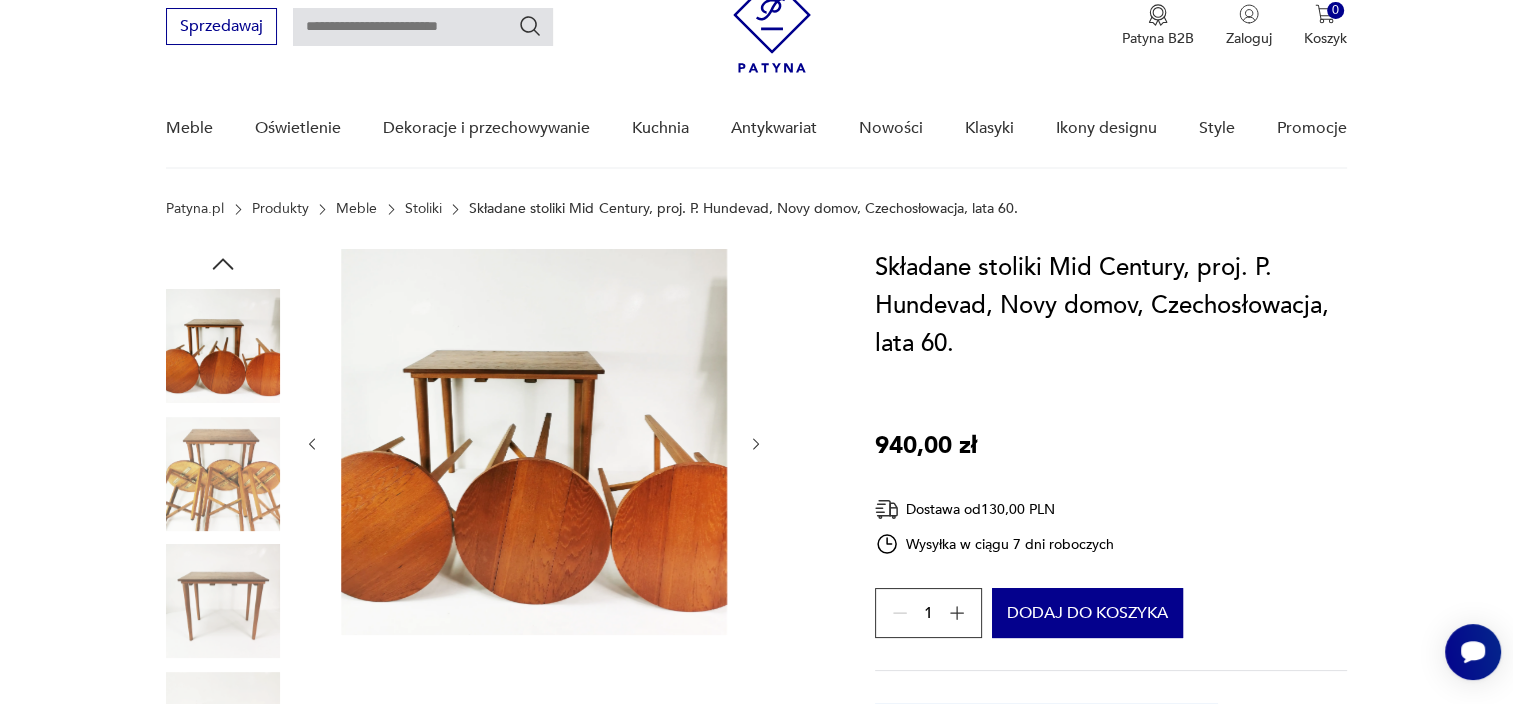 click at bounding box center (223, 474) 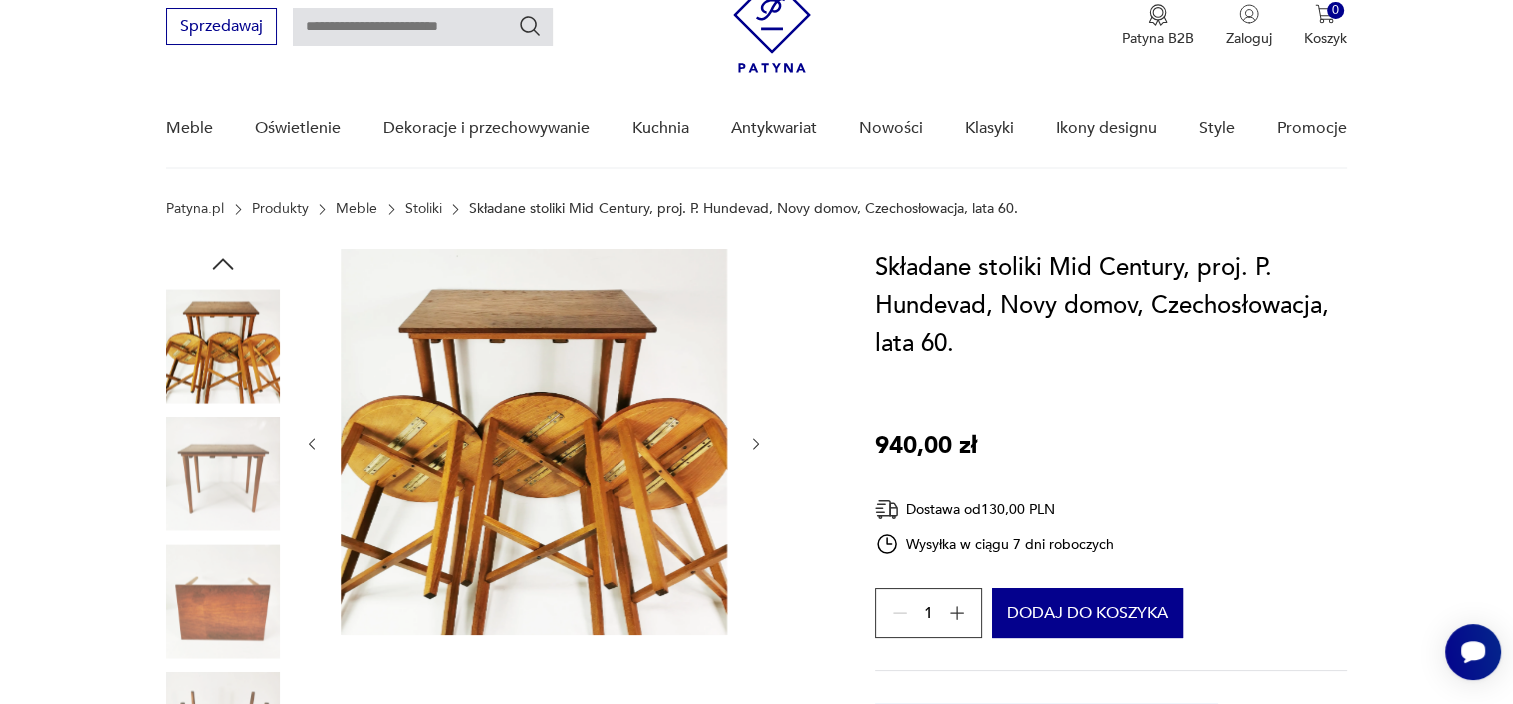 click at bounding box center [223, 346] 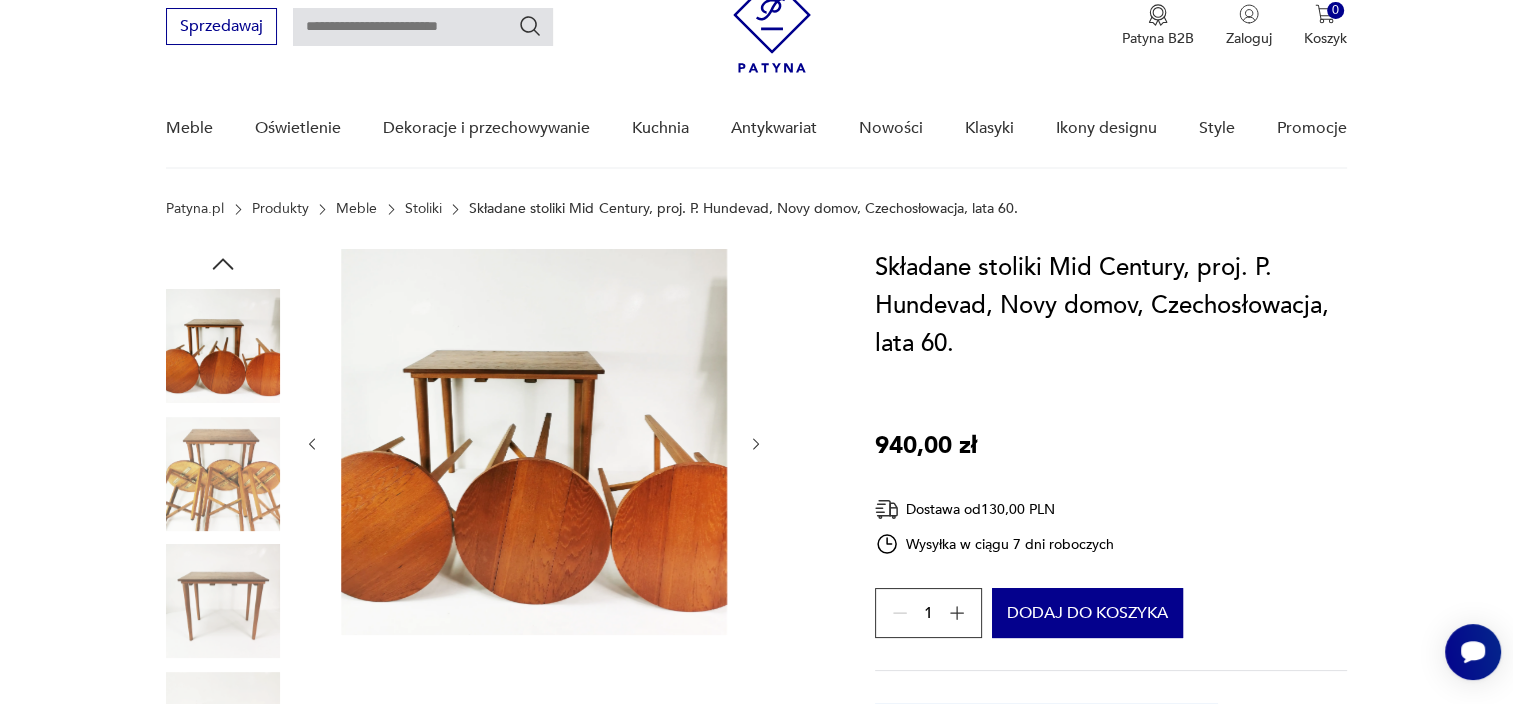 click 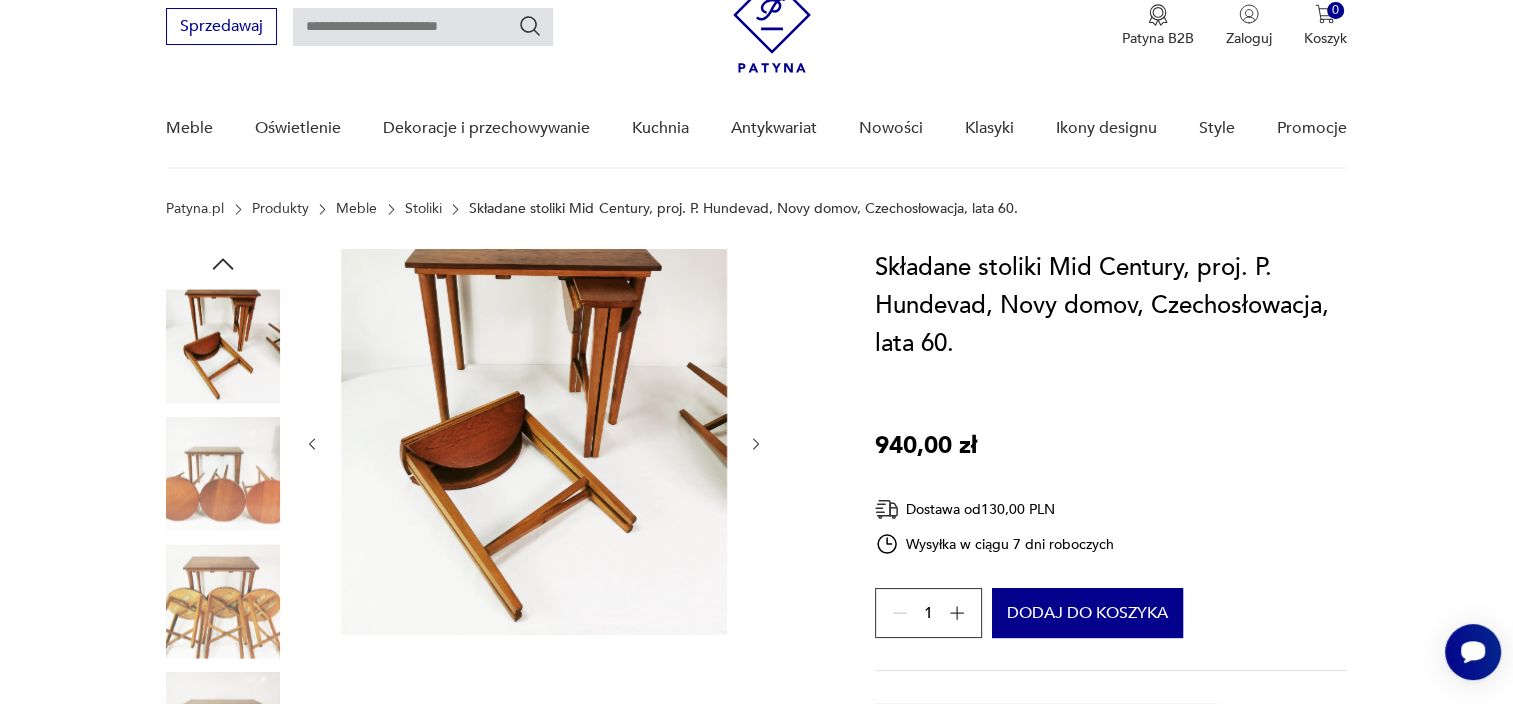 click 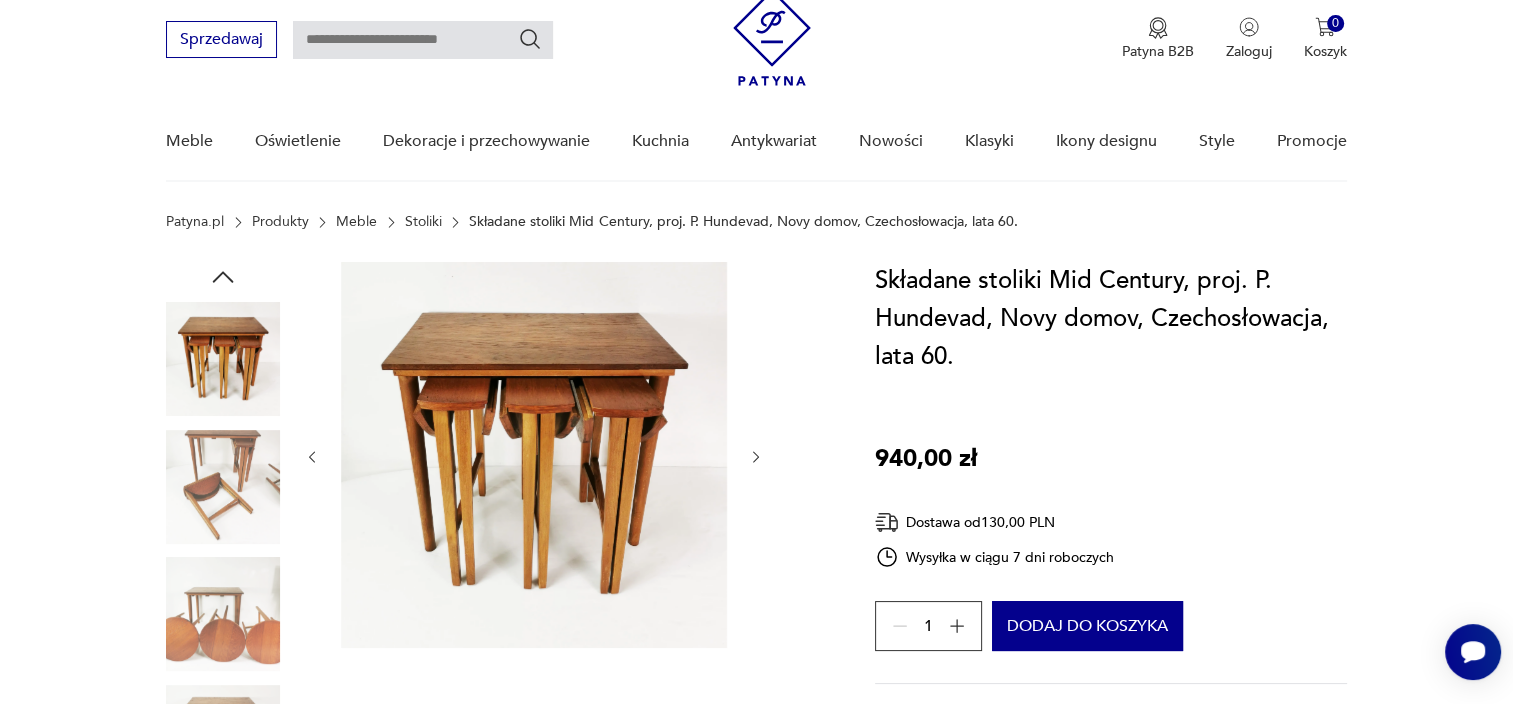 scroll, scrollTop: 70, scrollLeft: 0, axis: vertical 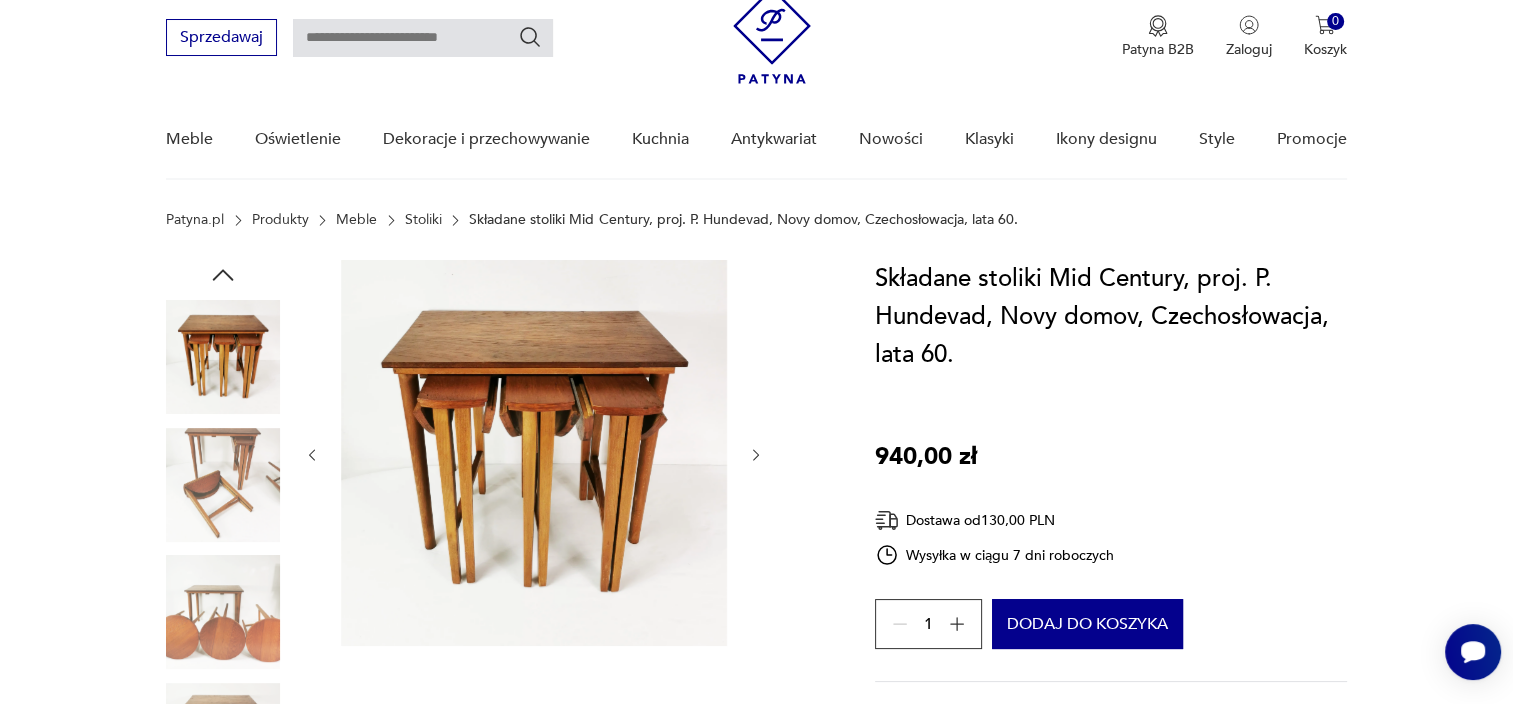 click 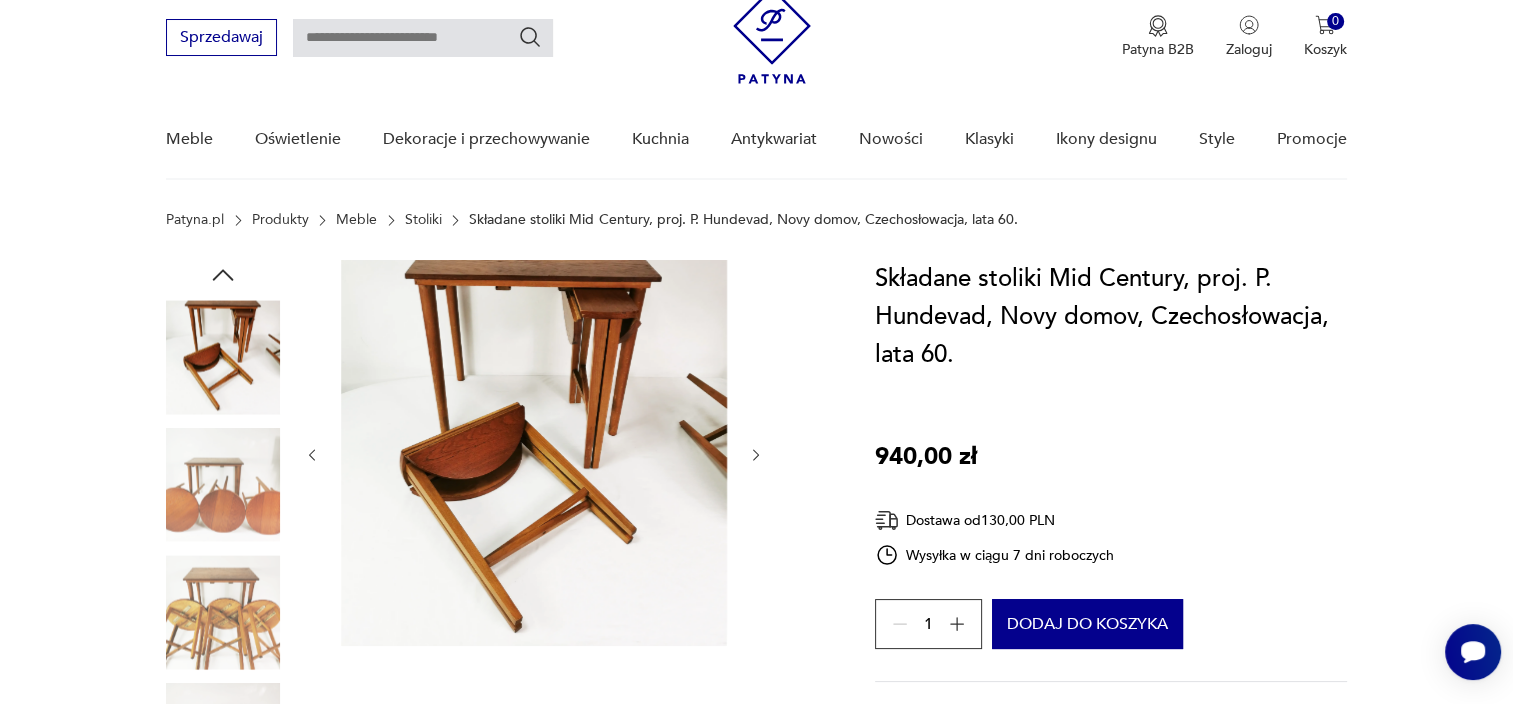 click 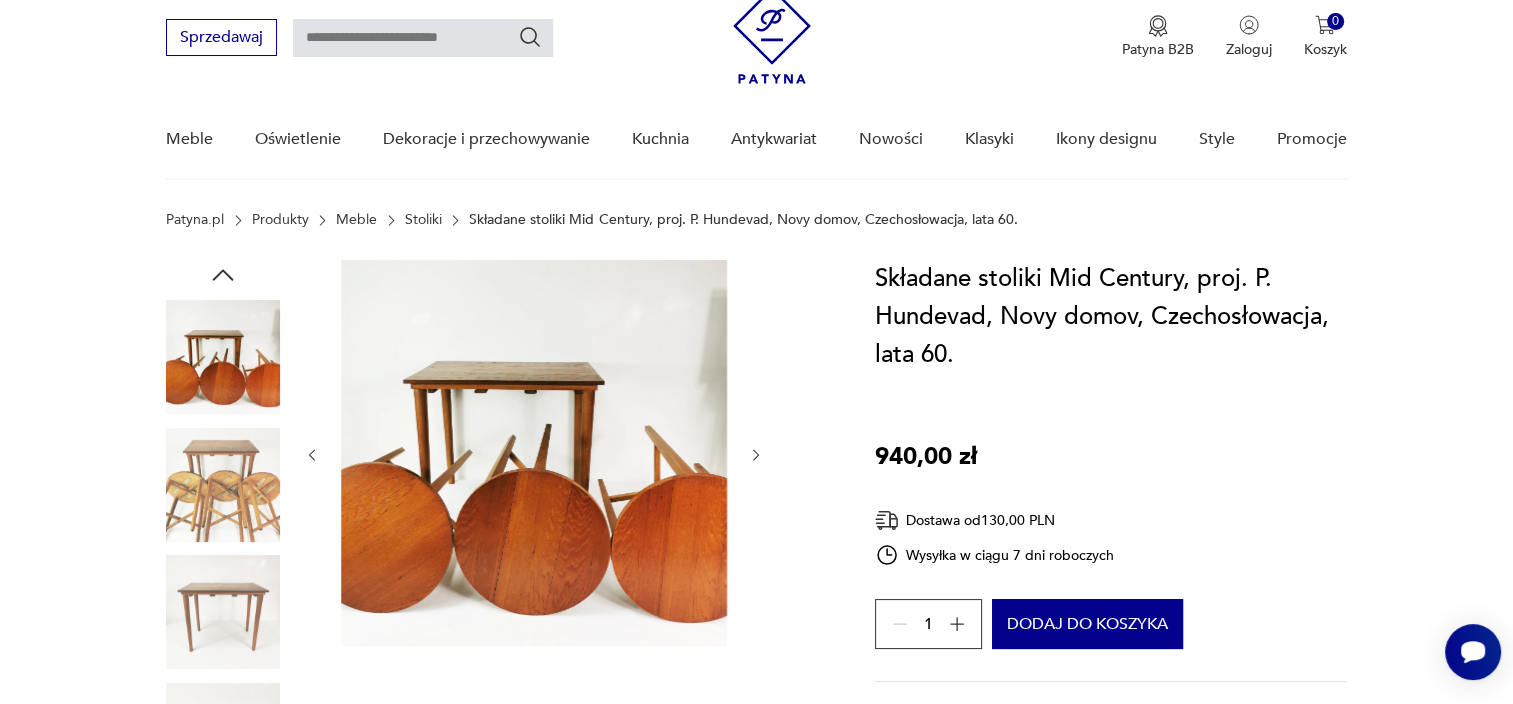 click 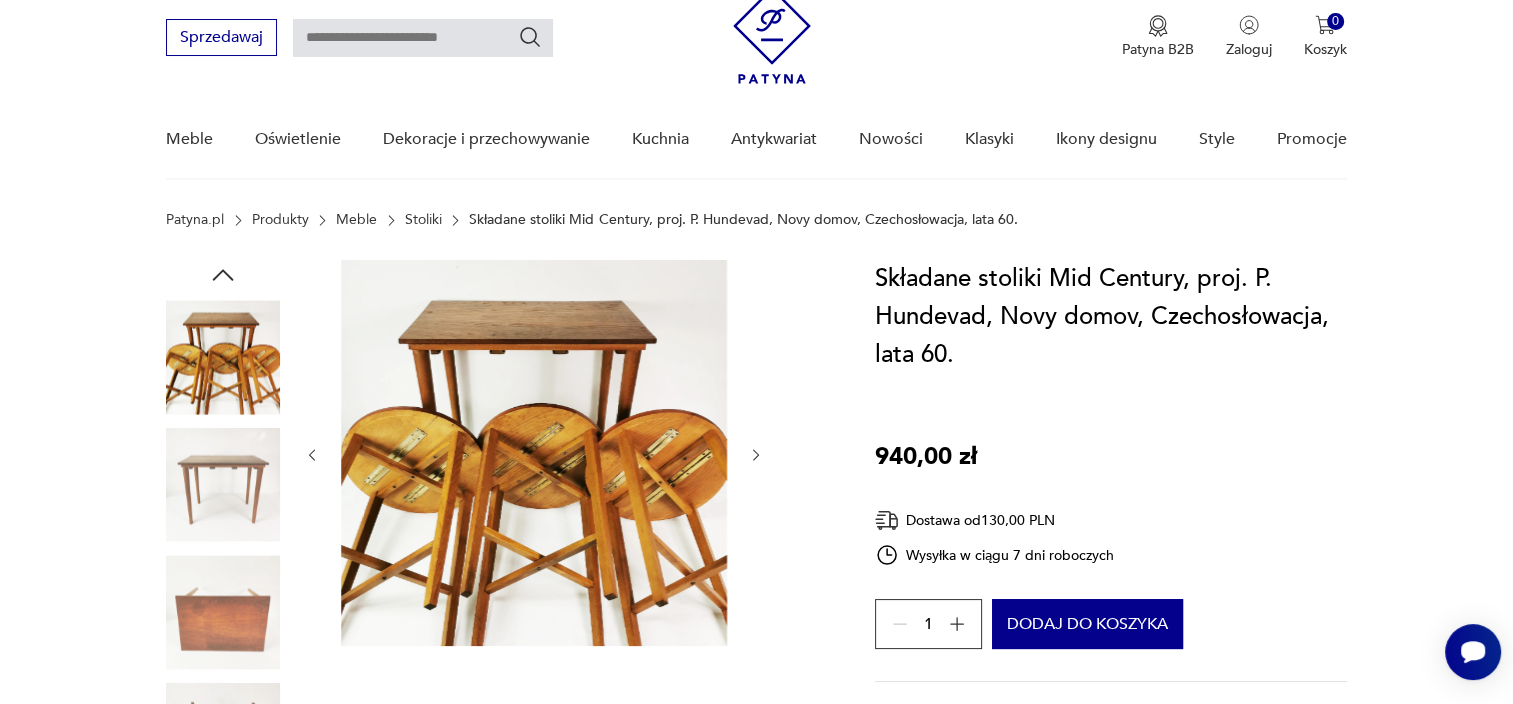 click 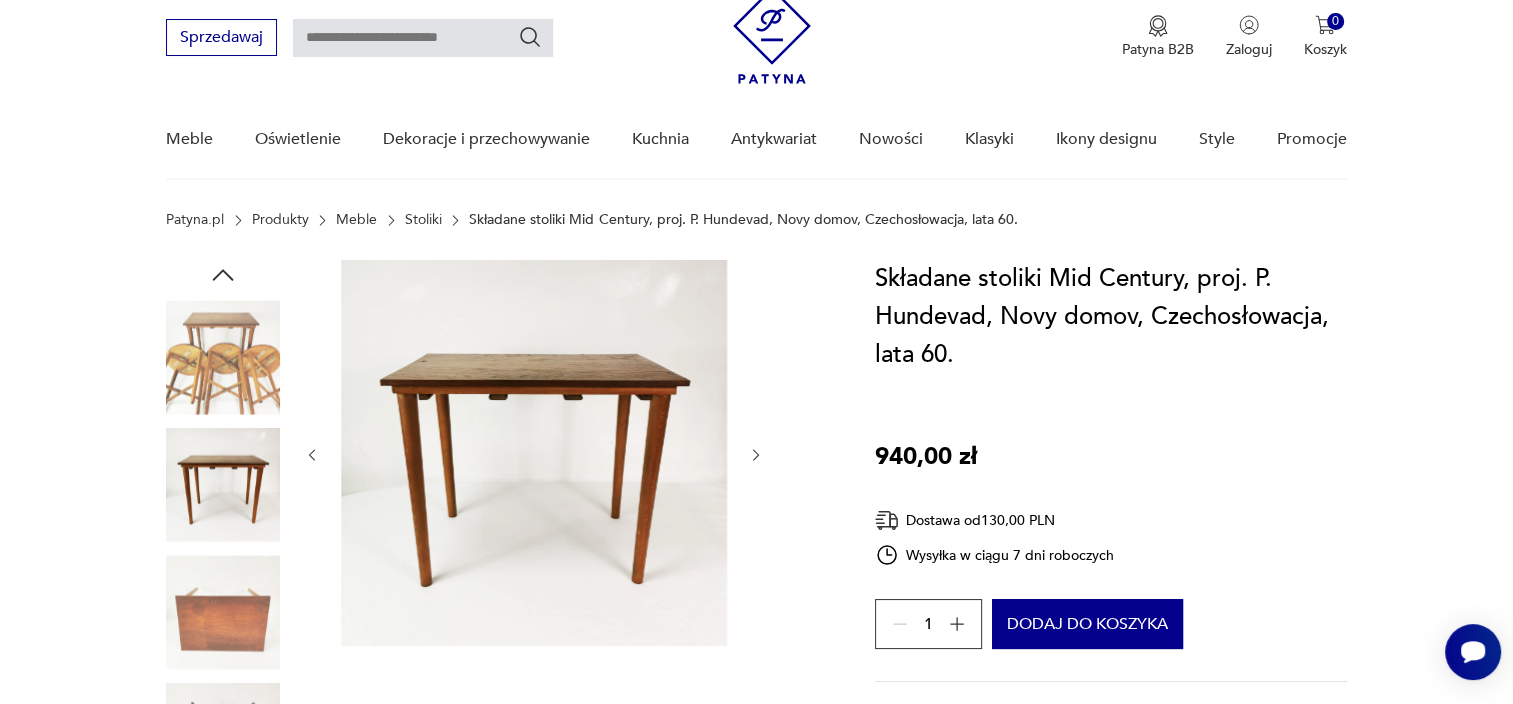 click at bounding box center [223, 357] 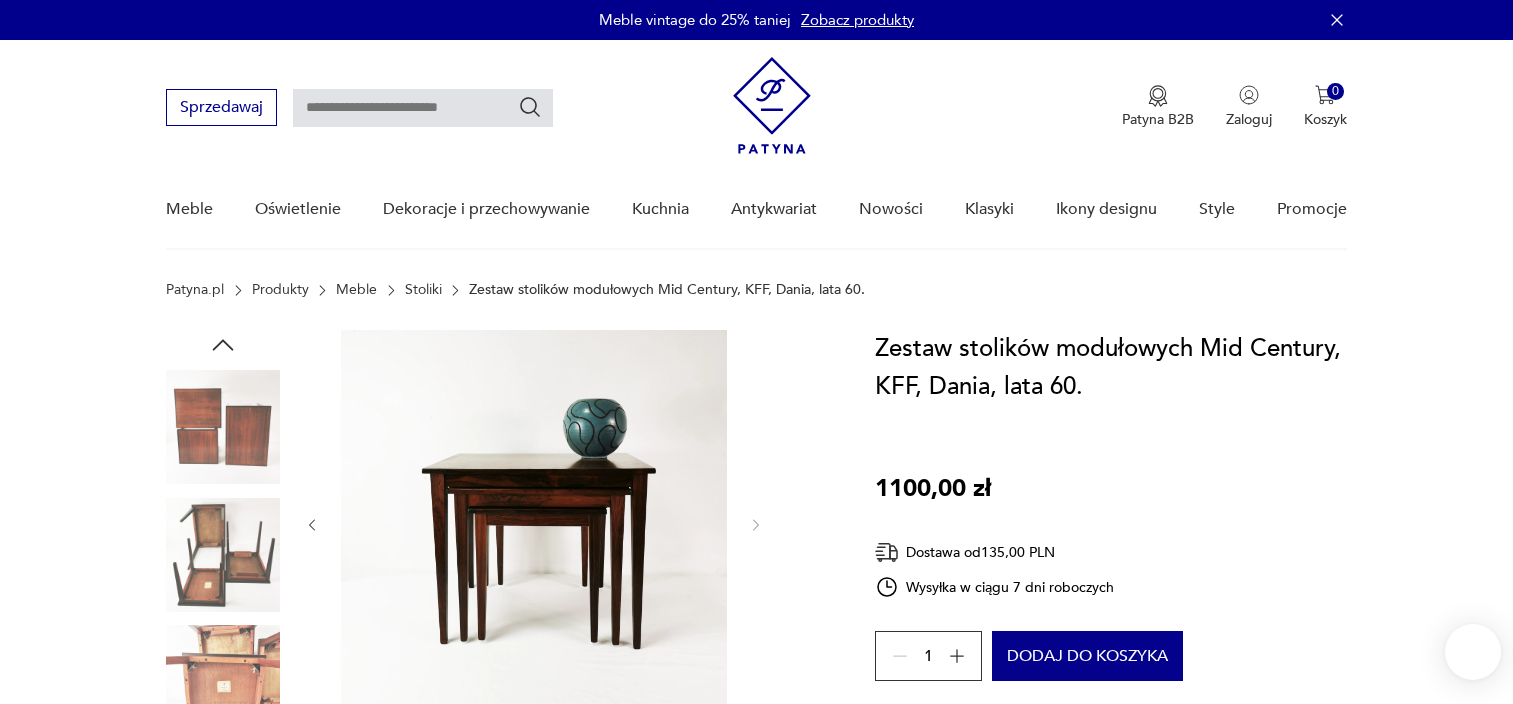 scroll, scrollTop: 152, scrollLeft: 0, axis: vertical 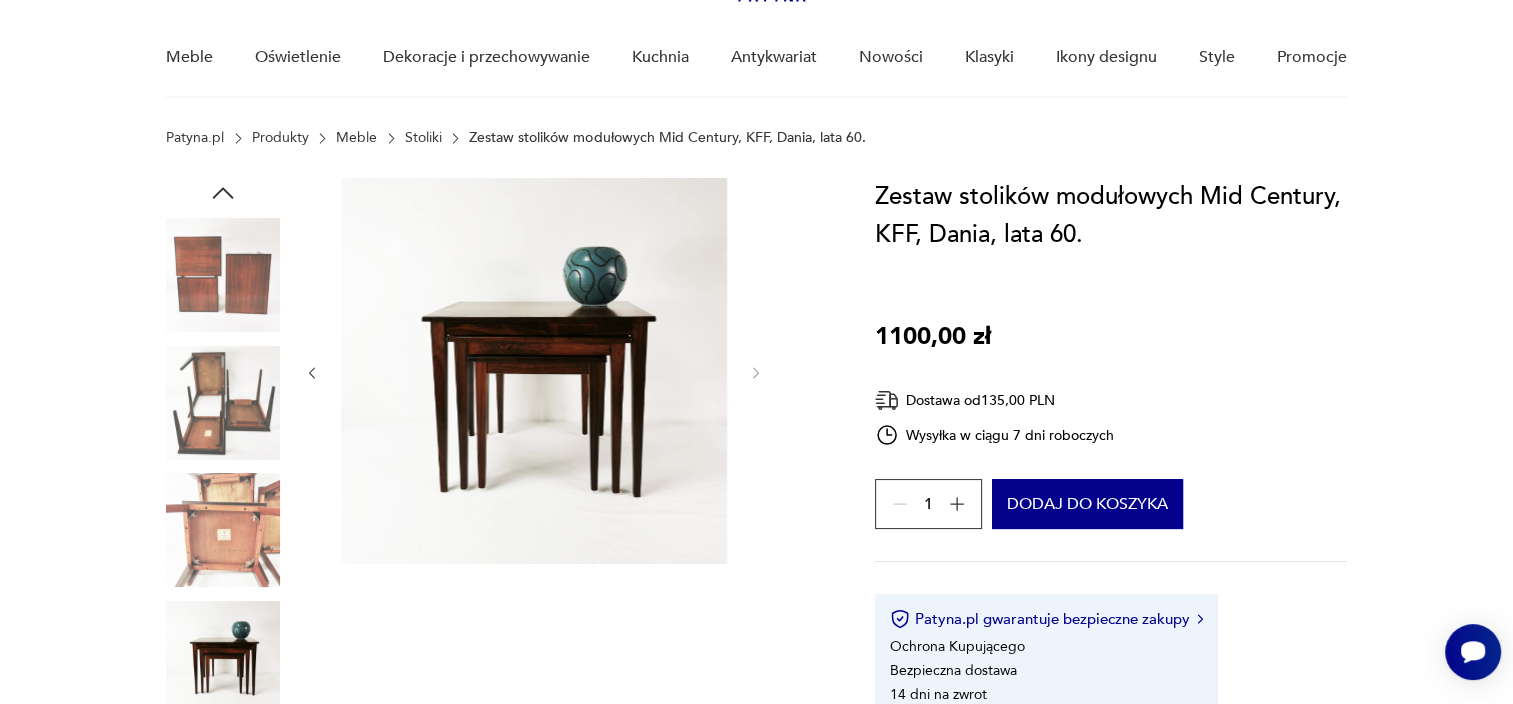 click at bounding box center [223, 468] 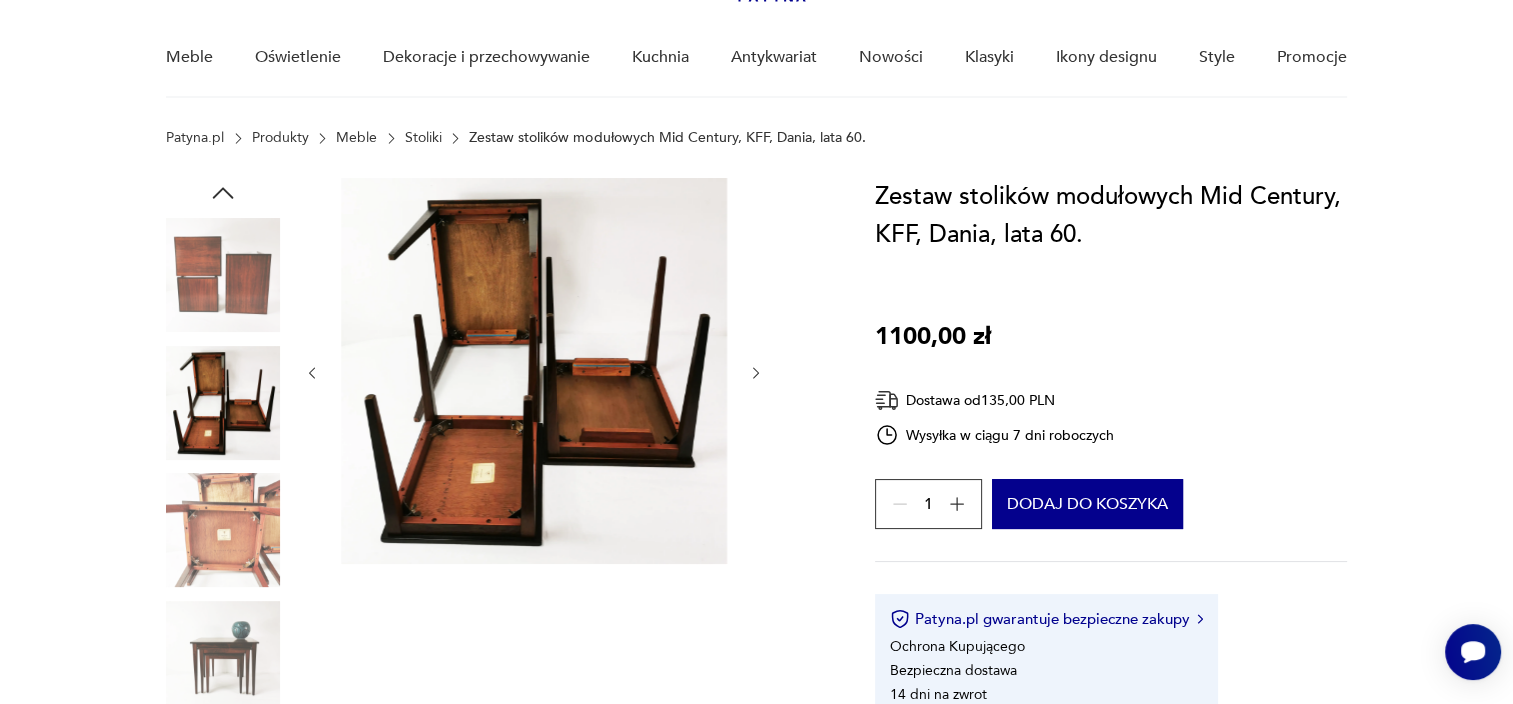 click at bounding box center (223, 658) 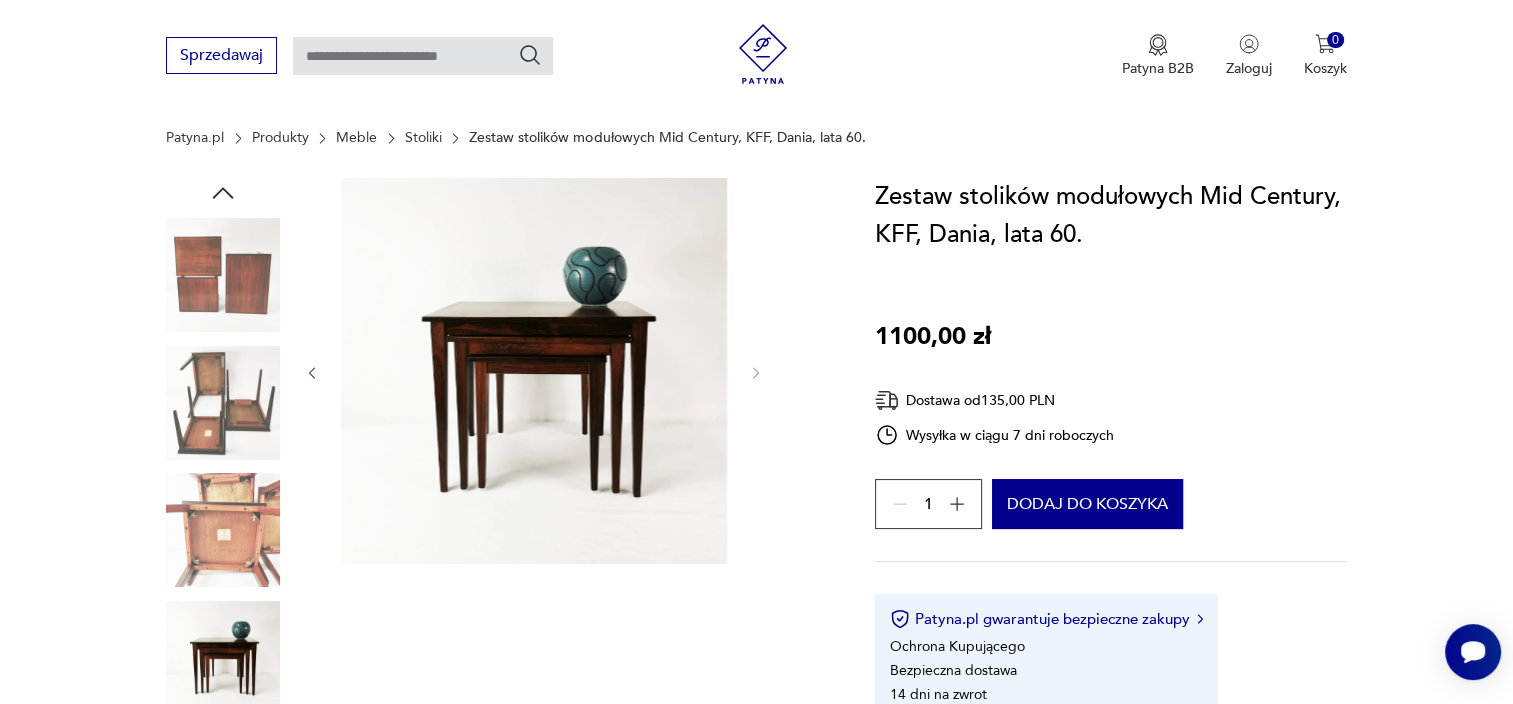 scroll, scrollTop: 272, scrollLeft: 0, axis: vertical 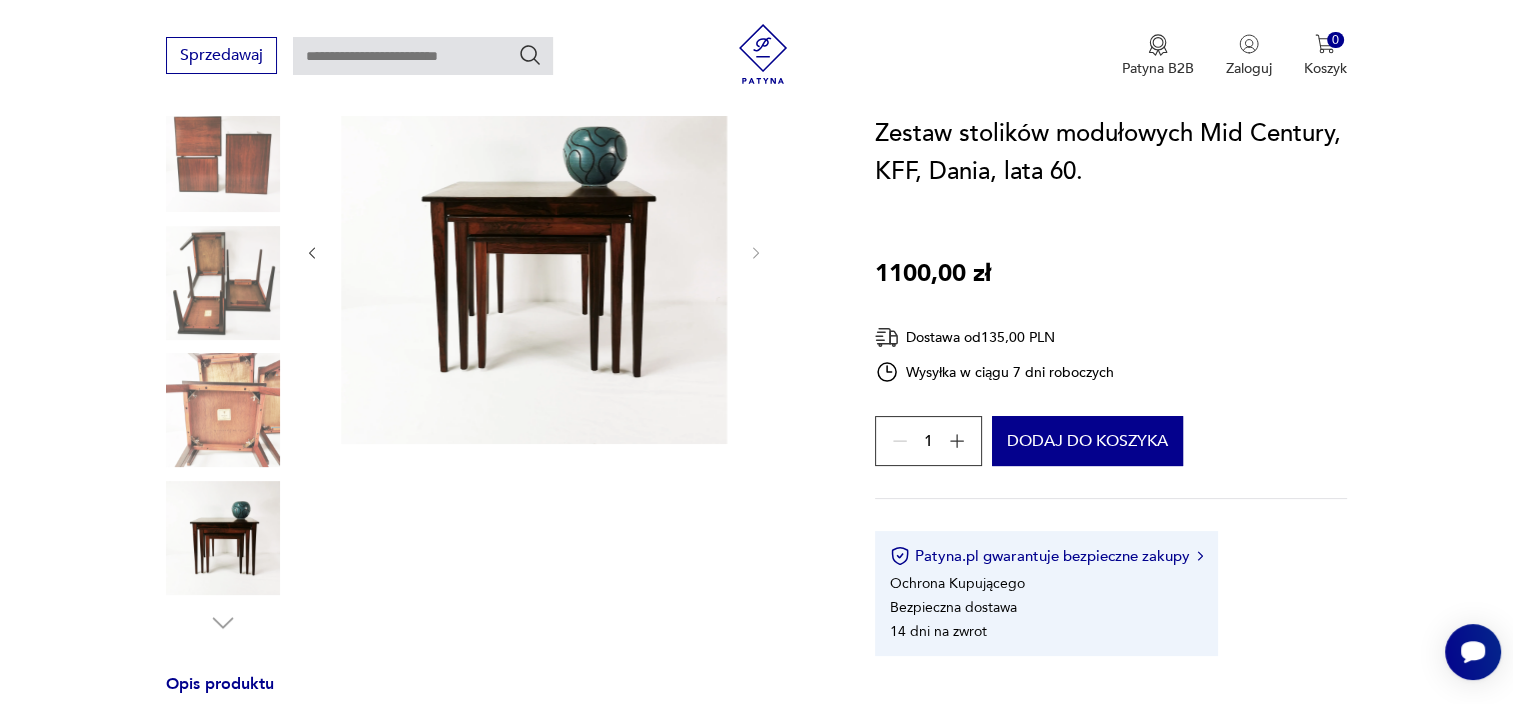 click at bounding box center [223, 410] 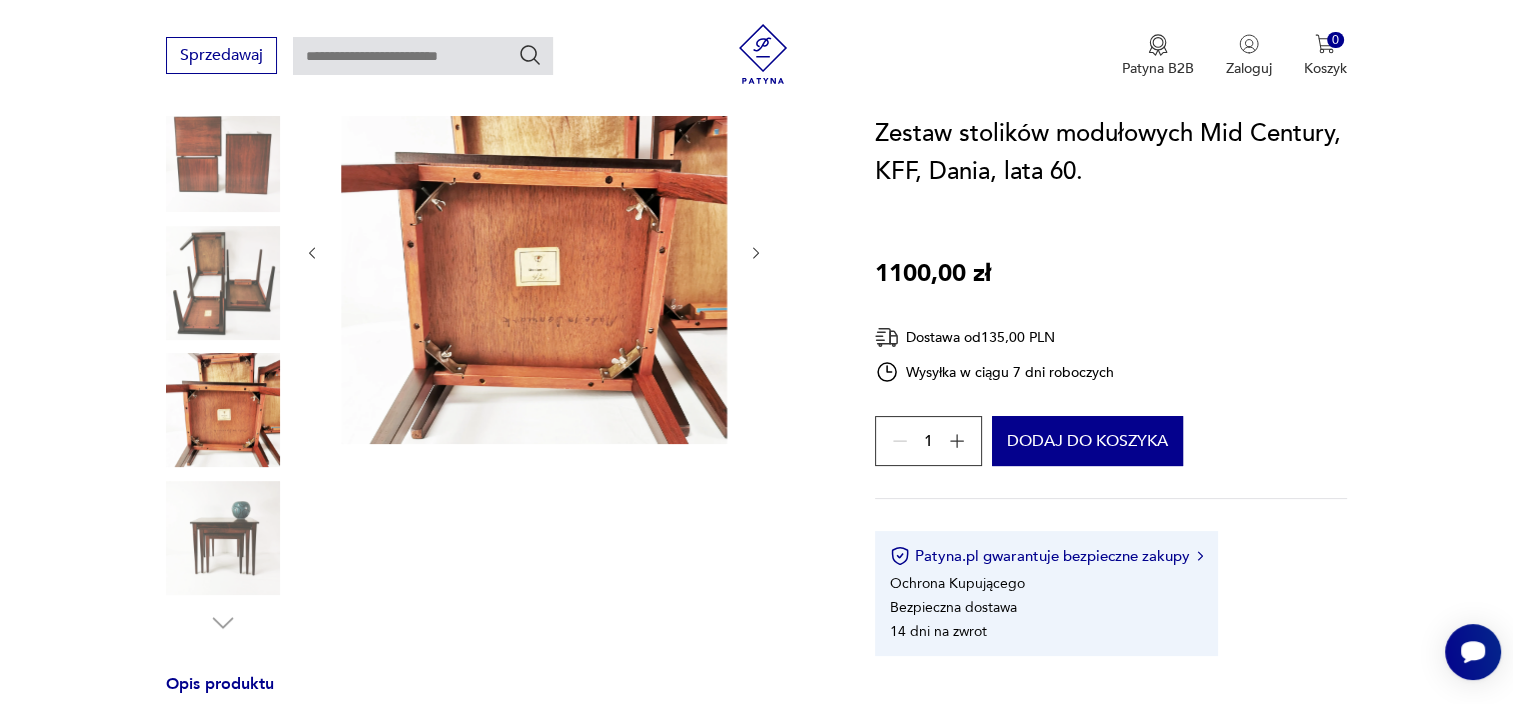 click at bounding box center [223, 348] 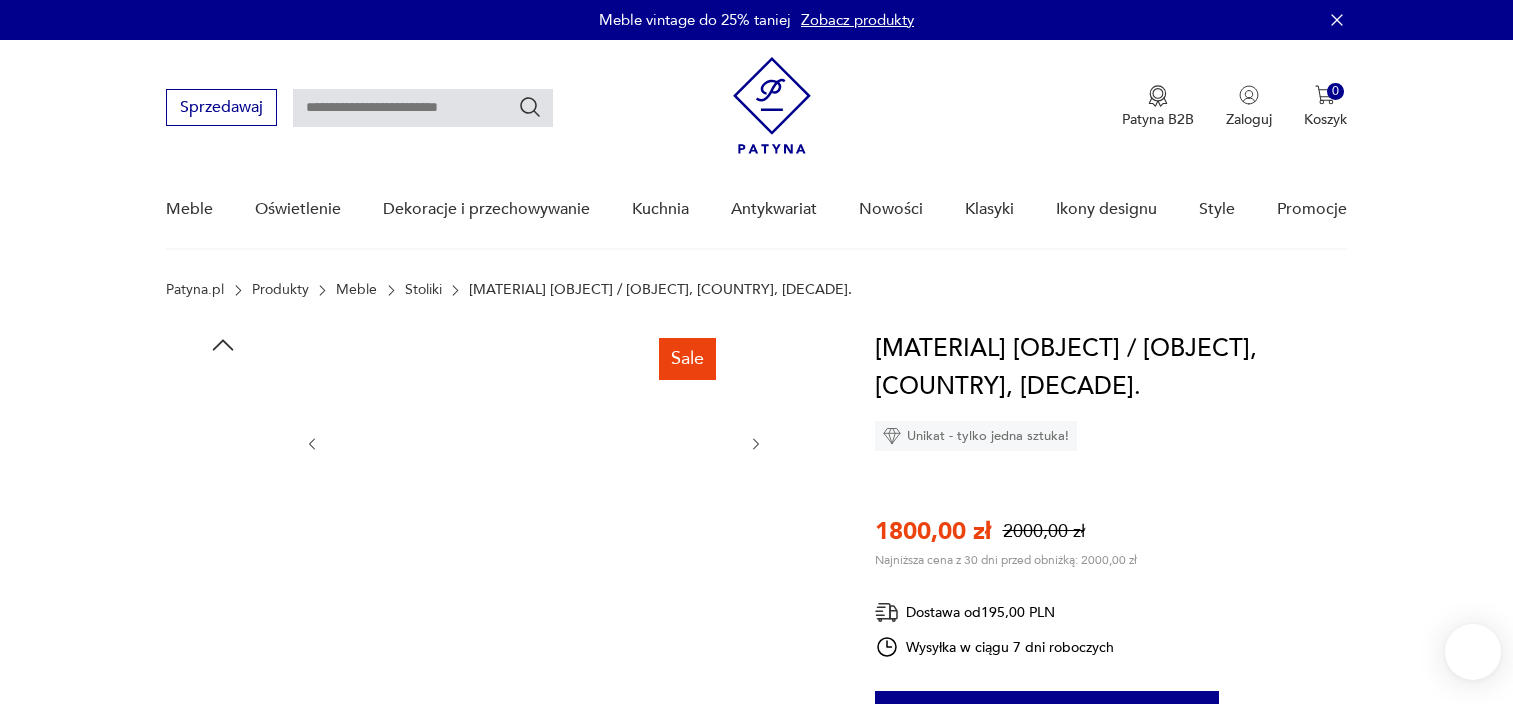 scroll, scrollTop: 44, scrollLeft: 0, axis: vertical 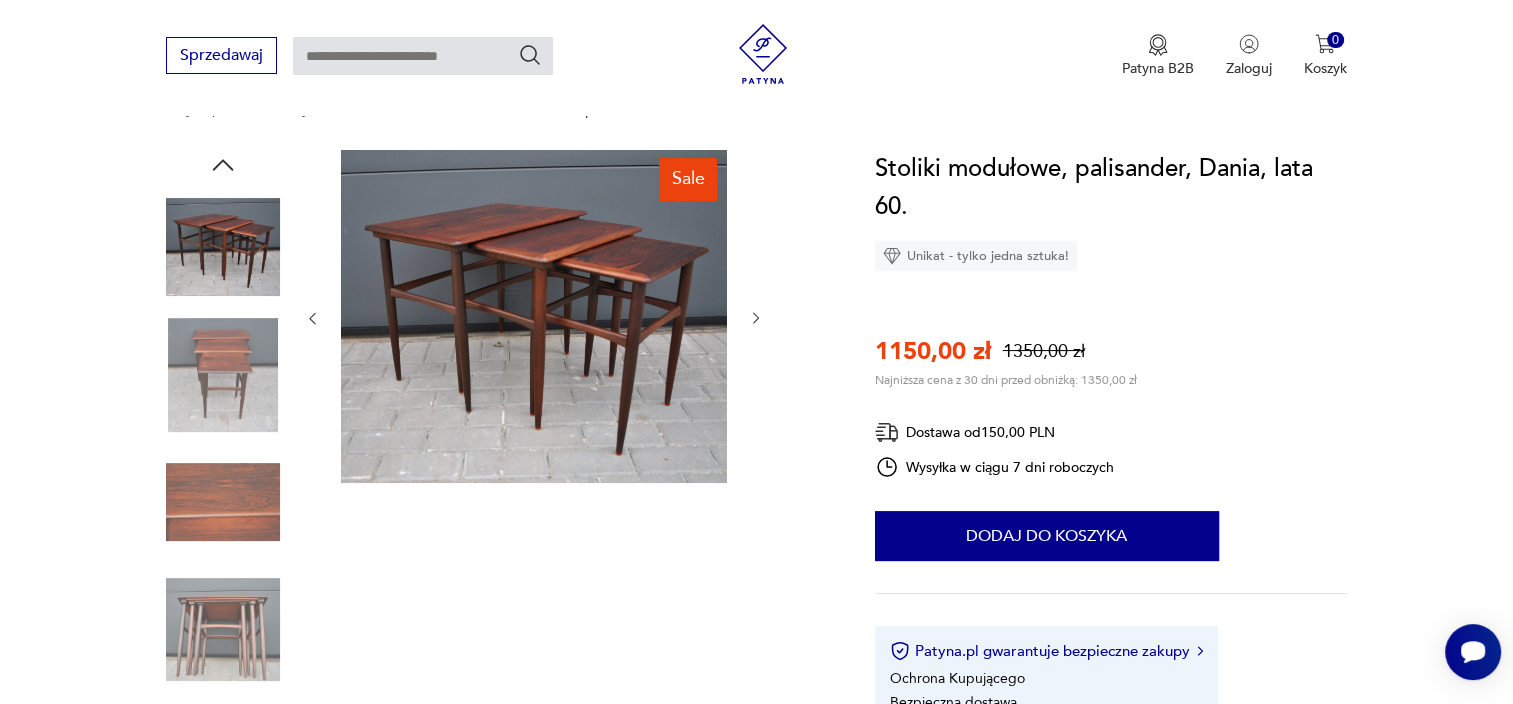 click at bounding box center (223, 375) 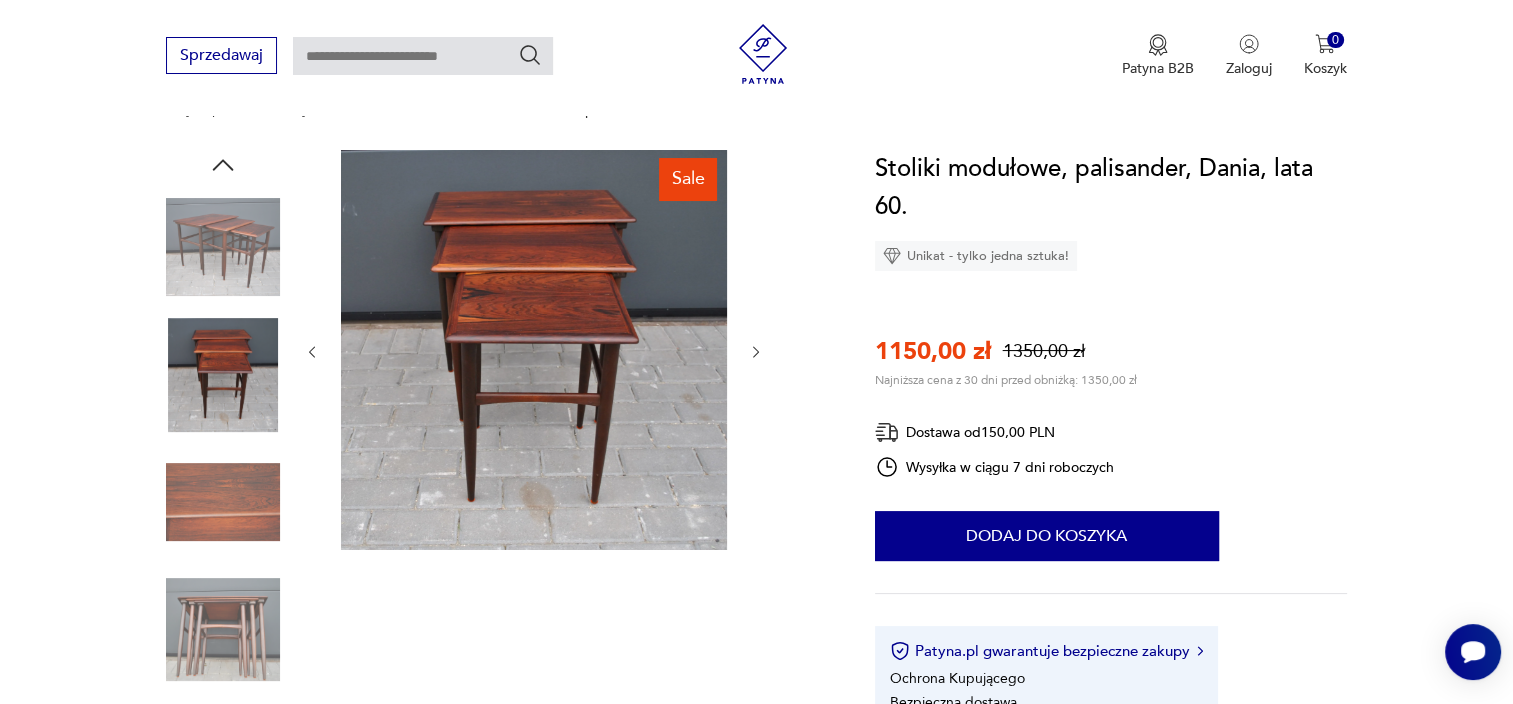 click at bounding box center [223, 502] 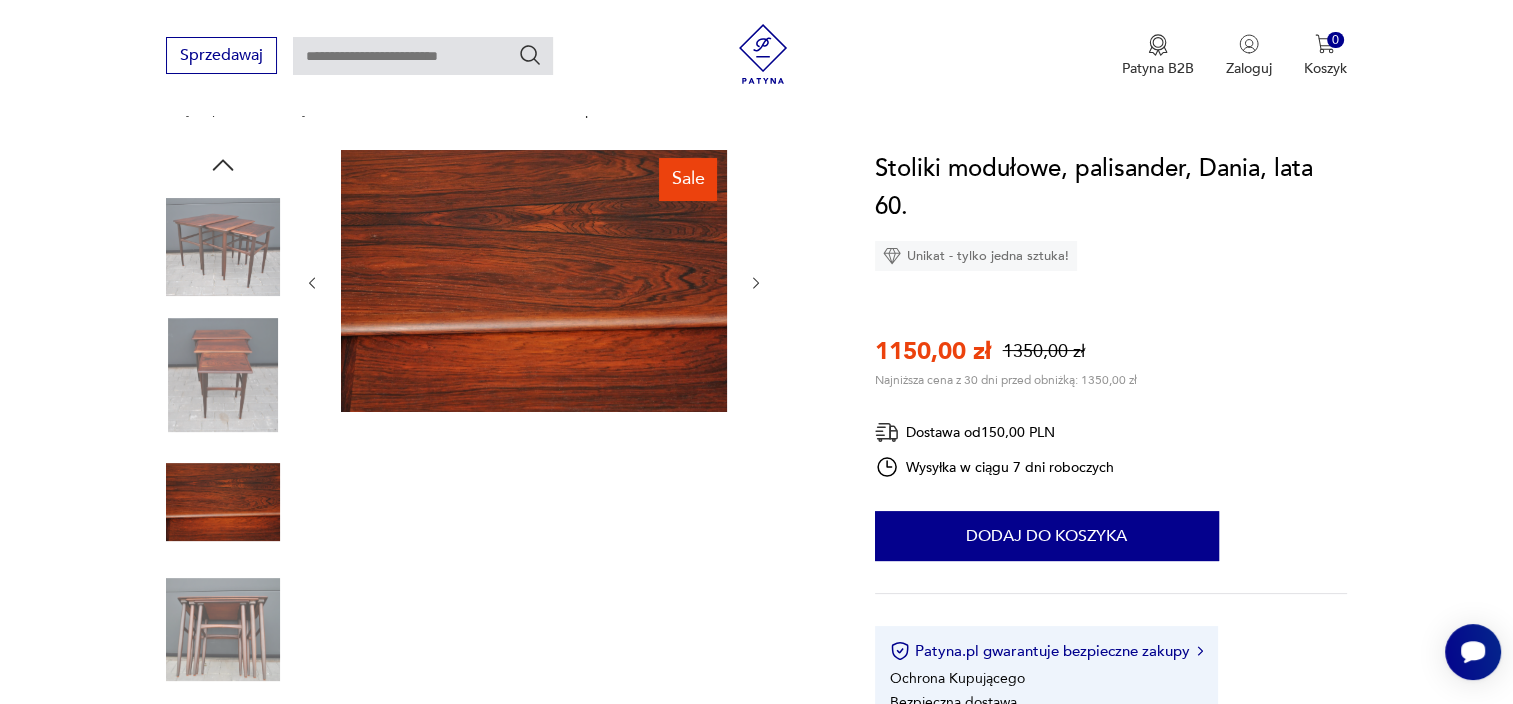 click at bounding box center [223, 630] 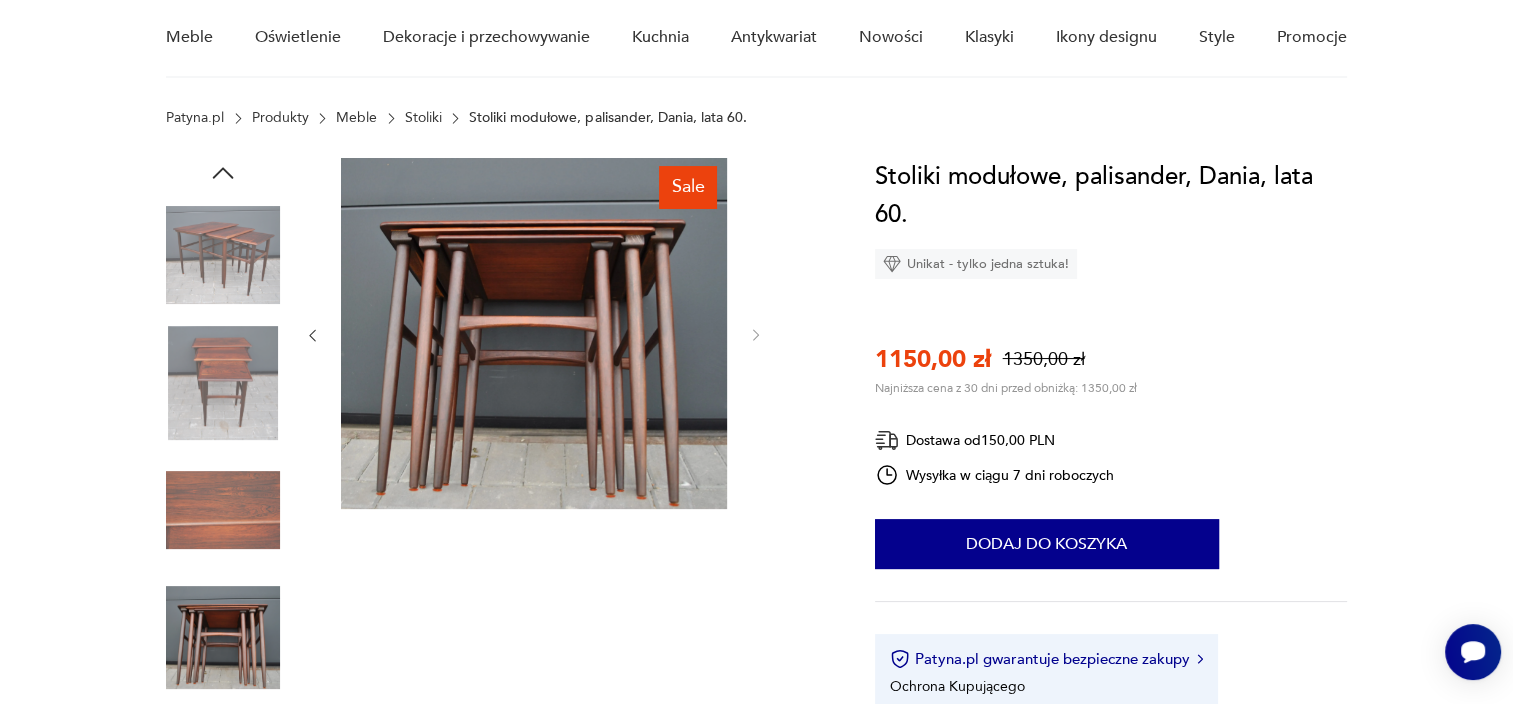 scroll, scrollTop: 72, scrollLeft: 0, axis: vertical 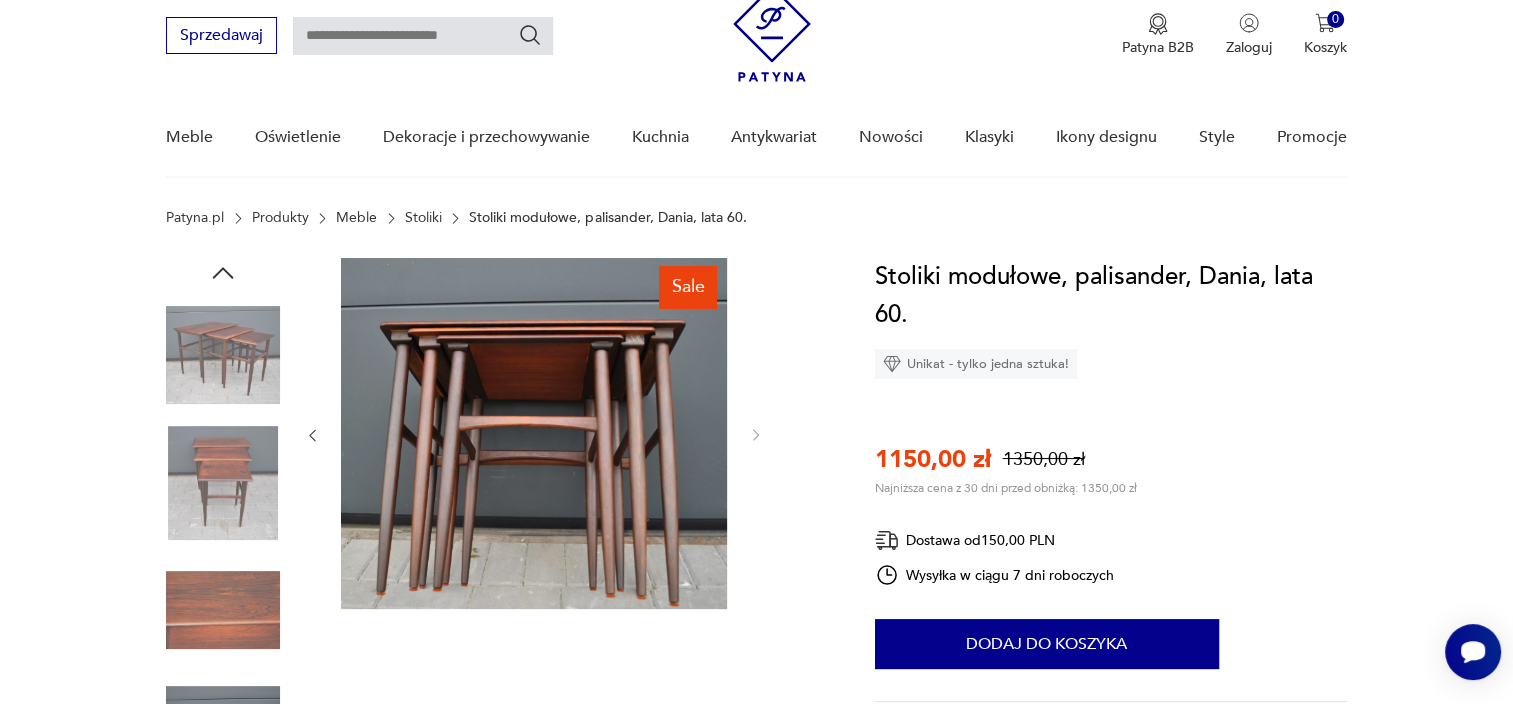 click at bounding box center [223, 355] 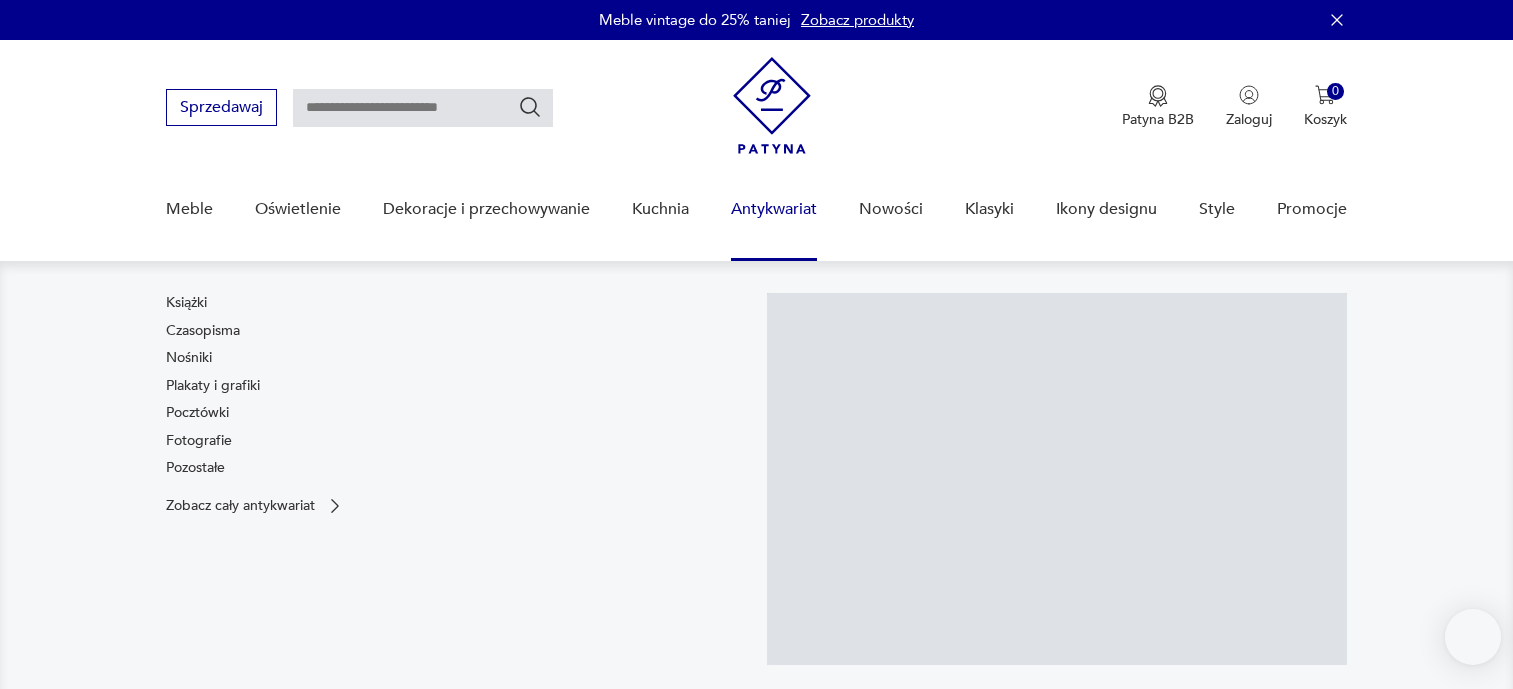 scroll, scrollTop: 0, scrollLeft: 0, axis: both 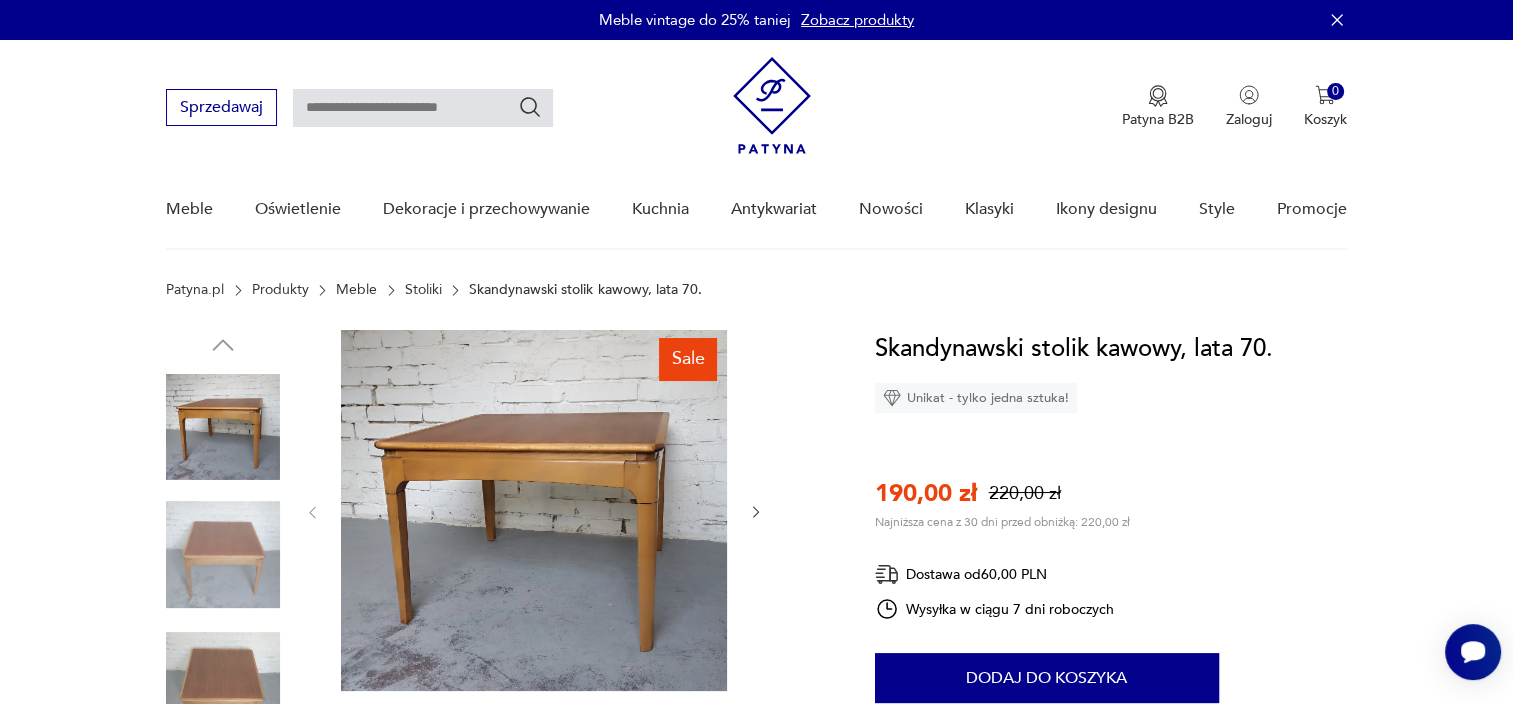 click at bounding box center [223, 427] 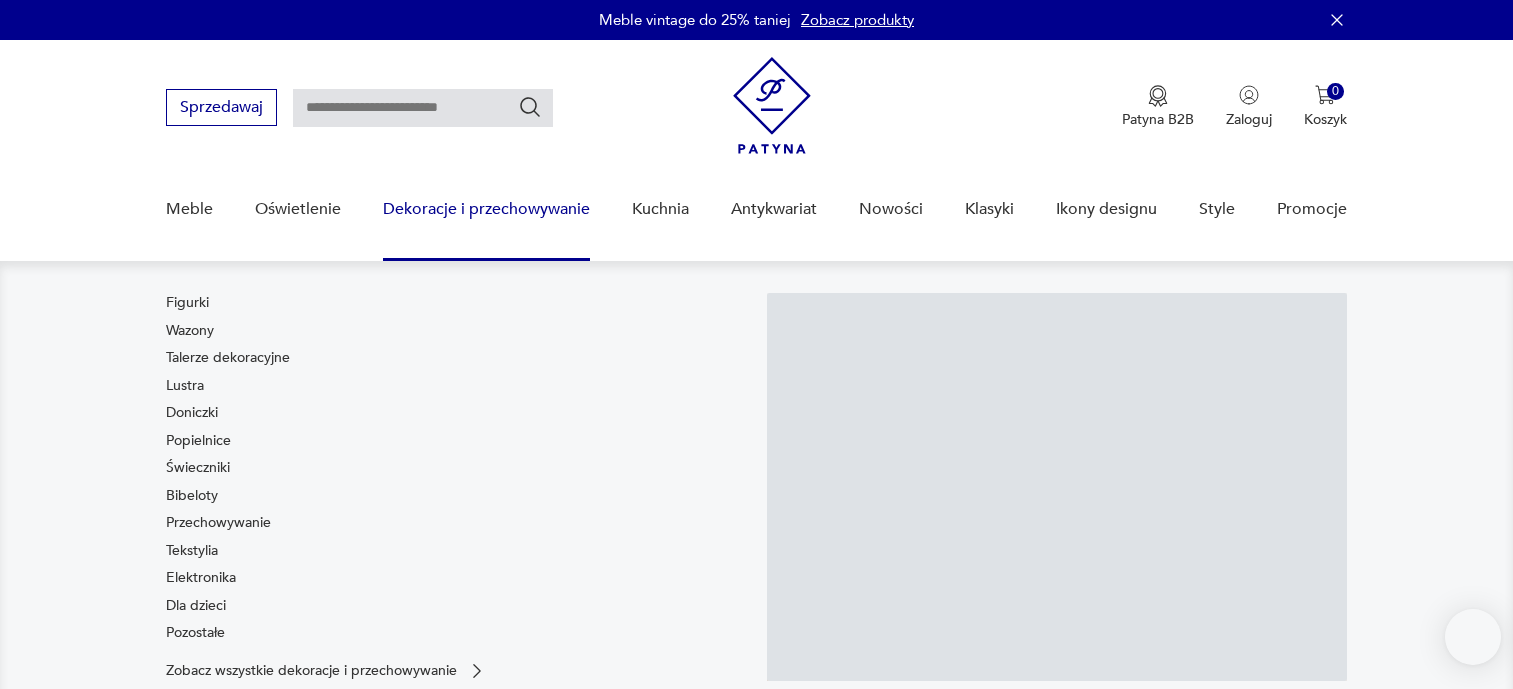 scroll, scrollTop: 0, scrollLeft: 0, axis: both 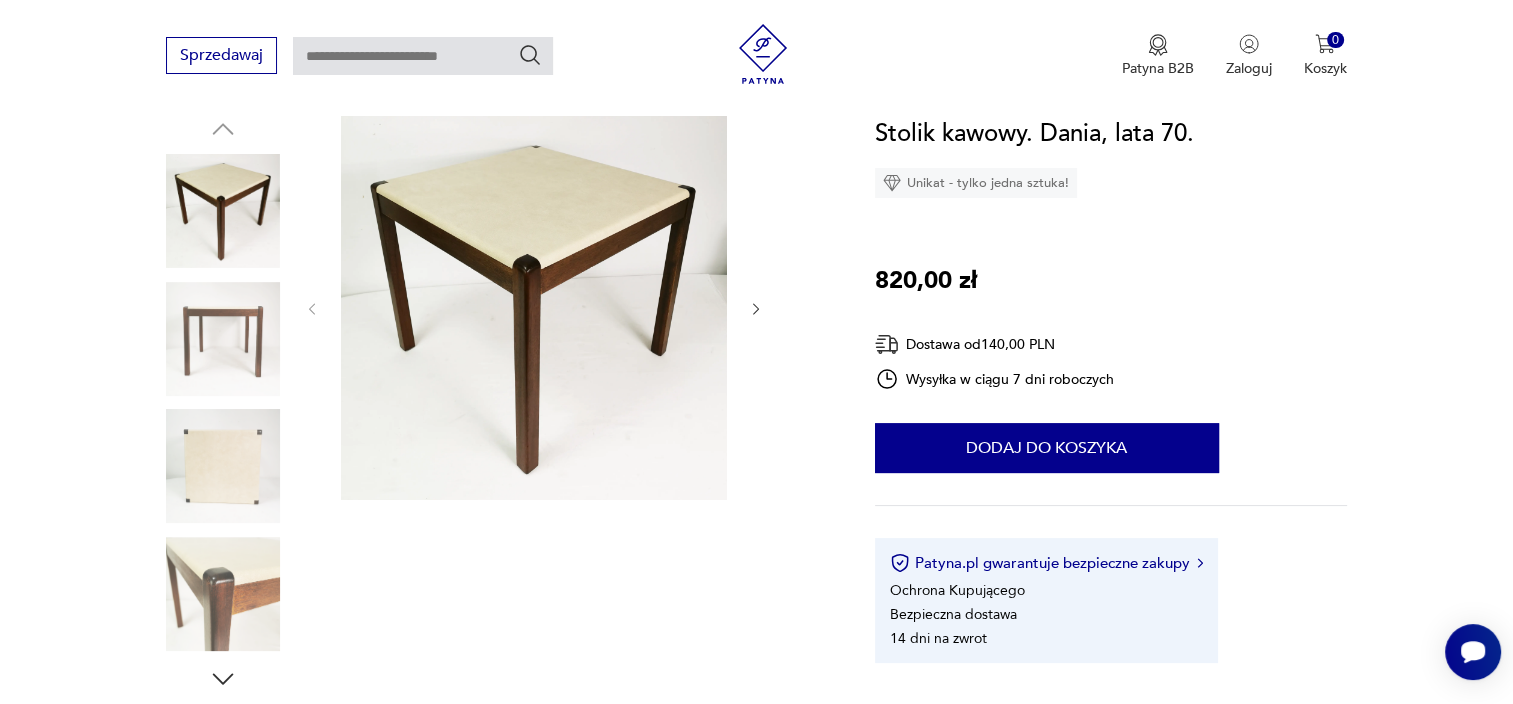 click at bounding box center [223, 466] 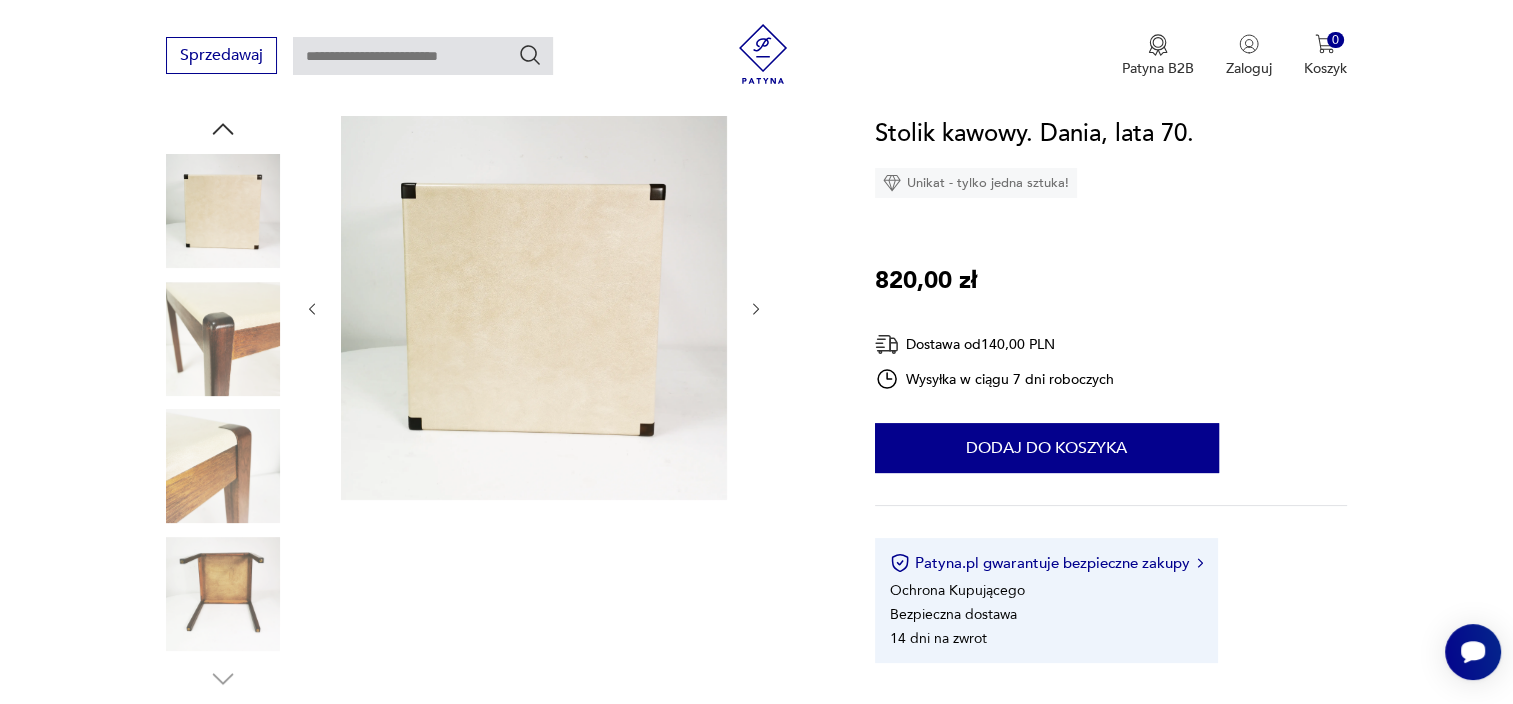 scroll, scrollTop: 844, scrollLeft: 0, axis: vertical 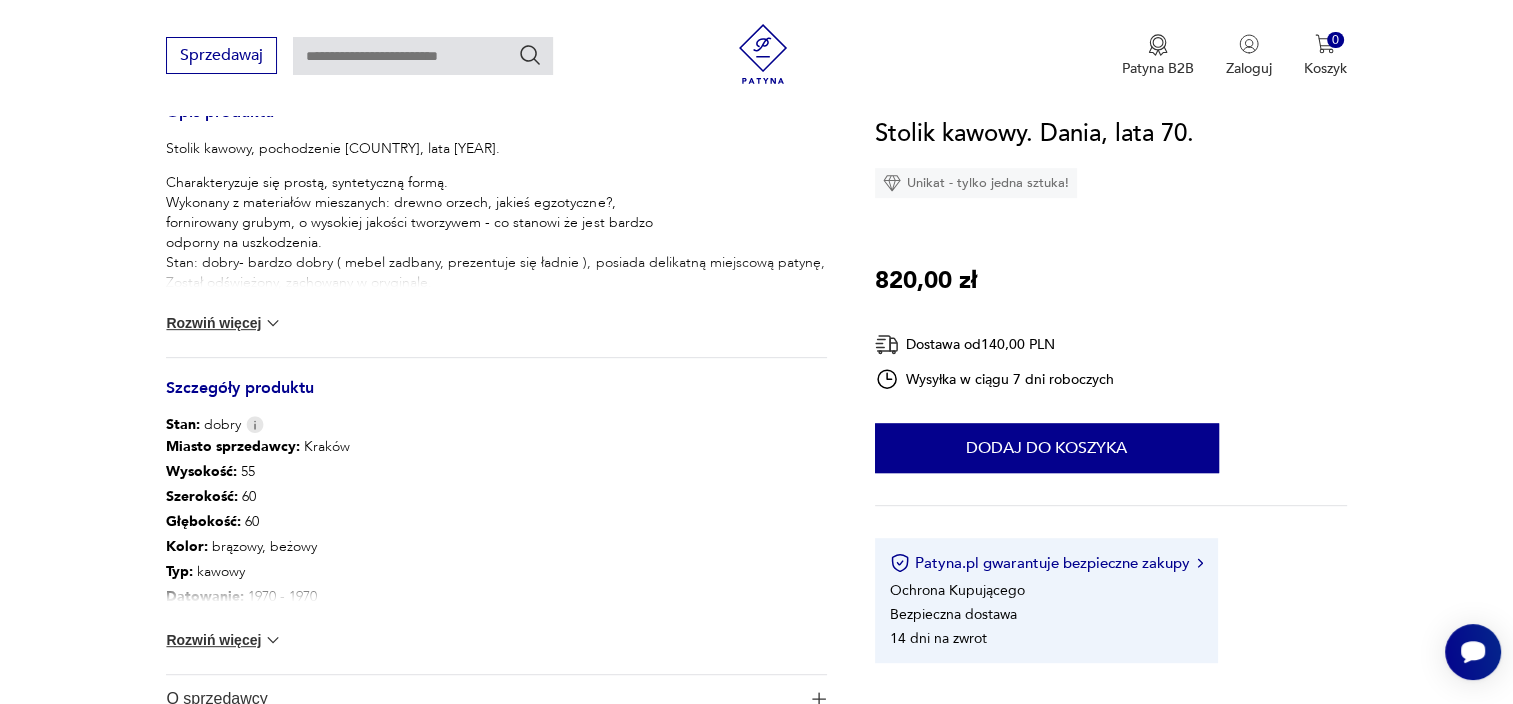 click on "Rozwiń więcej" at bounding box center (224, 323) 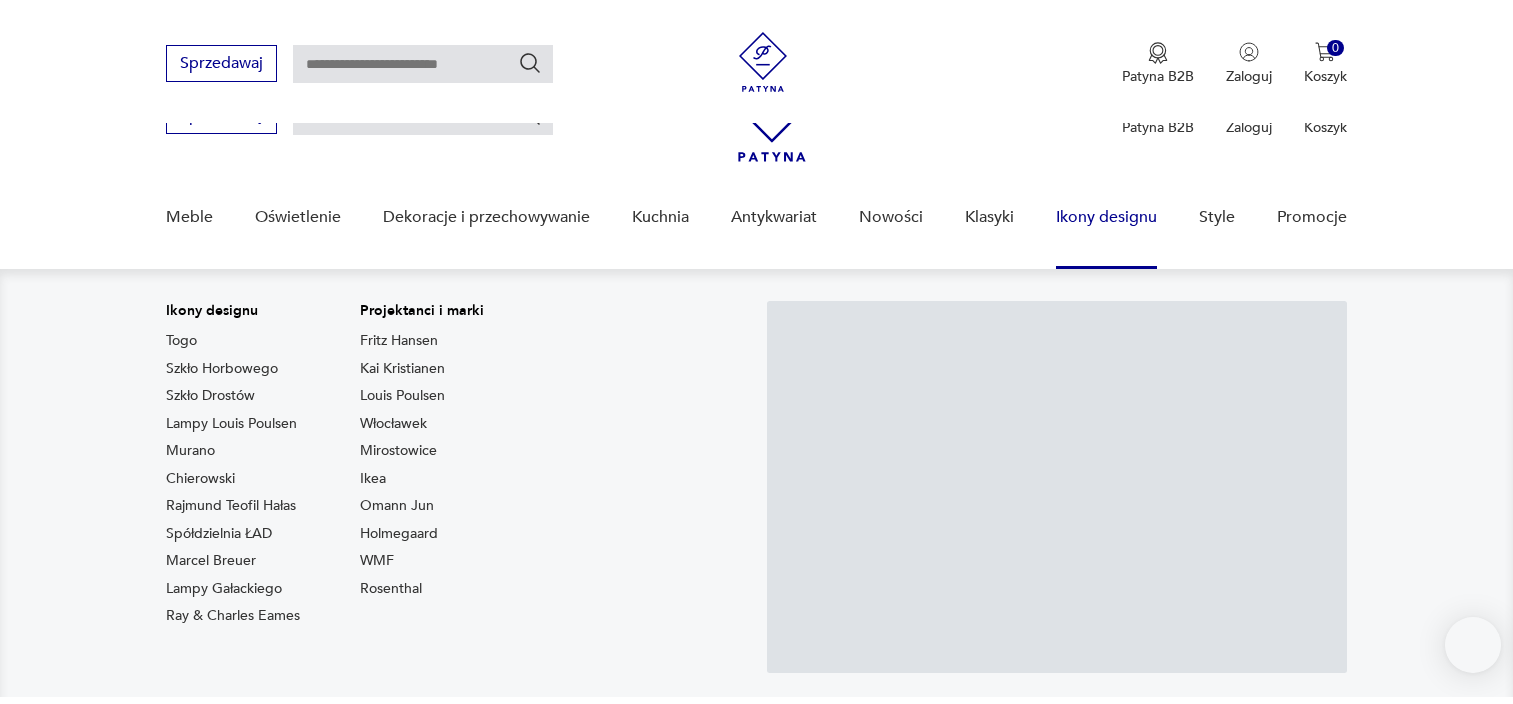 scroll, scrollTop: 175, scrollLeft: 0, axis: vertical 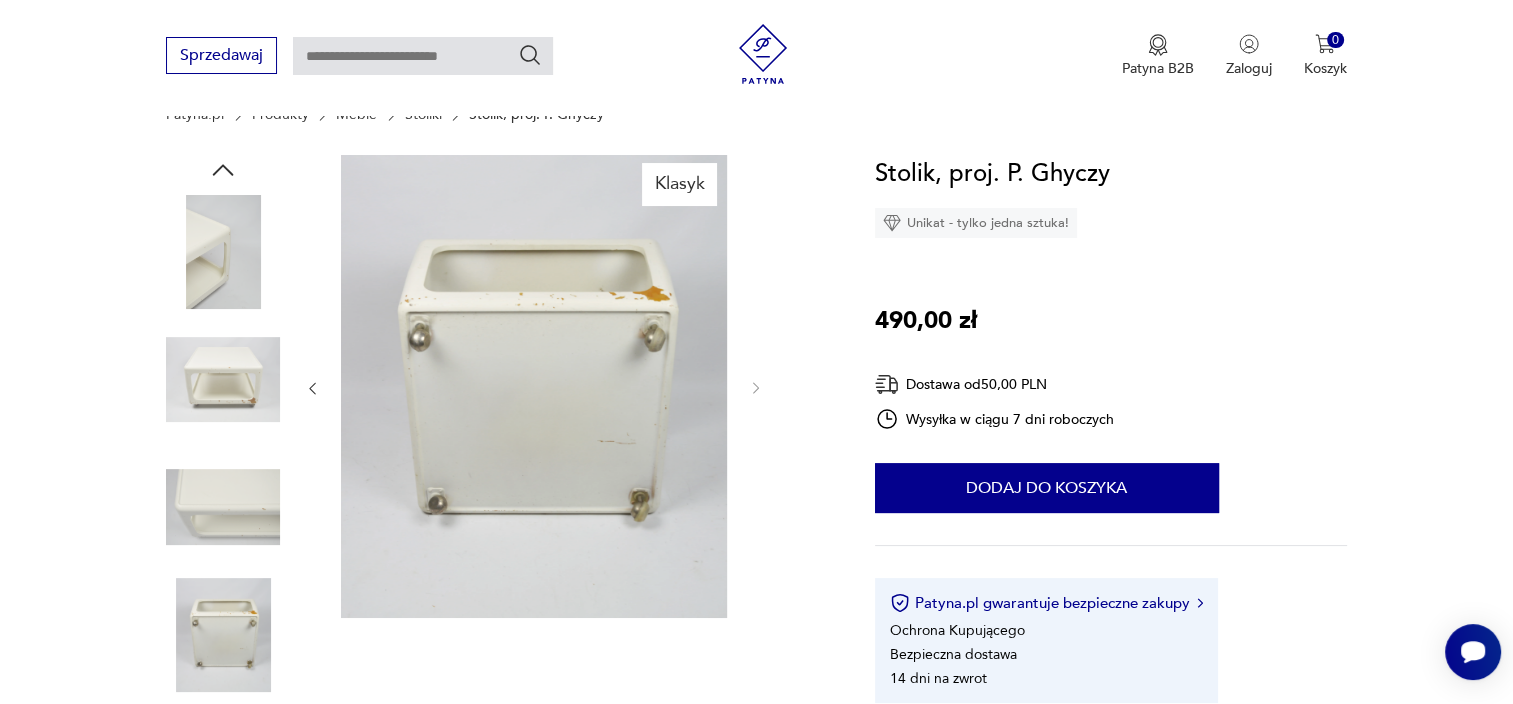 click at bounding box center (223, 380) 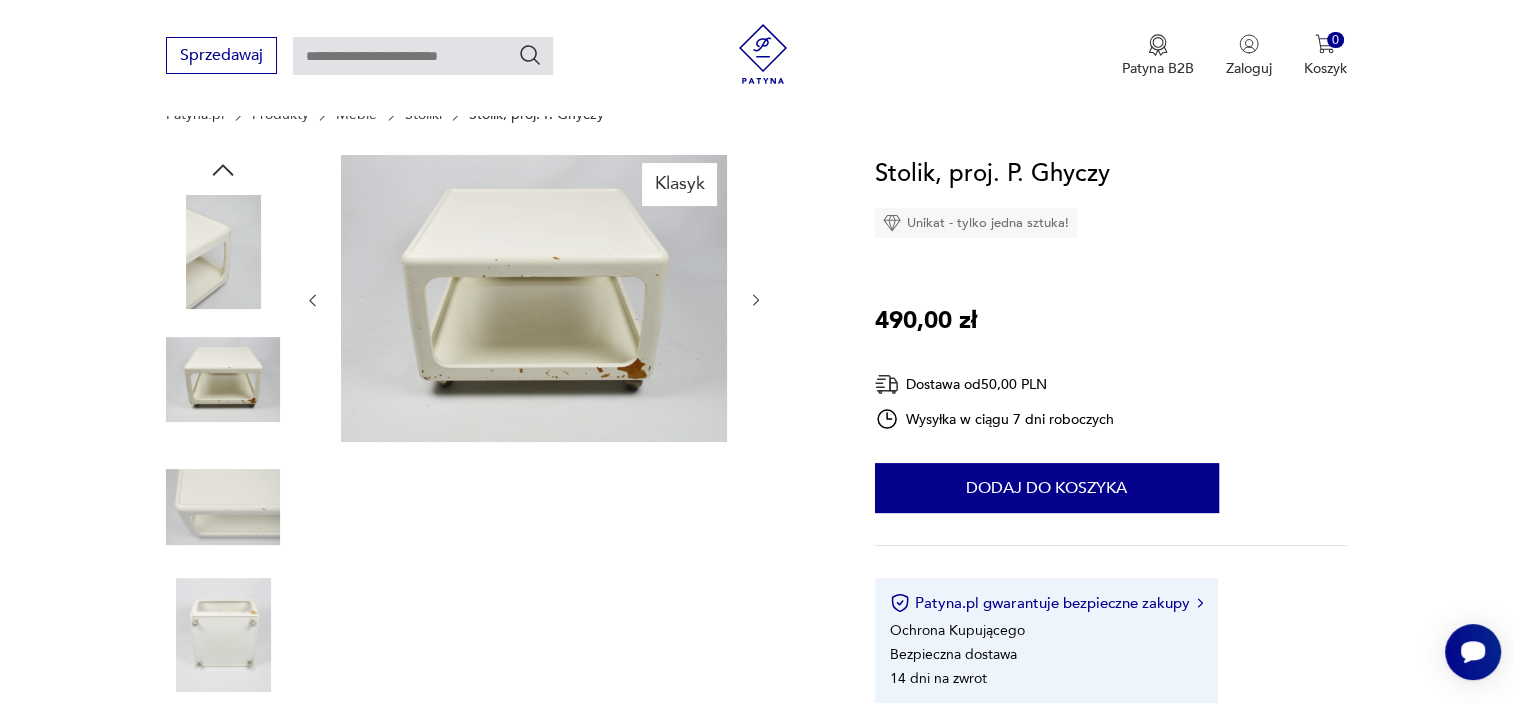 click at bounding box center [223, 252] 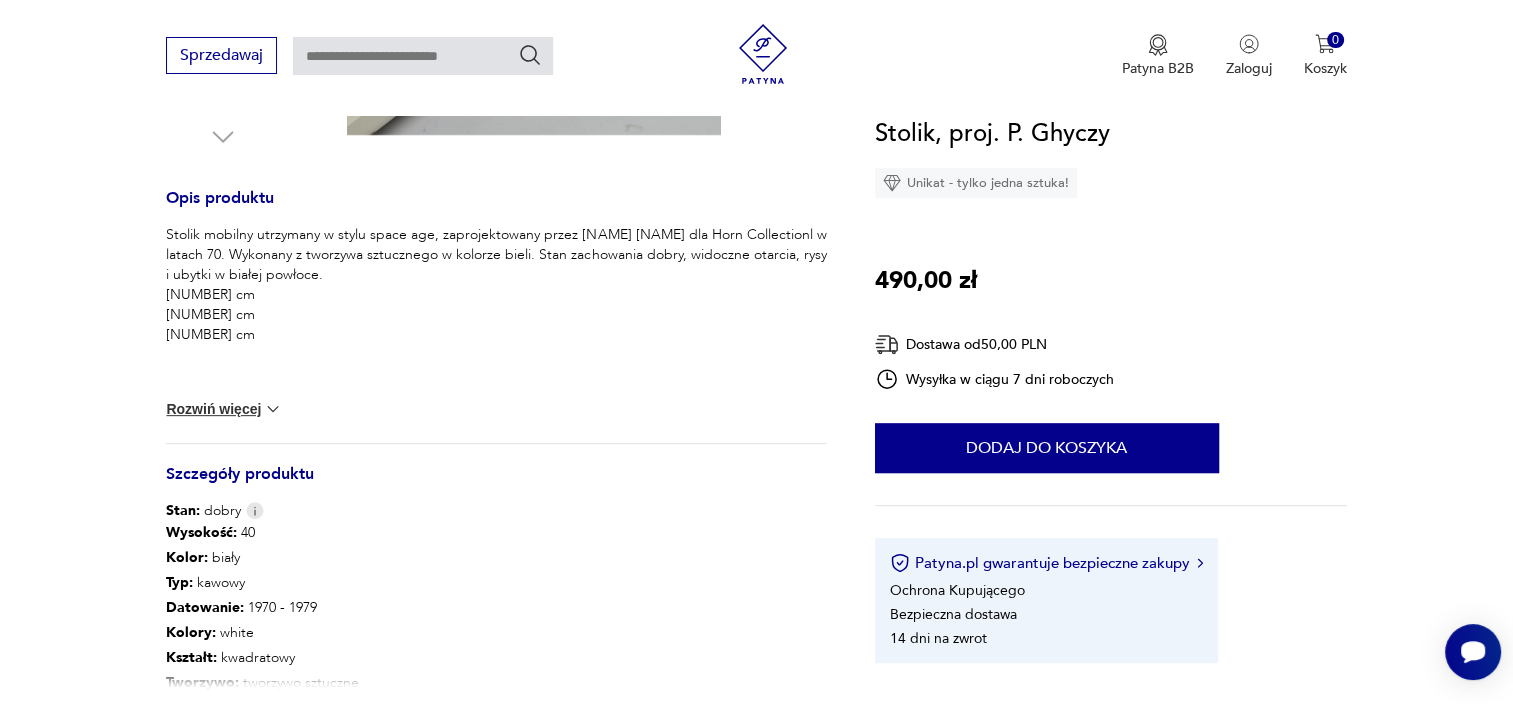 scroll, scrollTop: 759, scrollLeft: 0, axis: vertical 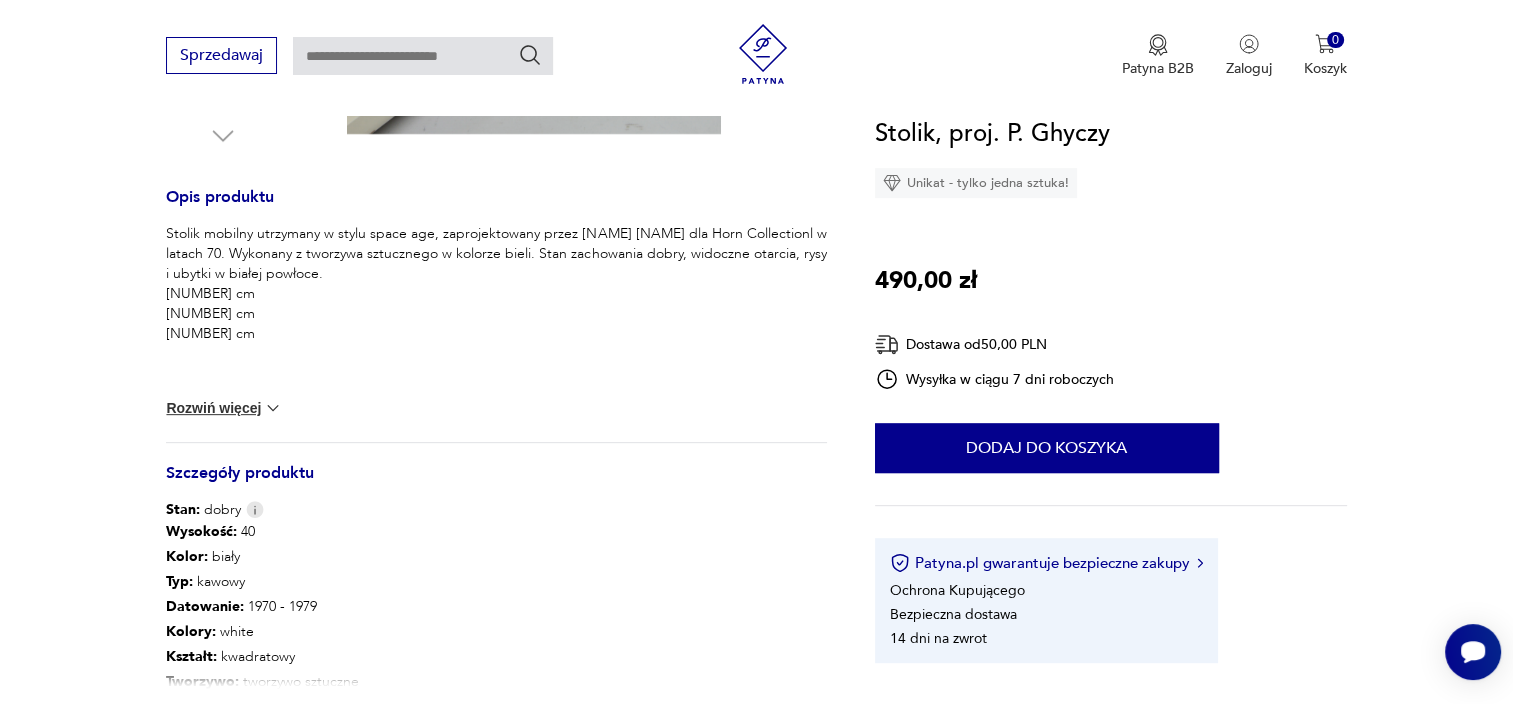 click on "Rozwiń więcej" at bounding box center (224, 408) 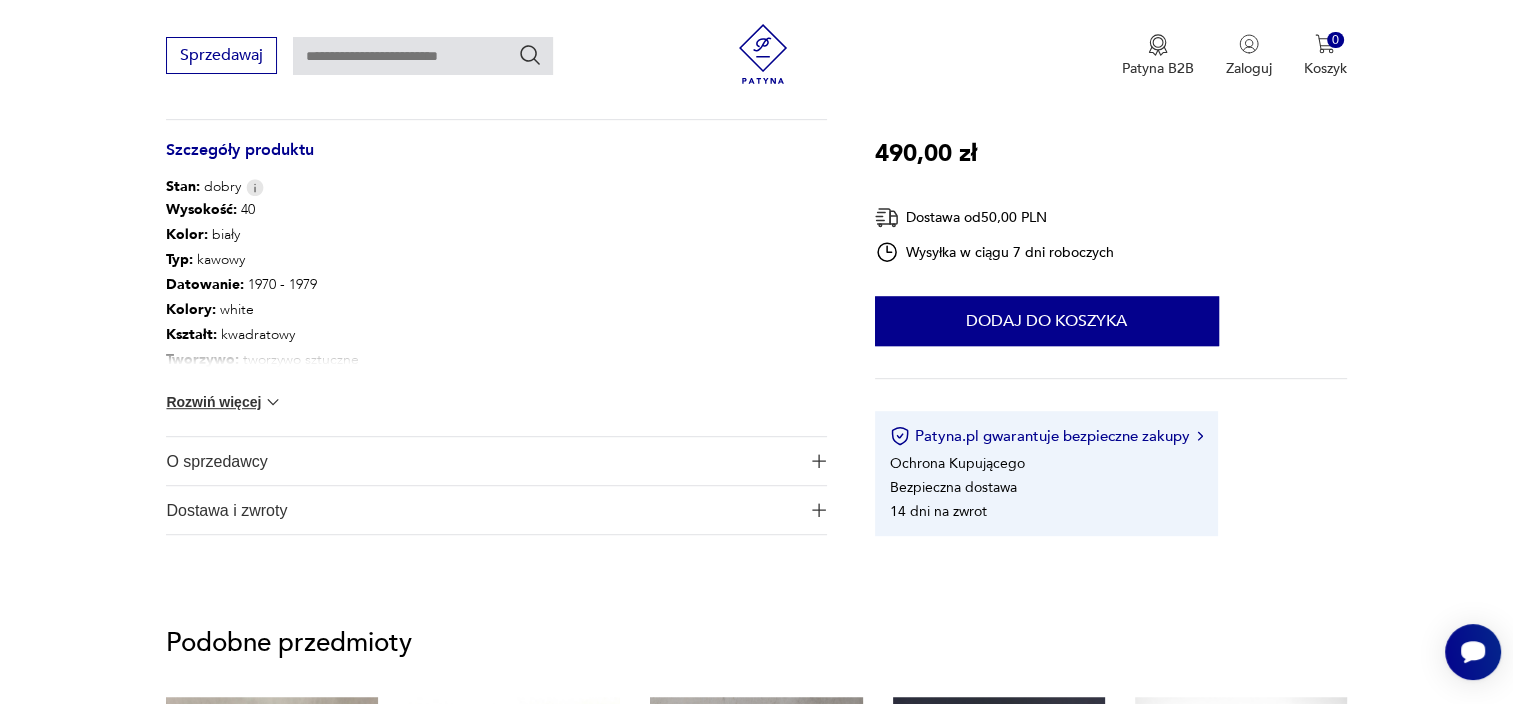 scroll, scrollTop: 1048, scrollLeft: 0, axis: vertical 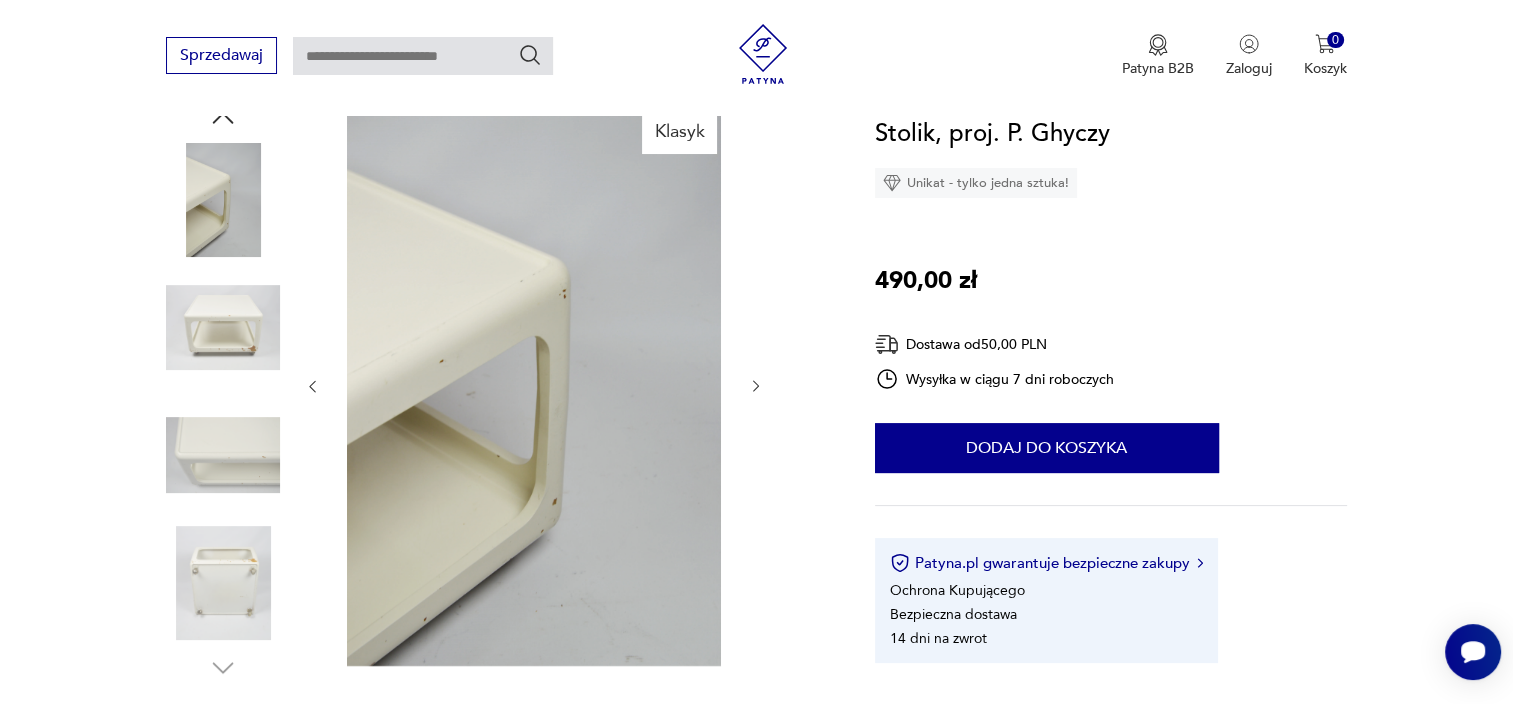 click at bounding box center [223, 328] 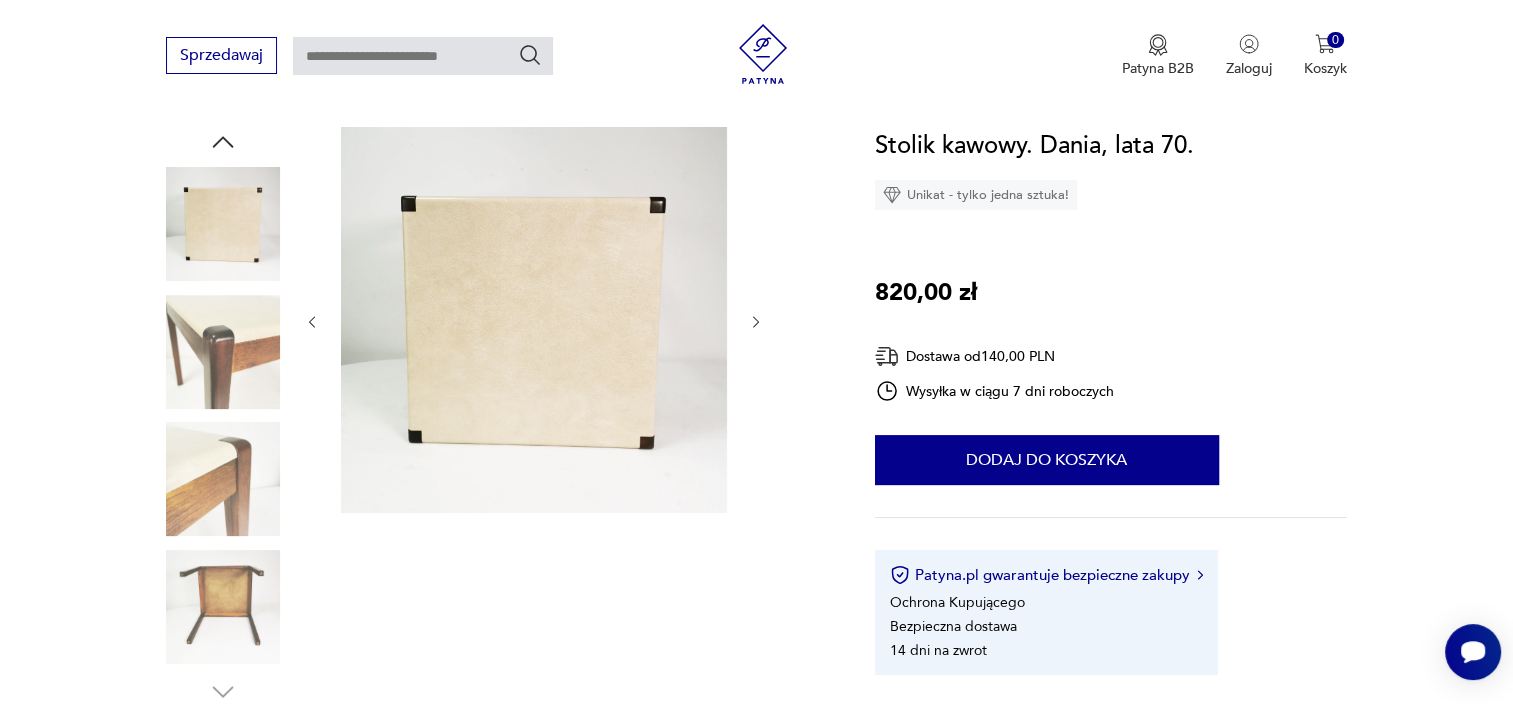 scroll, scrollTop: 0, scrollLeft: 0, axis: both 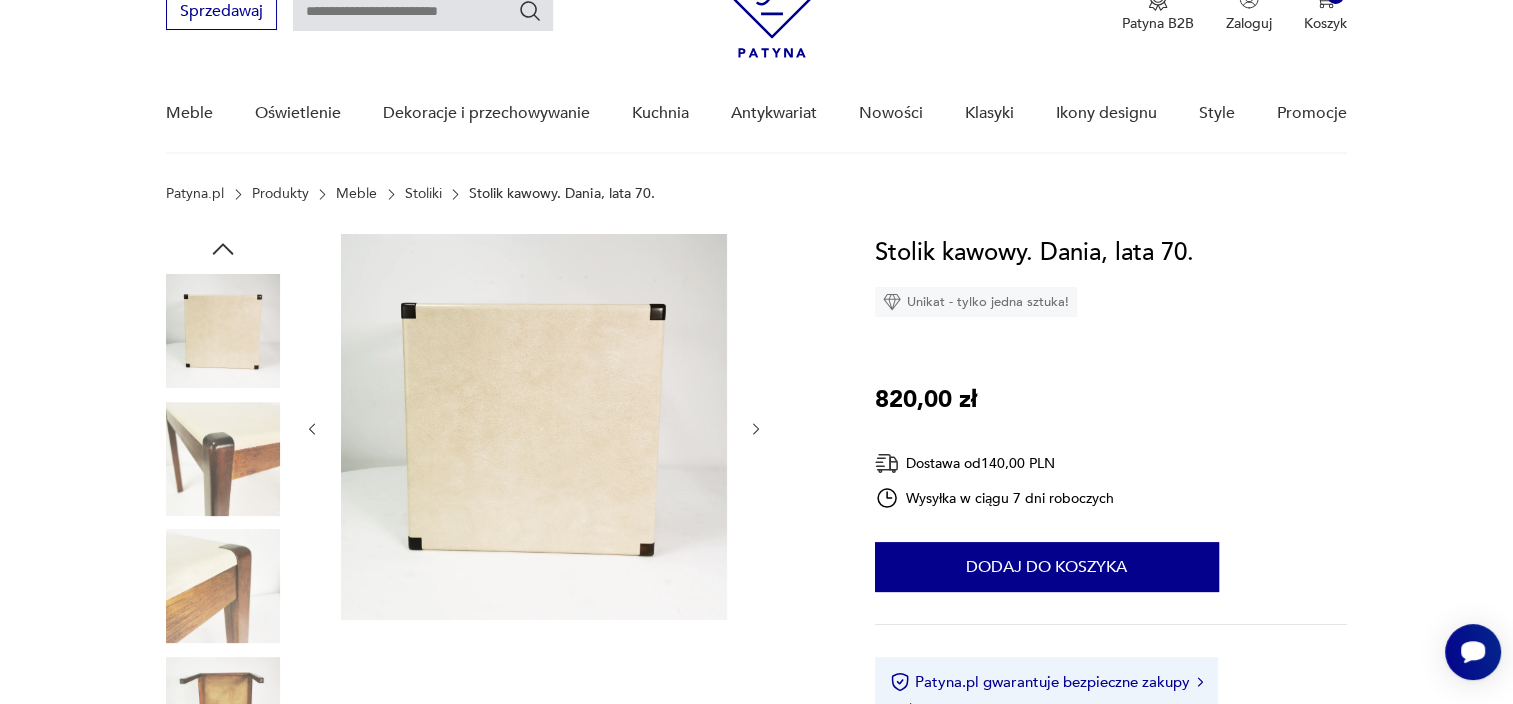 click at bounding box center (223, 459) 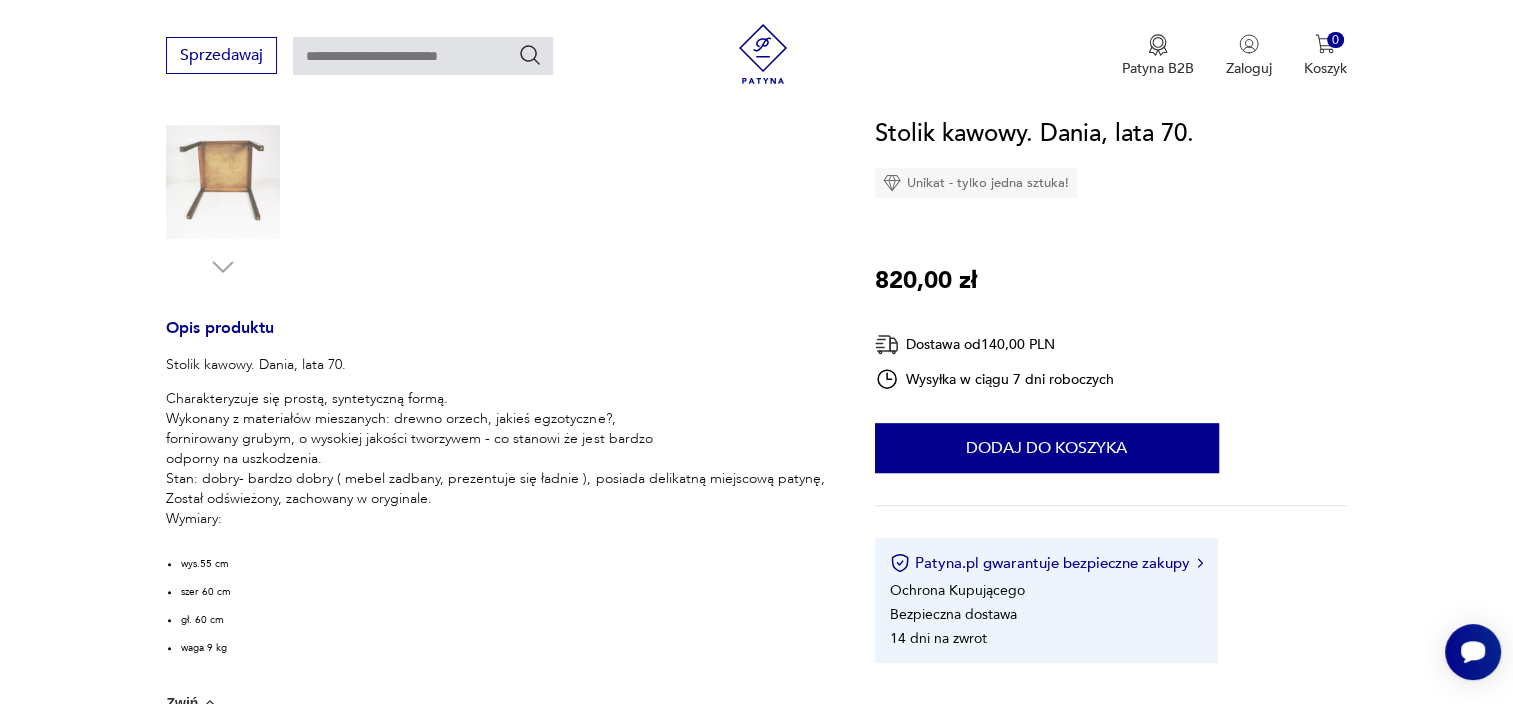 scroll, scrollTop: 628, scrollLeft: 0, axis: vertical 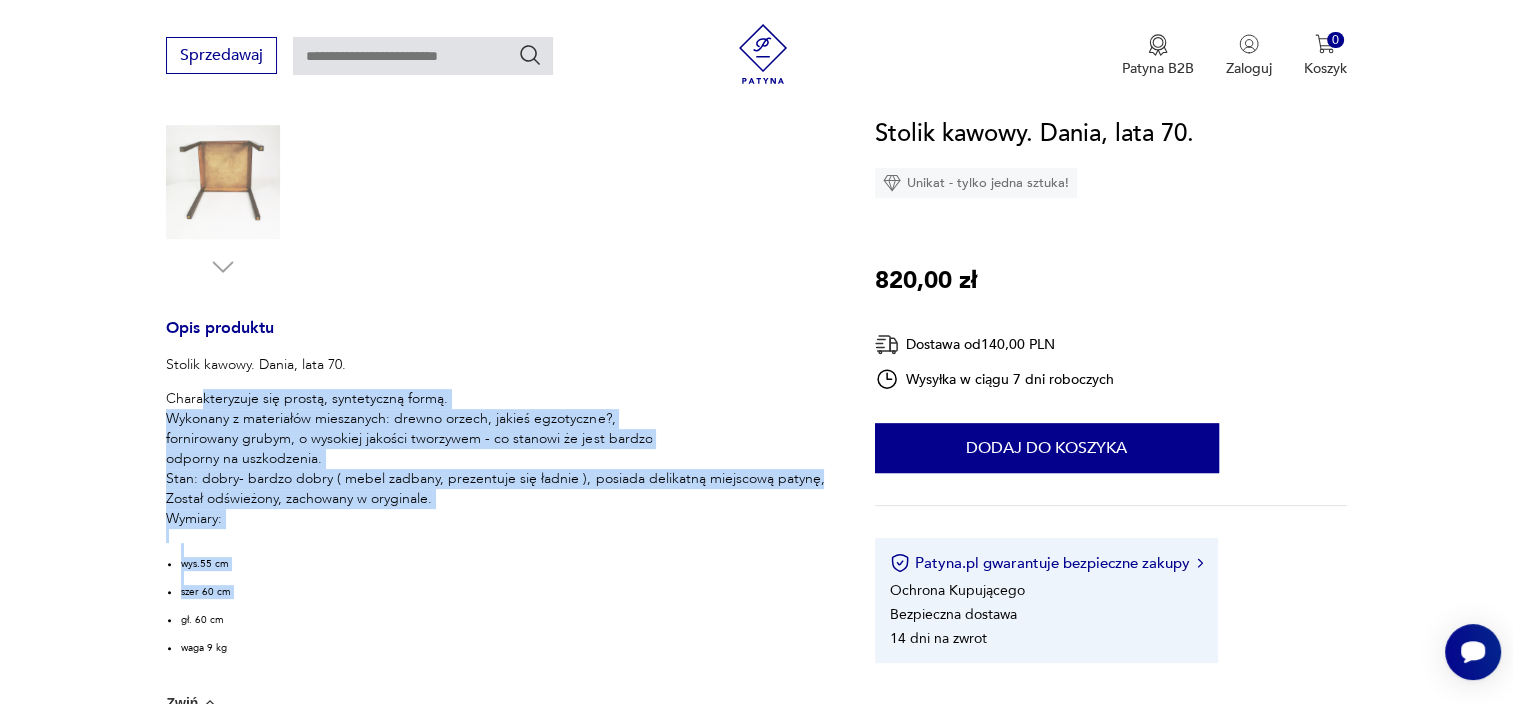 drag, startPoint x: 204, startPoint y: 392, endPoint x: 388, endPoint y: 584, distance: 265.9323 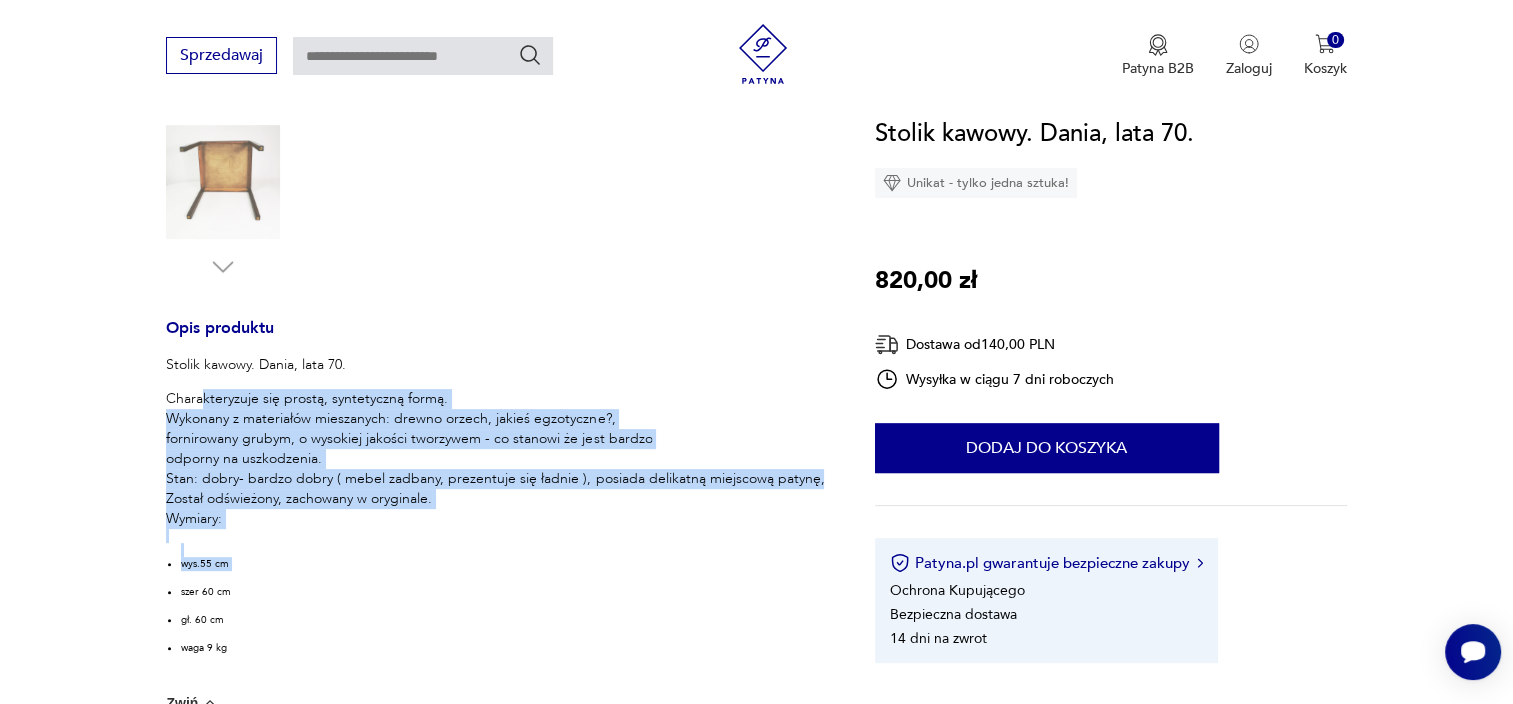 click on "wys.55 cm
szer 60 cm
gł. 60 cm
waga 9 kg" at bounding box center [502, 606] 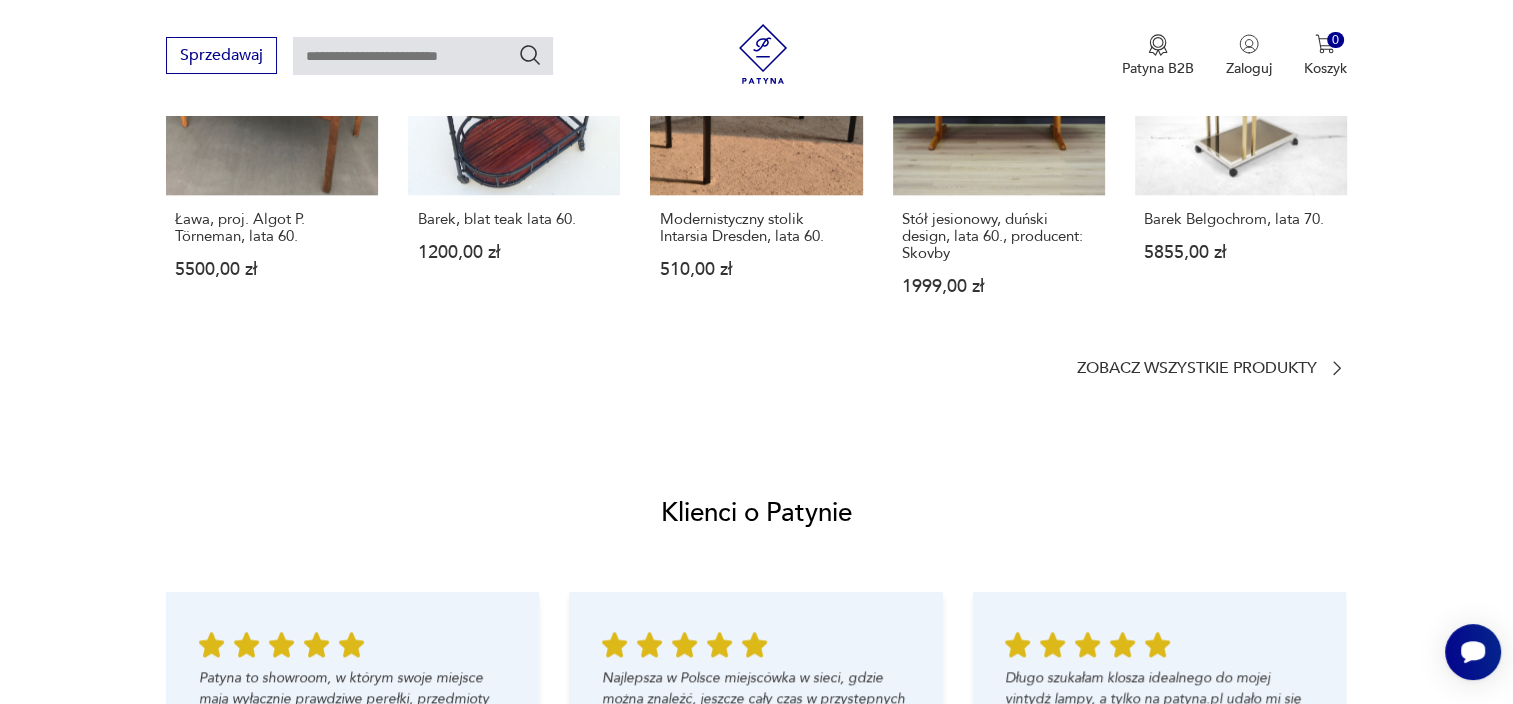 scroll, scrollTop: 1575, scrollLeft: 0, axis: vertical 